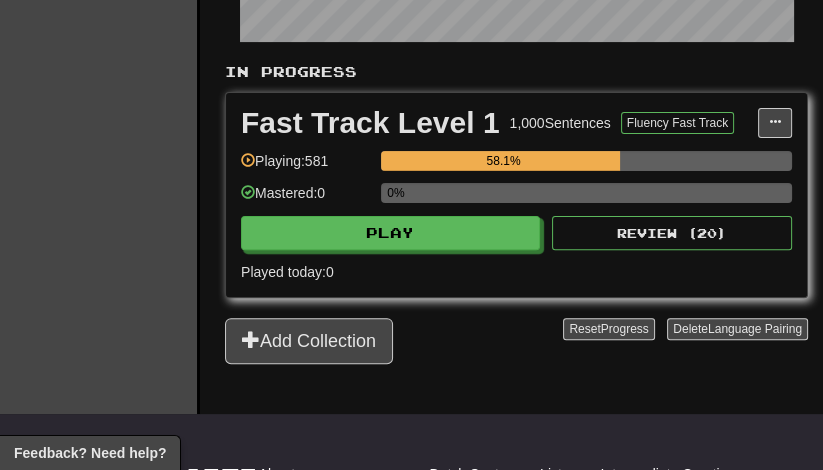 scroll, scrollTop: 486, scrollLeft: 0, axis: vertical 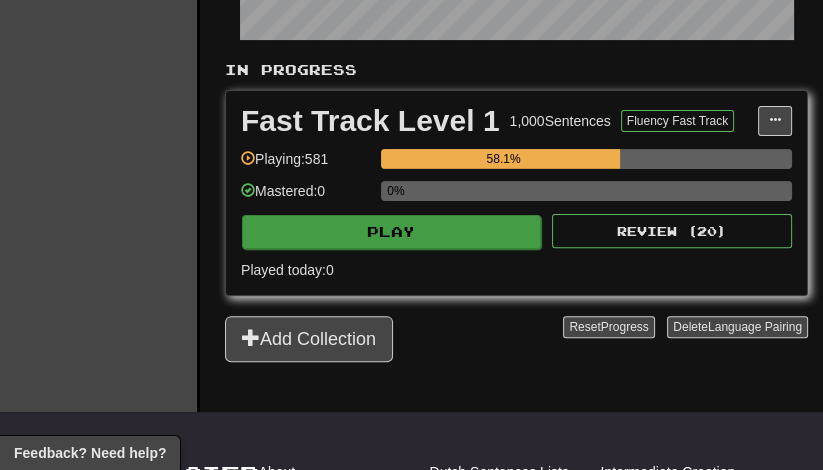 click on "Play" at bounding box center [391, 232] 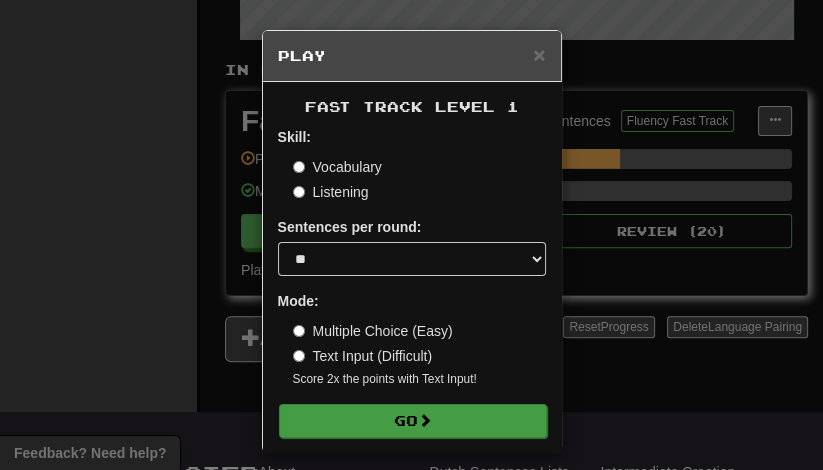 click on "Go" at bounding box center (413, 421) 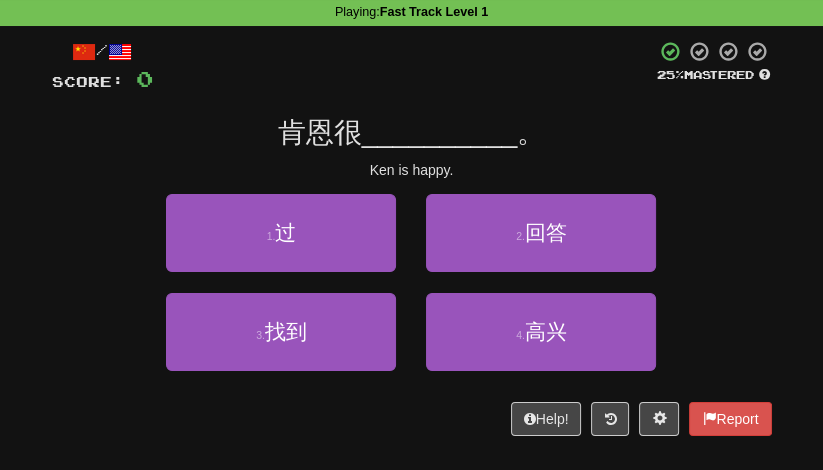 scroll, scrollTop: 90, scrollLeft: 0, axis: vertical 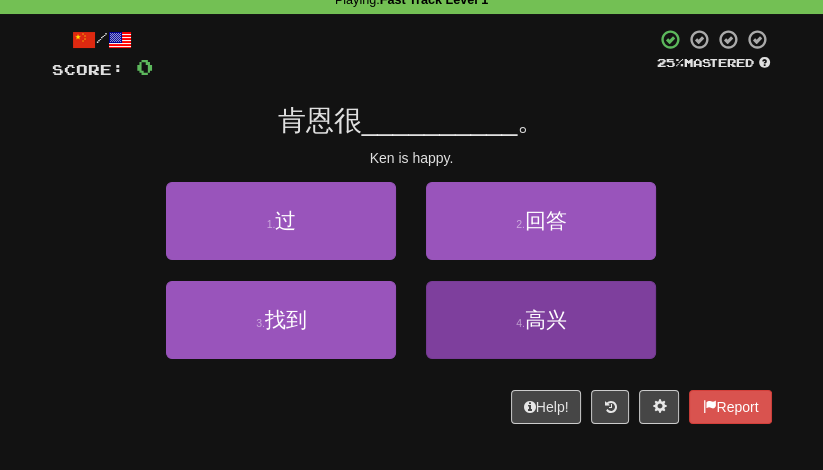 click on "4 .  高兴" at bounding box center (541, 320) 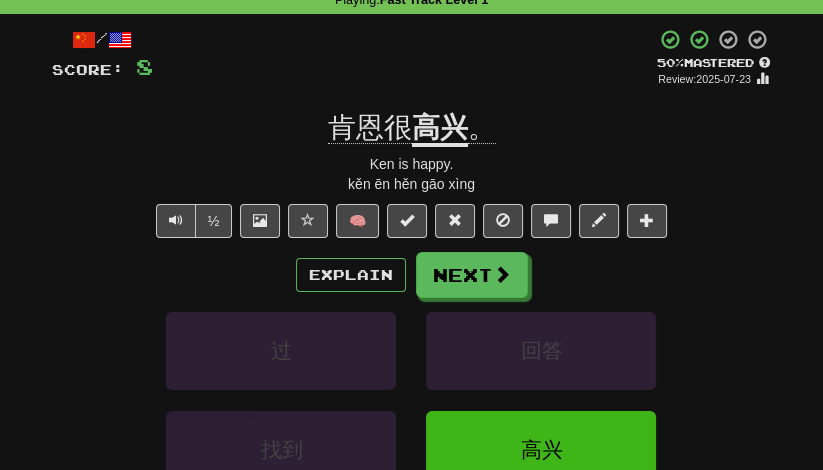 click on "½ 🧠" at bounding box center [412, 221] 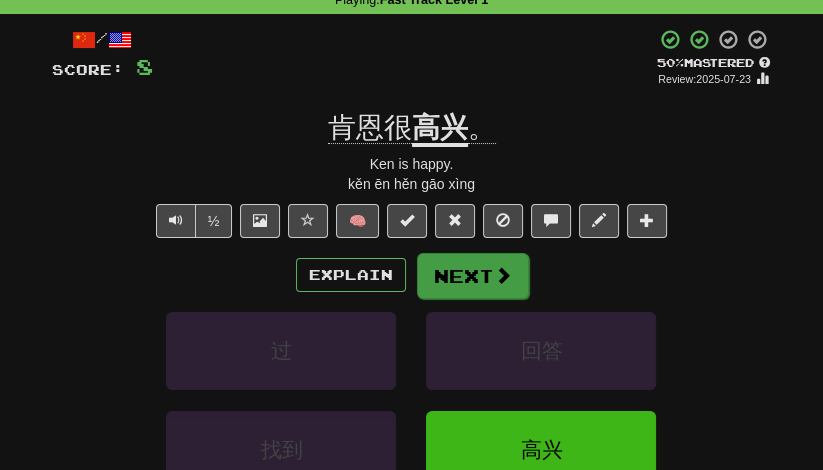click on "Next" at bounding box center (473, 276) 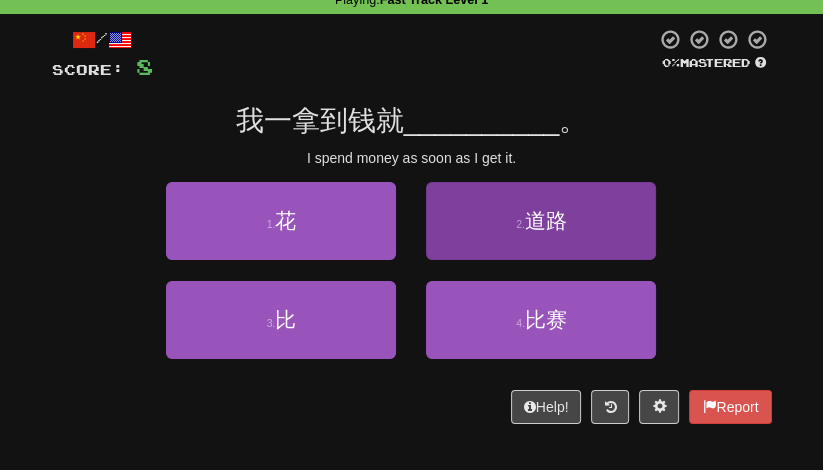 click on "2 .  道路" at bounding box center (541, 221) 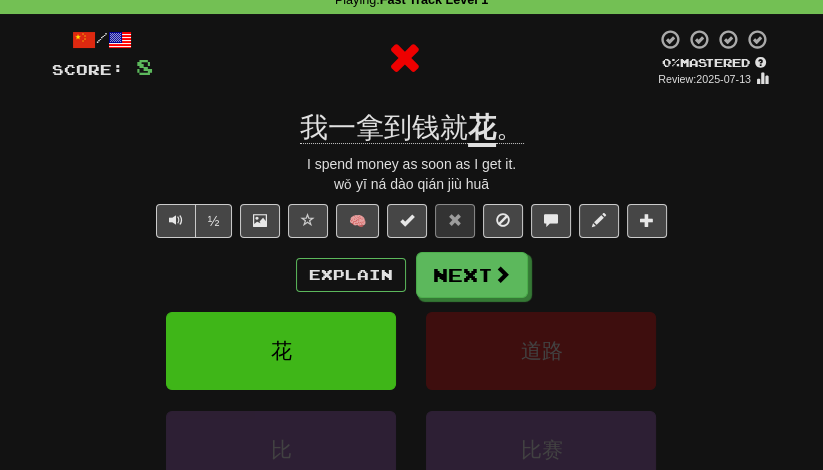 click on "花" at bounding box center (482, 129) 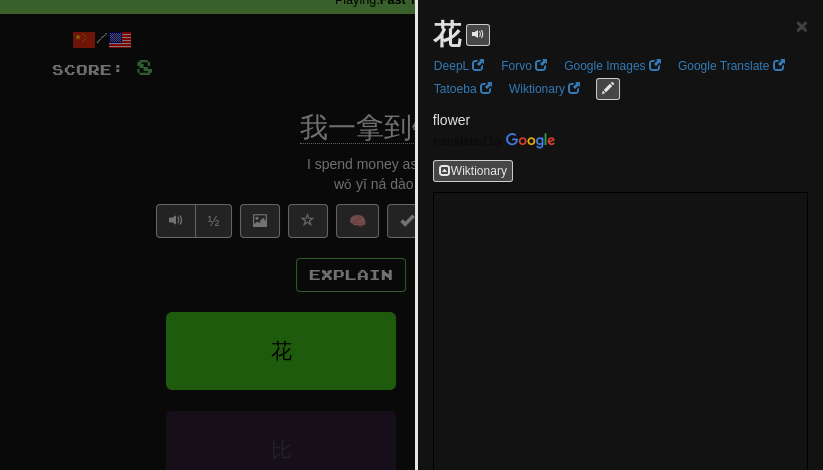 click at bounding box center (411, 235) 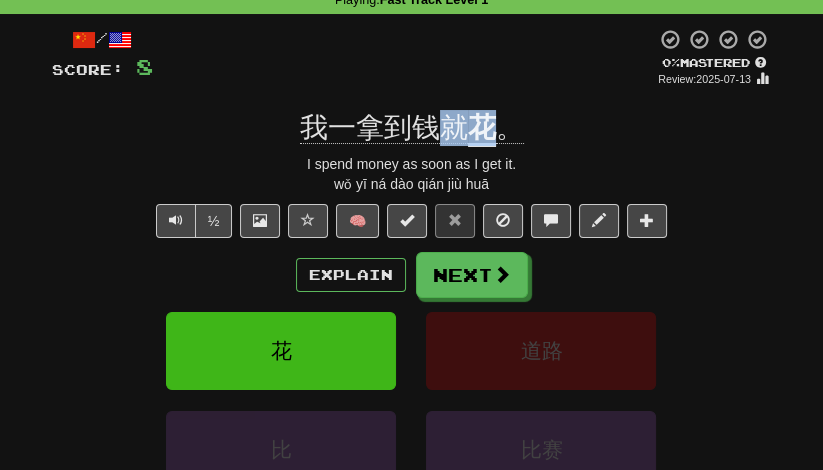 drag, startPoint x: 446, startPoint y: 136, endPoint x: 487, endPoint y: 136, distance: 41 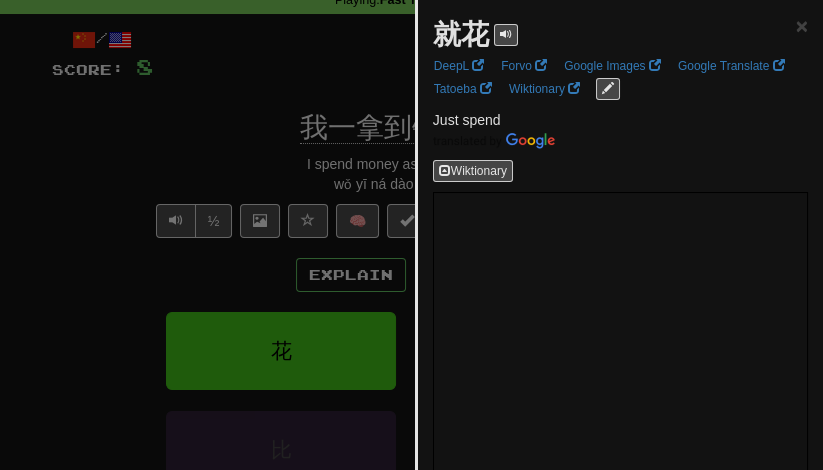 click at bounding box center [411, 235] 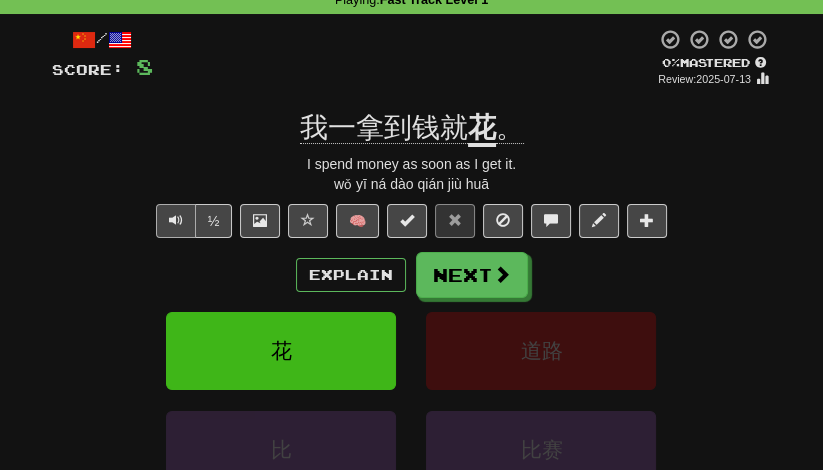 click at bounding box center [176, 221] 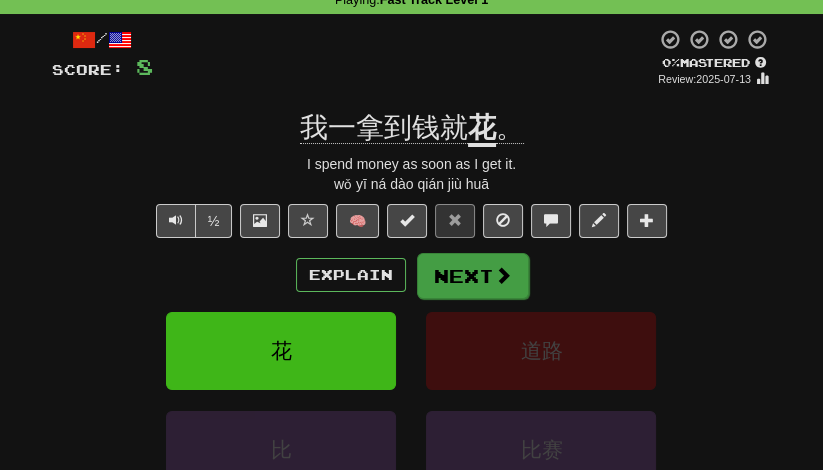 click on "Next" at bounding box center (473, 276) 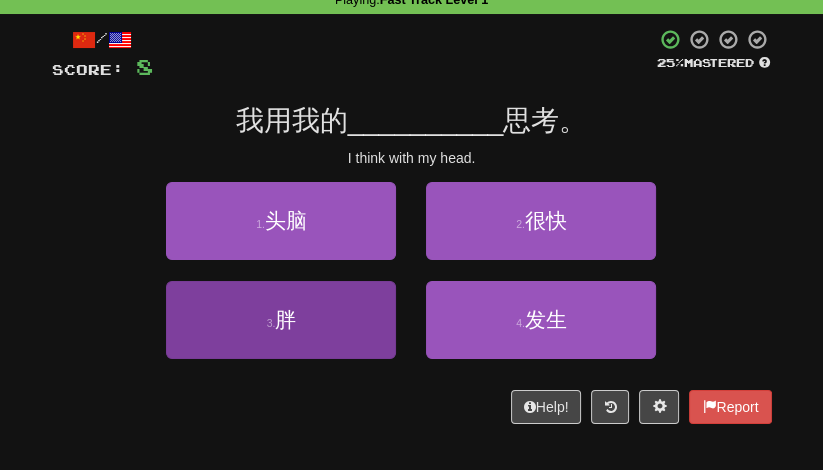 click on "3 .  胖" at bounding box center [281, 320] 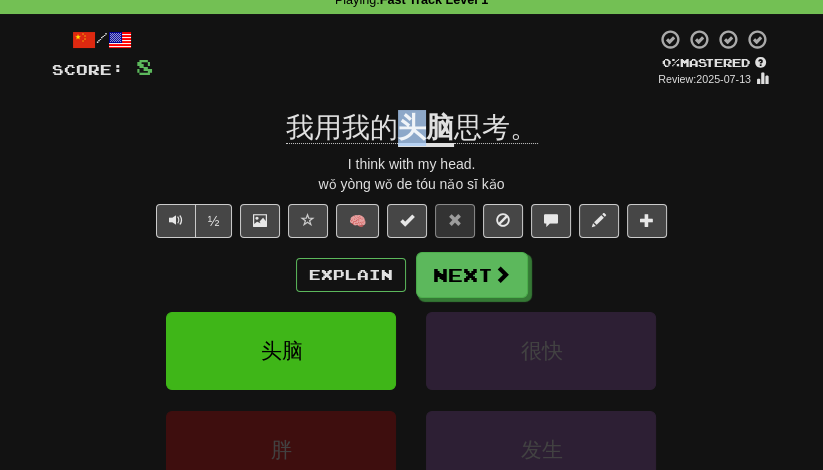 drag, startPoint x: 407, startPoint y: 130, endPoint x: 426, endPoint y: 130, distance: 19 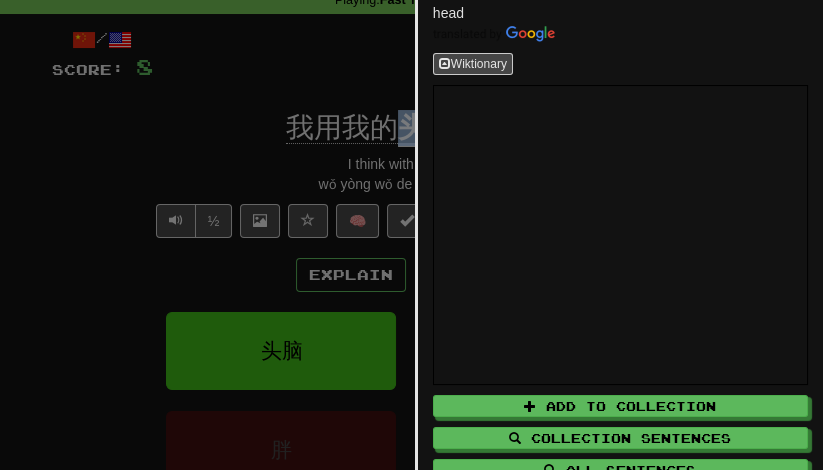scroll, scrollTop: 127, scrollLeft: 0, axis: vertical 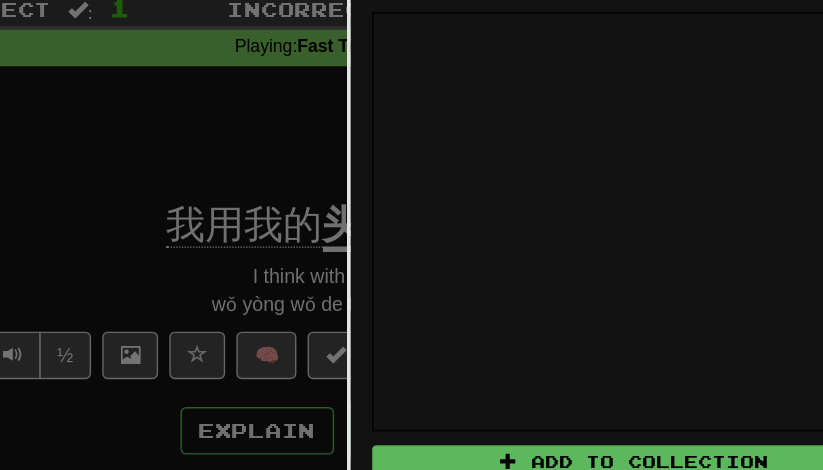 click at bounding box center [411, 235] 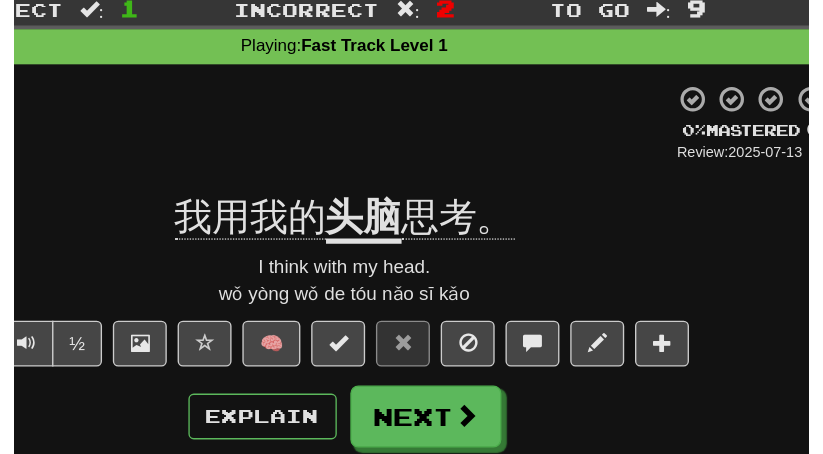 scroll, scrollTop: 21, scrollLeft: 0, axis: vertical 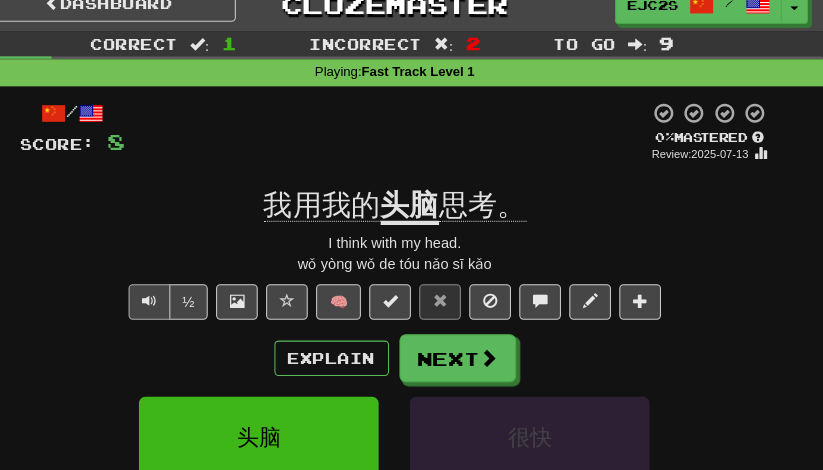 click at bounding box center (176, 290) 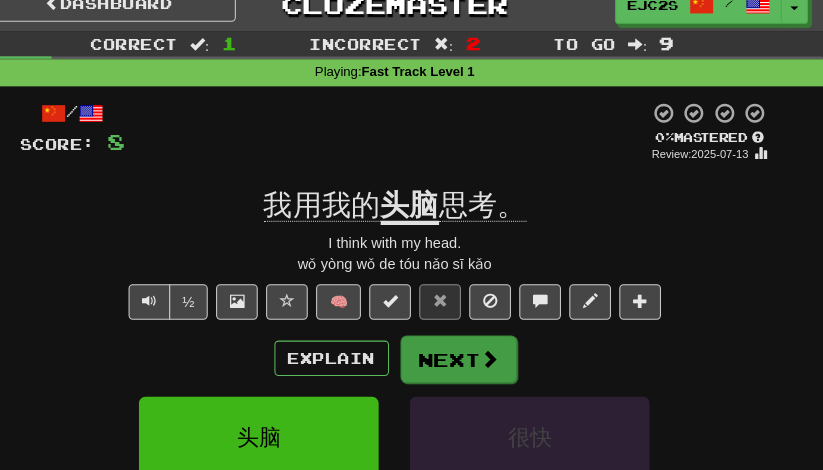 click at bounding box center (503, 344) 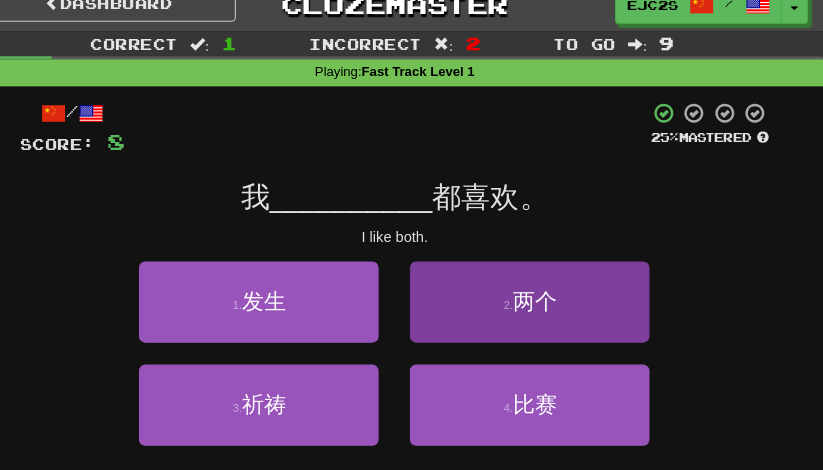 click on "2 .  两个" at bounding box center [541, 290] 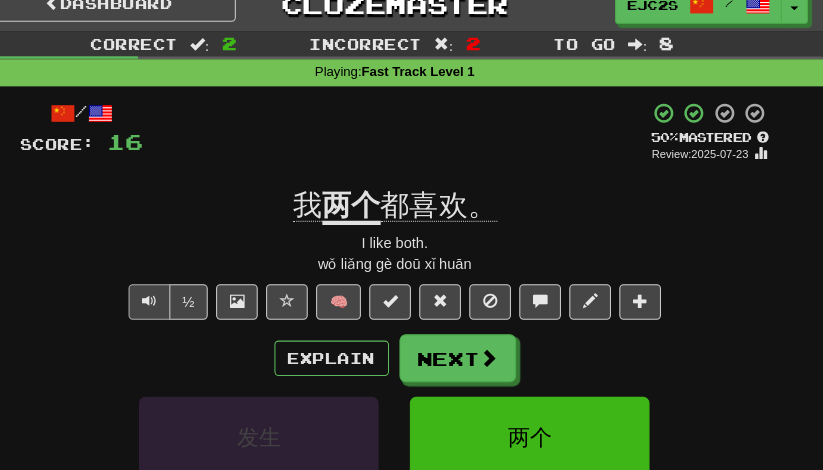 click at bounding box center [176, 289] 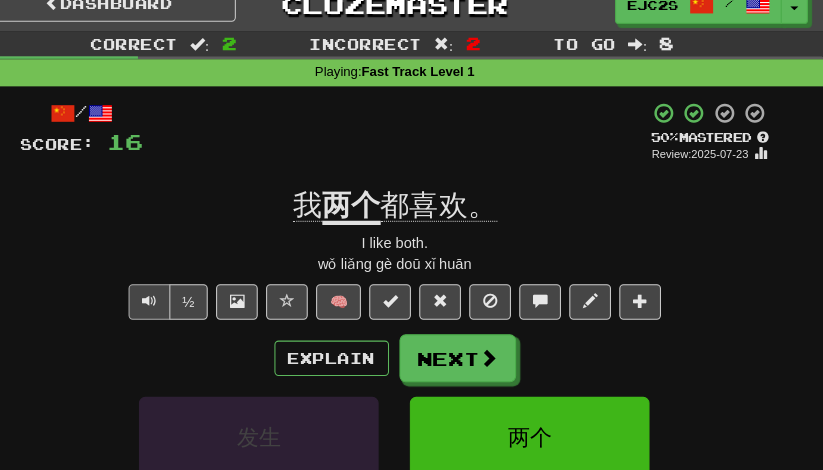 click at bounding box center [176, 289] 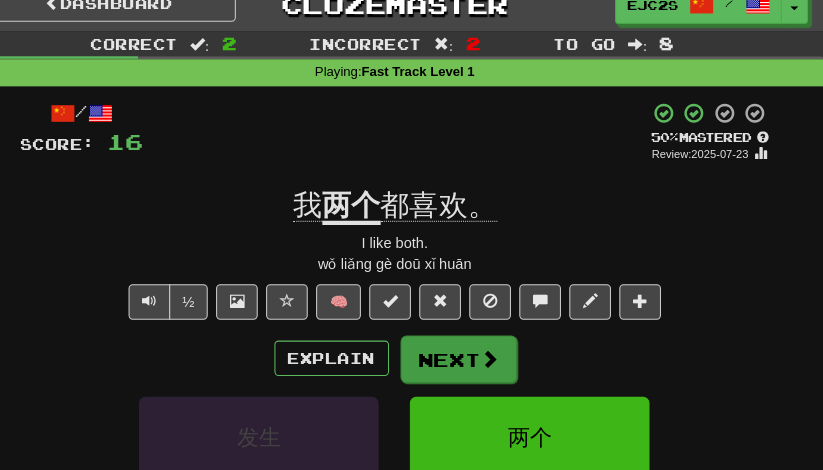 click on "Next" at bounding box center [473, 345] 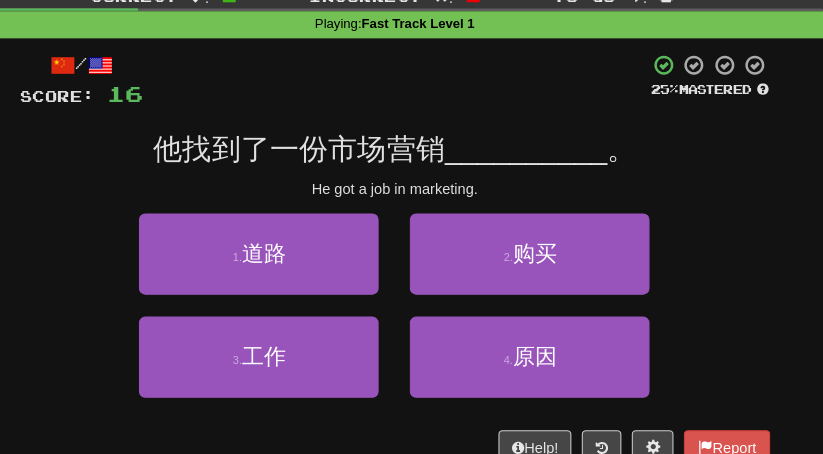 scroll, scrollTop: 49, scrollLeft: 0, axis: vertical 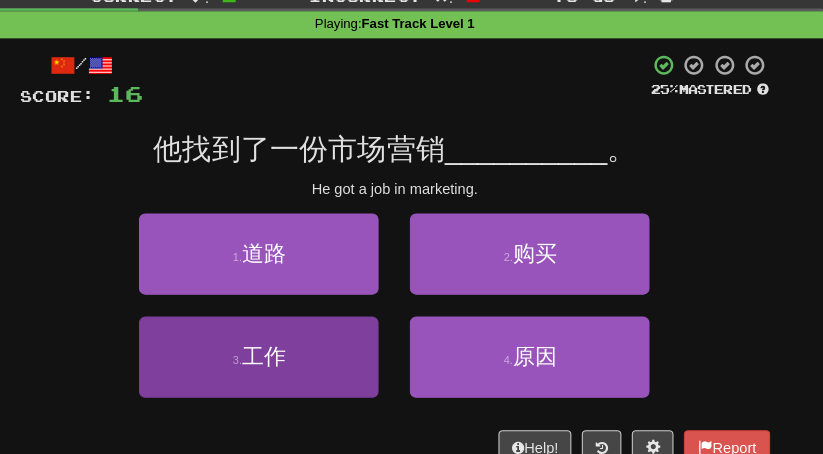 click on "3 .  工作" at bounding box center (281, 361) 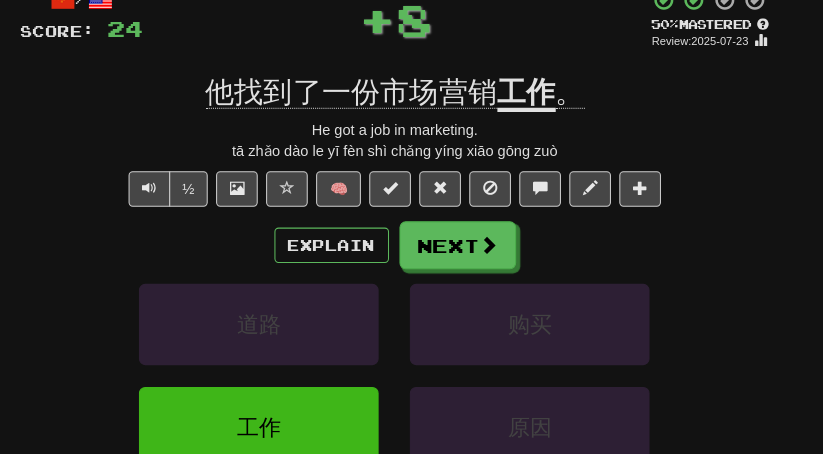 scroll, scrollTop: 115, scrollLeft: 0, axis: vertical 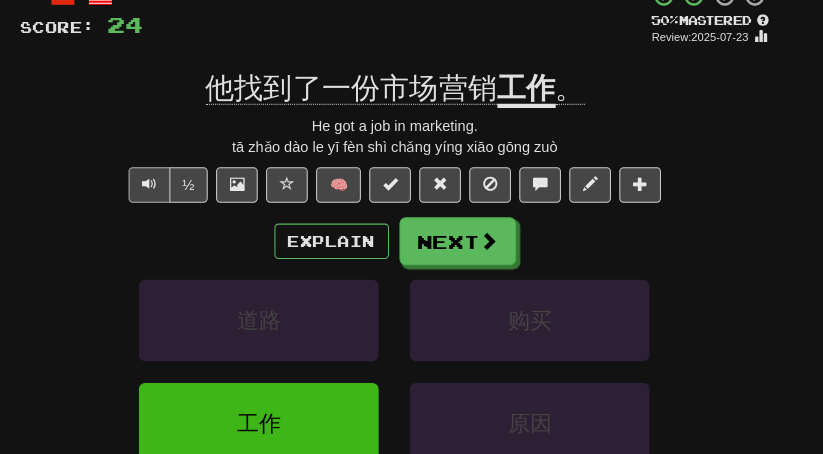 click at bounding box center [176, 195] 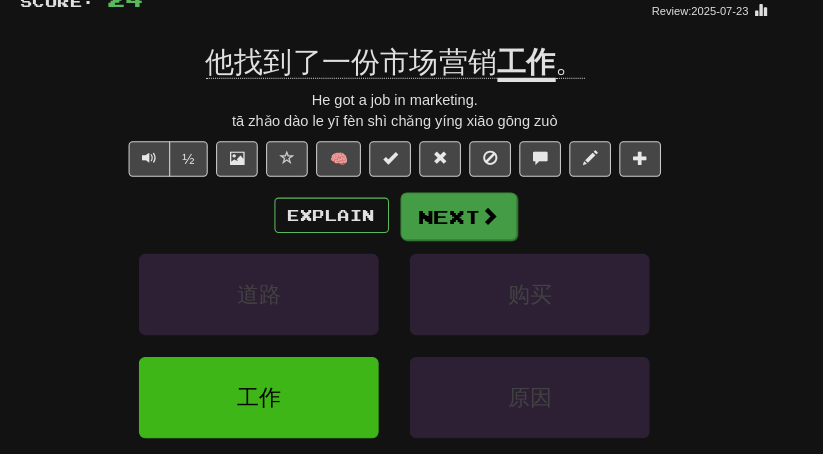 scroll, scrollTop: 140, scrollLeft: 0, axis: vertical 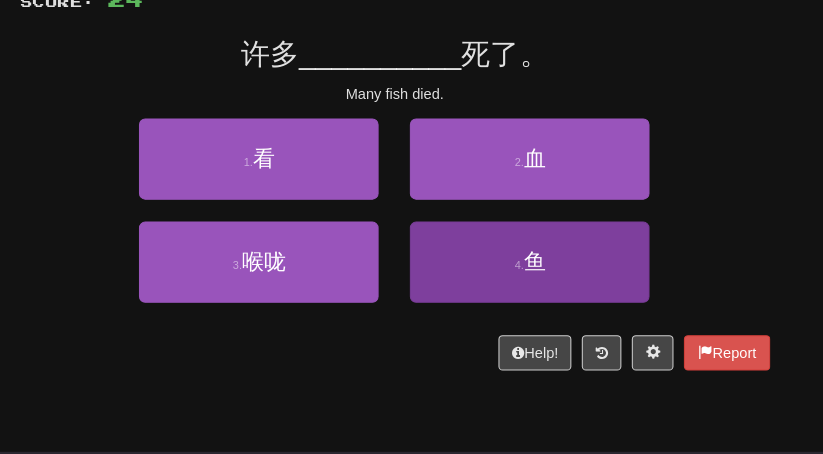 click on "4 .  鱼" at bounding box center [541, 270] 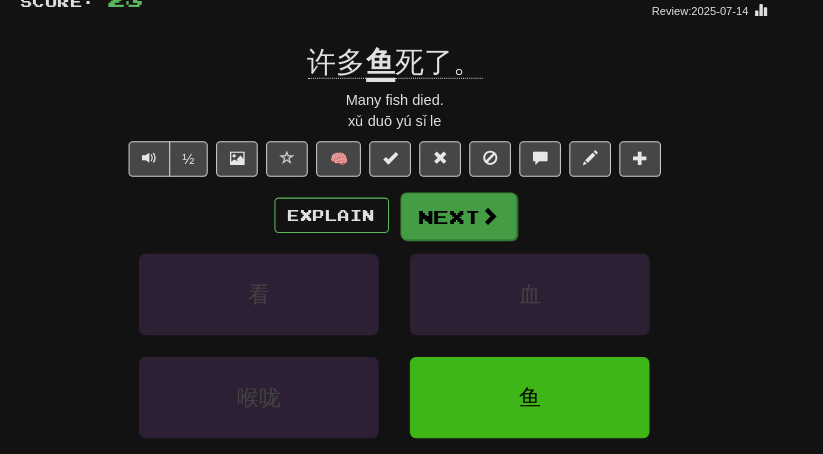 click on "Next" at bounding box center [473, 226] 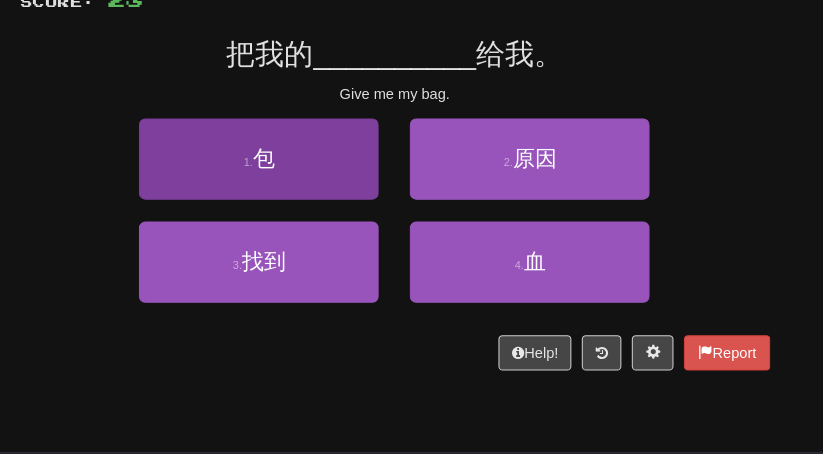click on "1 .  包" at bounding box center (281, 171) 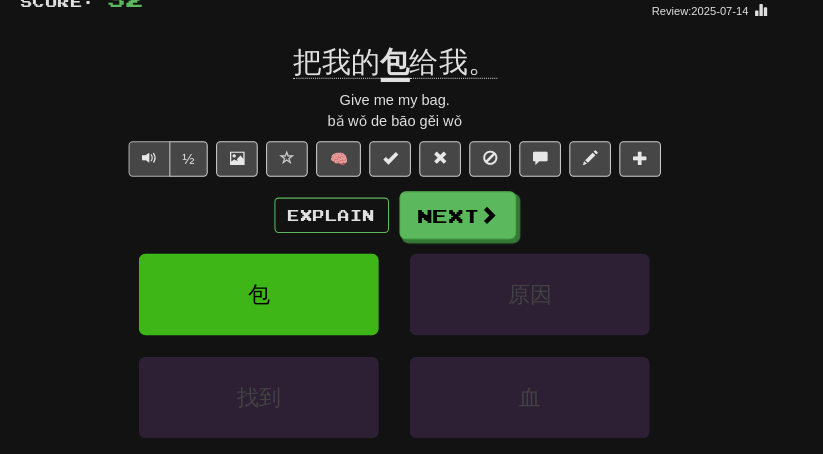 click at bounding box center (176, 170) 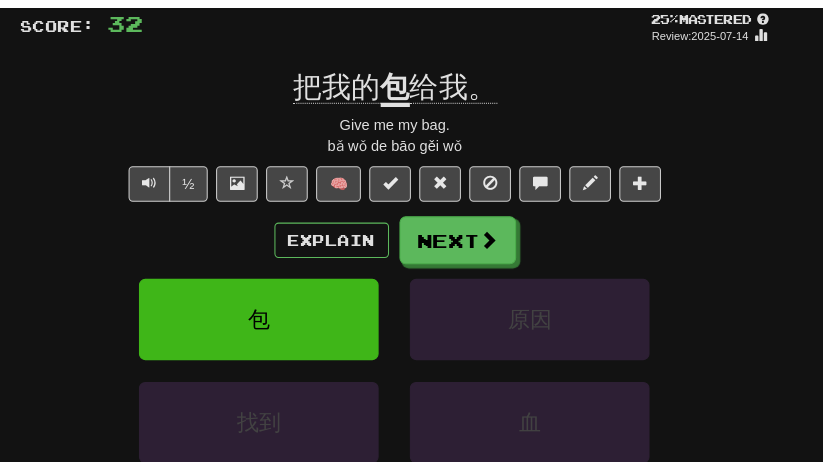 scroll, scrollTop: 140, scrollLeft: 0, axis: vertical 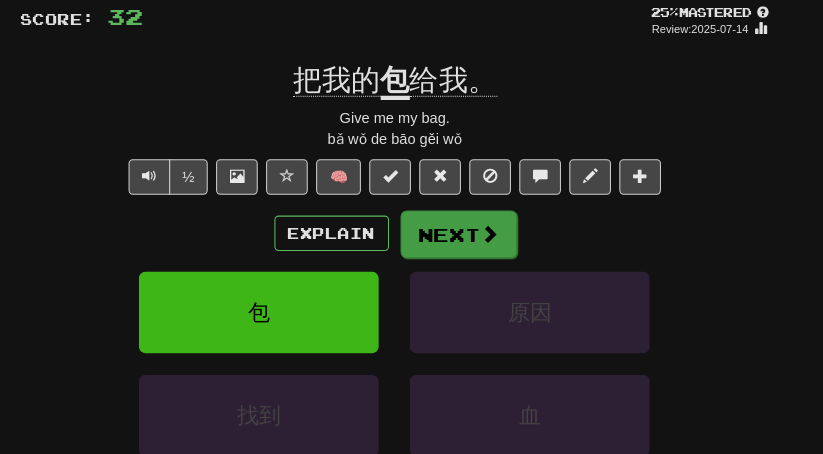click on "Next" at bounding box center (473, 226) 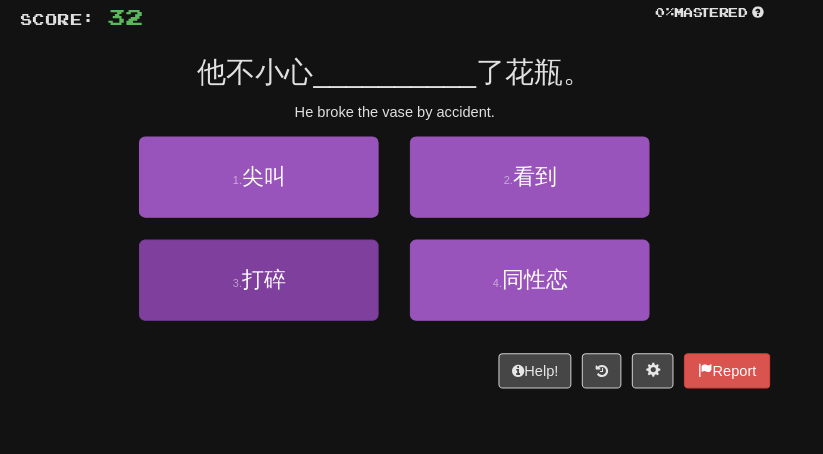 click on "3 .  打碎" at bounding box center (281, 270) 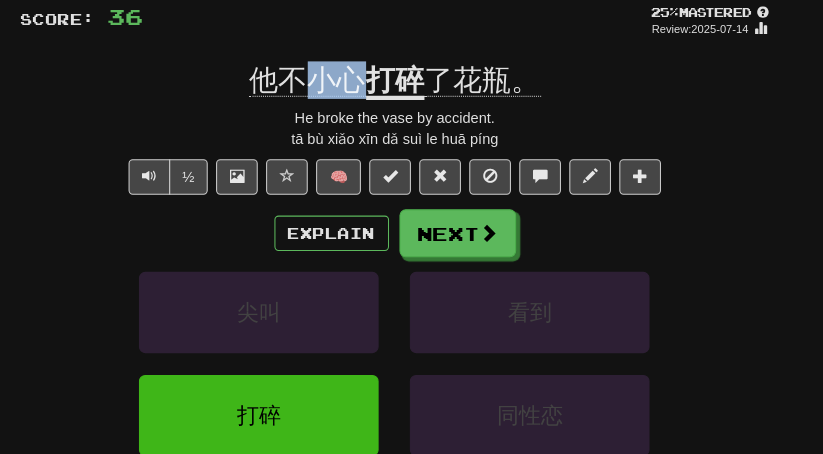 drag, startPoint x: 345, startPoint y: 82, endPoint x: 302, endPoint y: 82, distance: 43 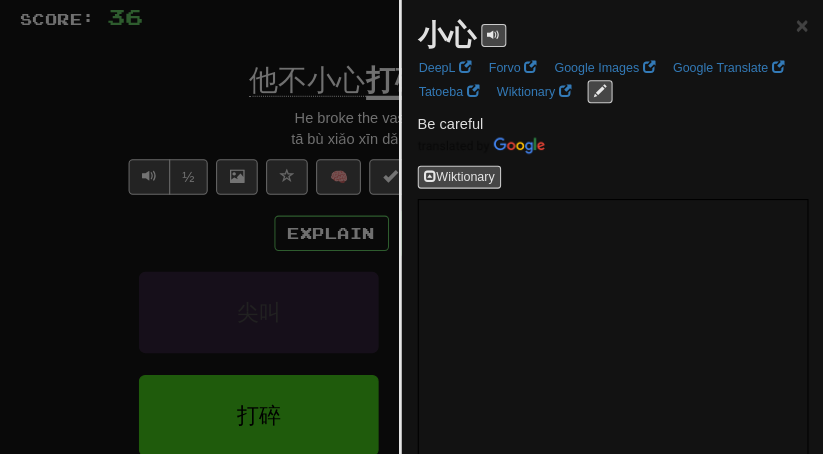 click at bounding box center [411, 227] 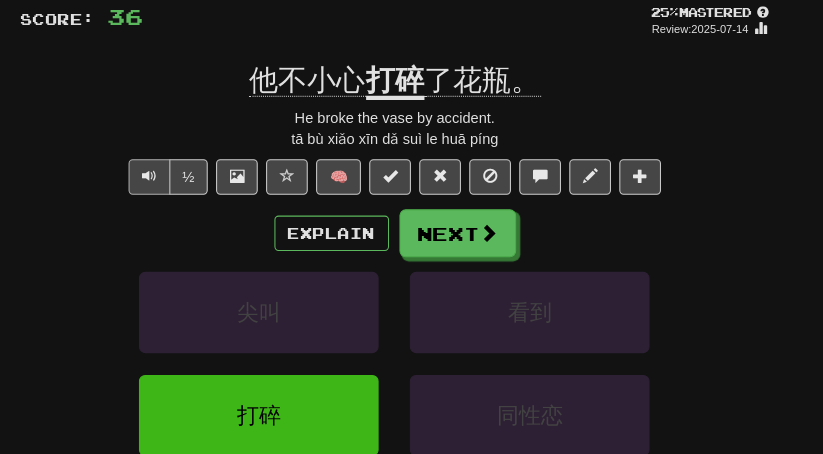 click at bounding box center [176, 170] 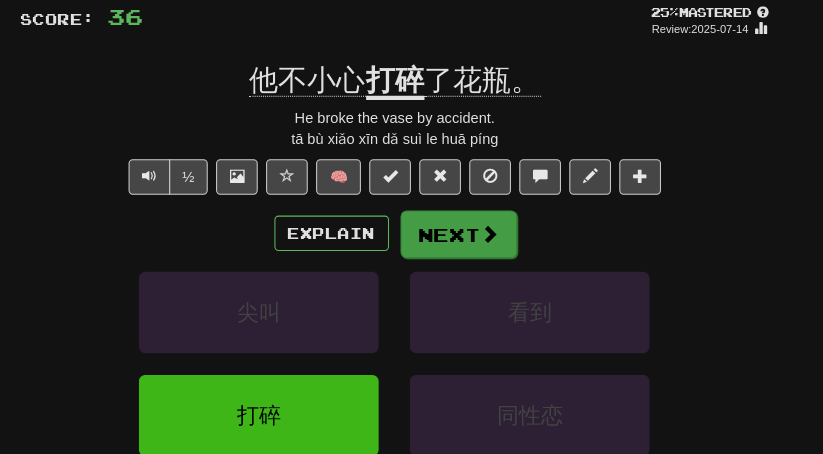 click on "Next" at bounding box center (473, 226) 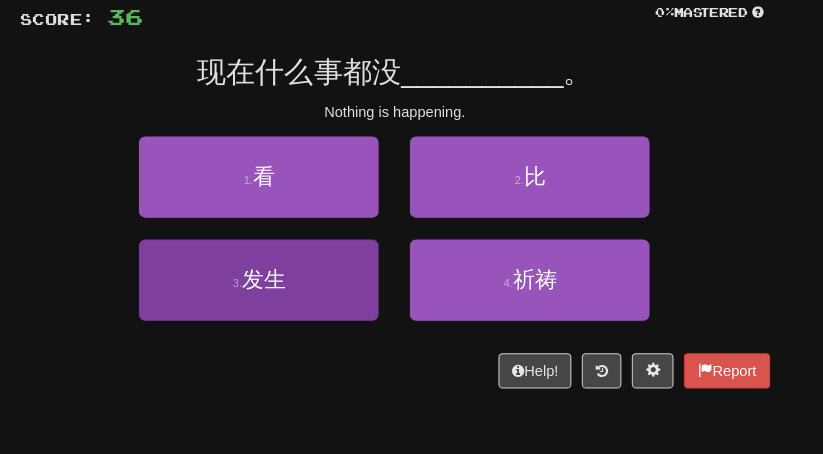 click on "3 .  发生" at bounding box center [281, 270] 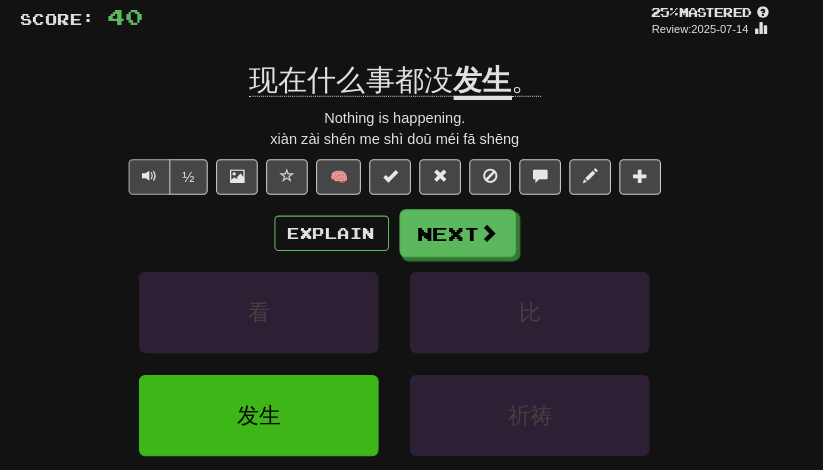 click at bounding box center (176, 170) 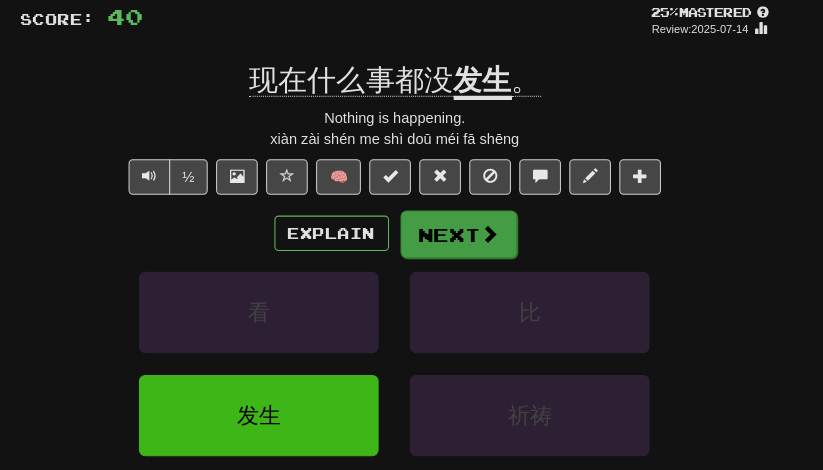 click on "Next" at bounding box center [473, 226] 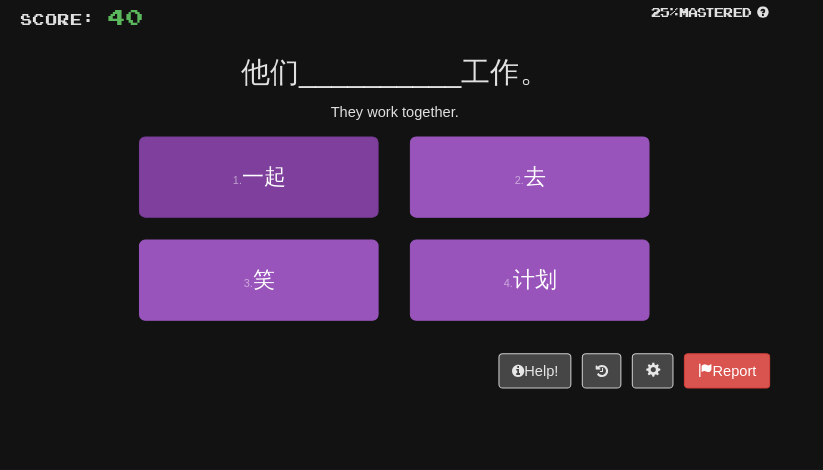 click on "1 .  一起" at bounding box center (281, 171) 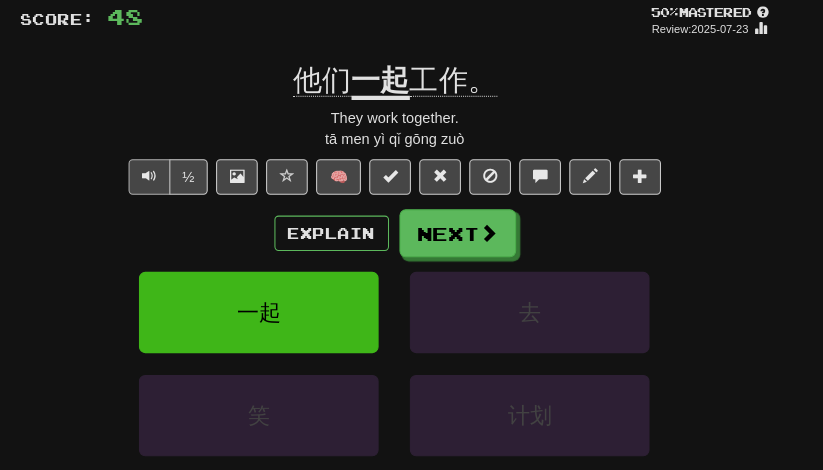 click at bounding box center [176, 170] 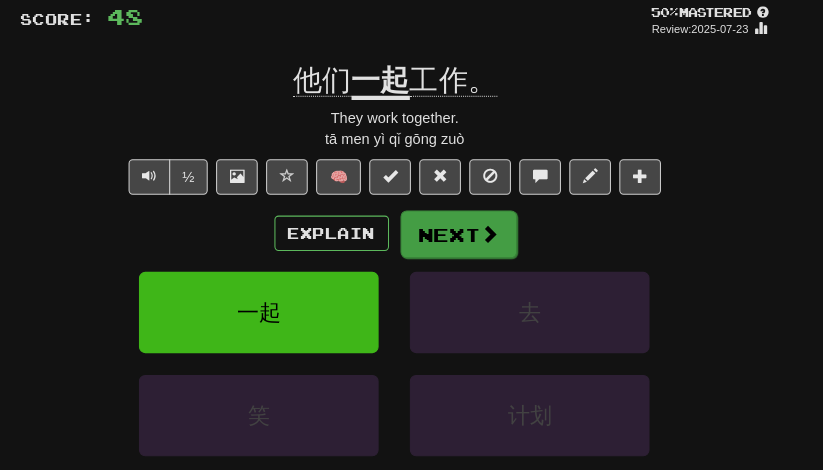 click on "Next" at bounding box center [473, 226] 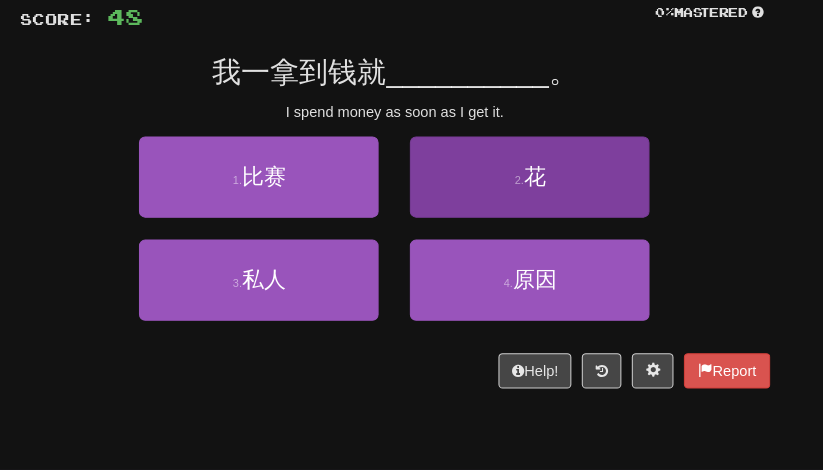 click on "2 .  花" at bounding box center [541, 171] 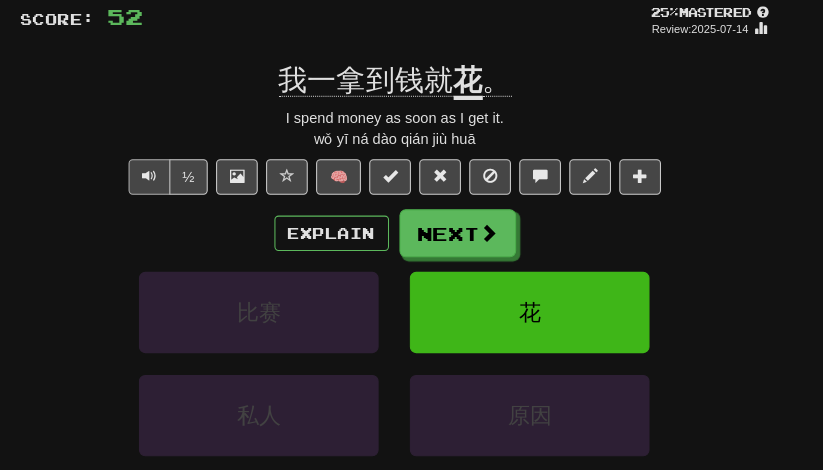 click at bounding box center (176, 170) 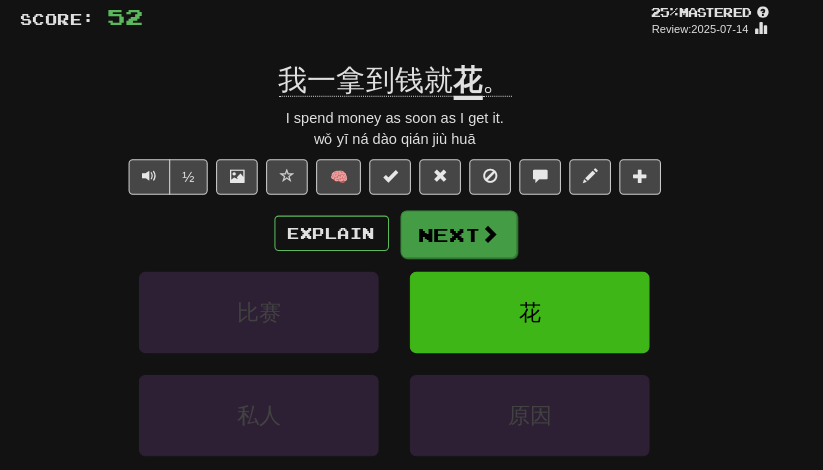 click on "Next" at bounding box center [473, 226] 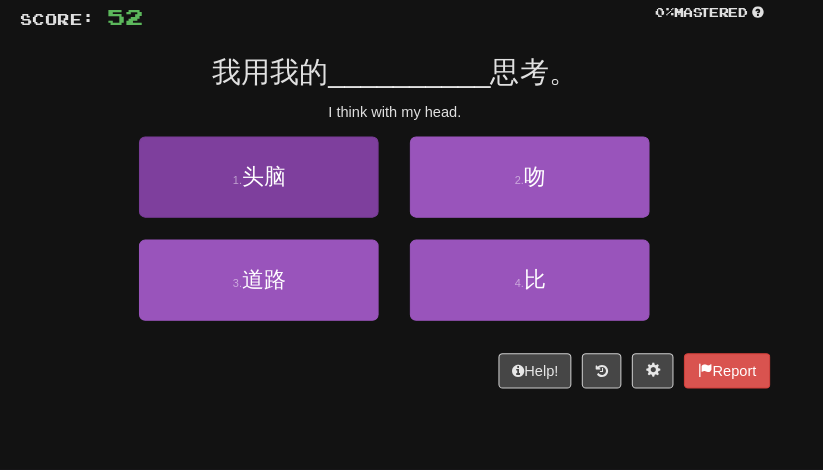 click on "1 .  头脑" at bounding box center (281, 171) 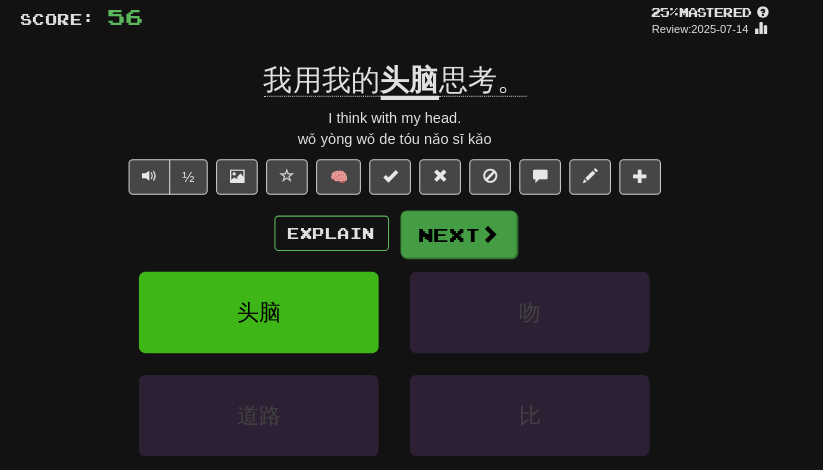 click on "Next" at bounding box center (473, 226) 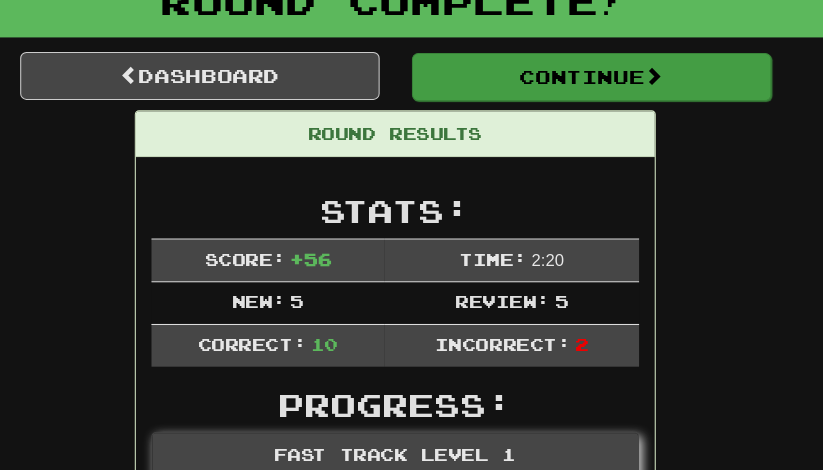 click on "Continue" at bounding box center [600, 75] 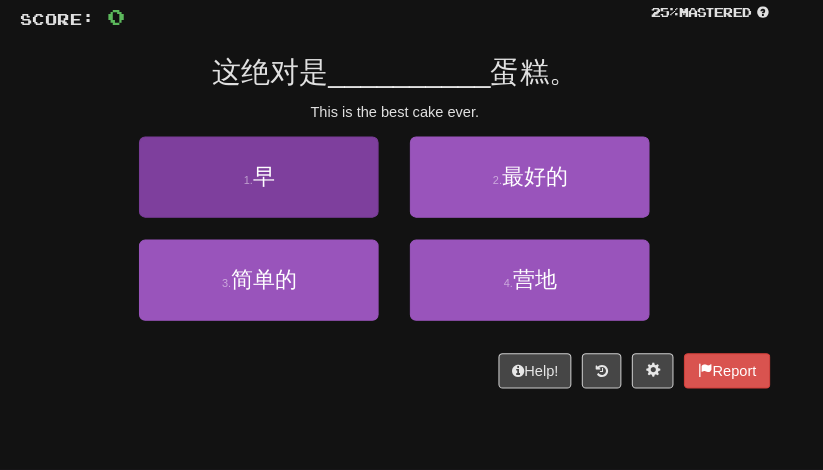 click on "1 .  早" at bounding box center (281, 171) 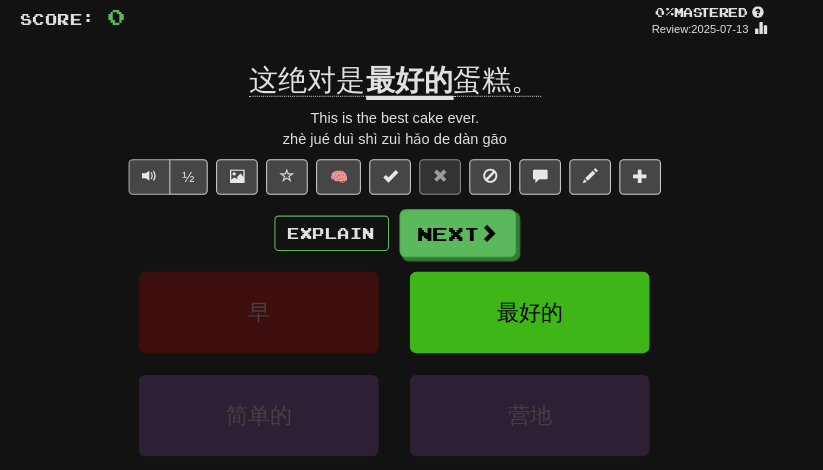 click at bounding box center [176, 171] 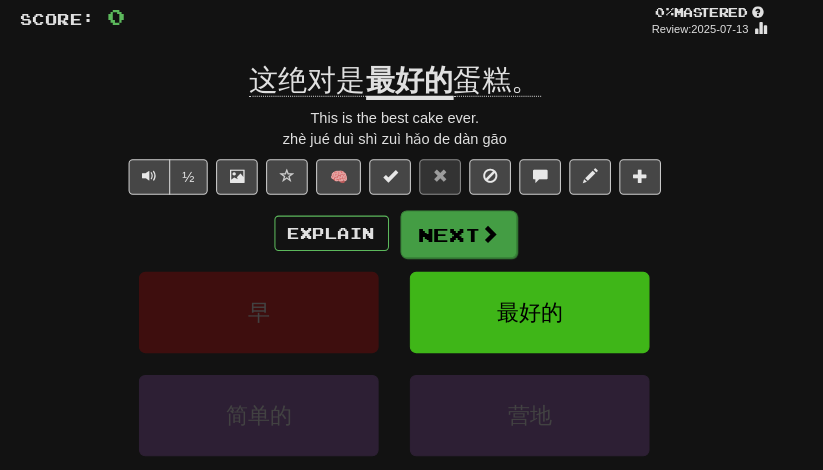 click on "Next" at bounding box center (473, 226) 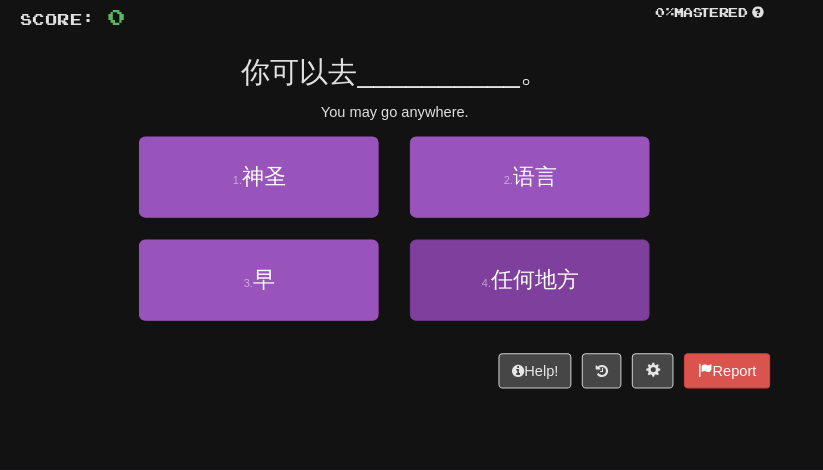 click on "4 .  任何地方" at bounding box center (541, 270) 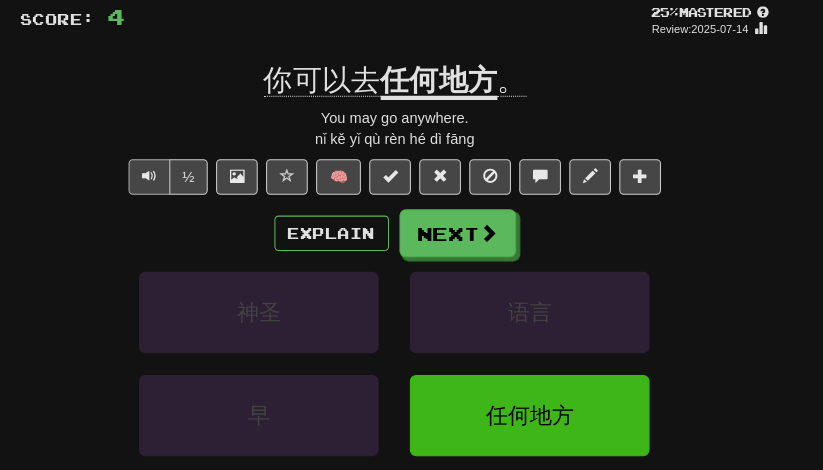 click at bounding box center [176, 171] 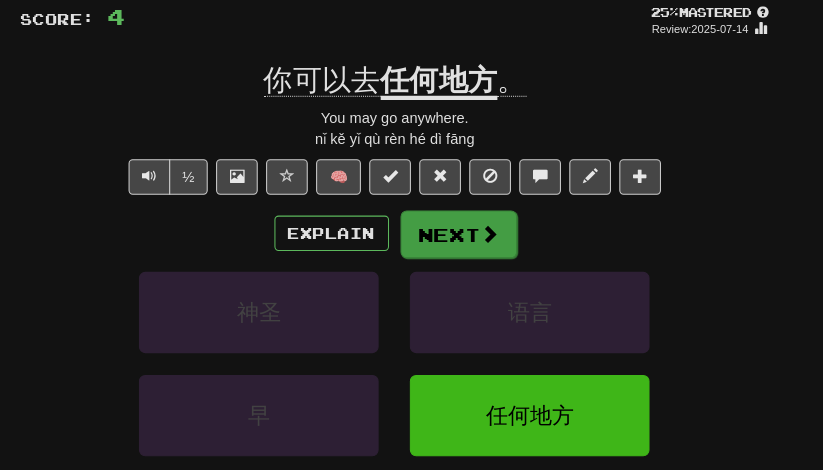 click on "Next" at bounding box center [473, 226] 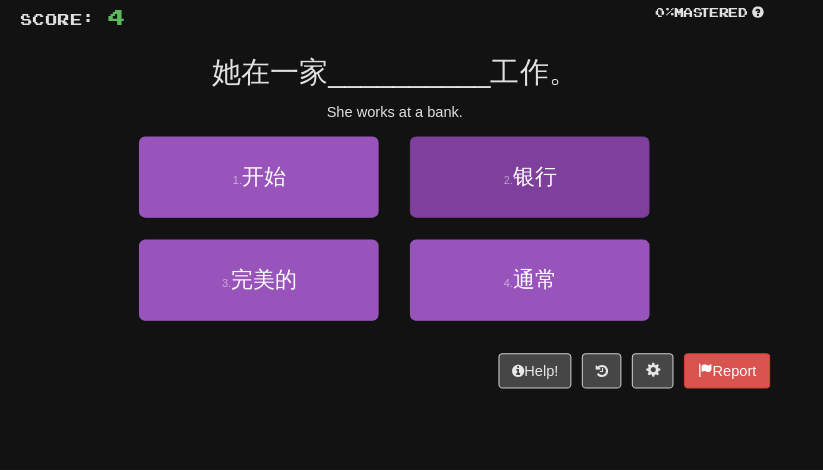 click on "2 .  银行" at bounding box center (541, 171) 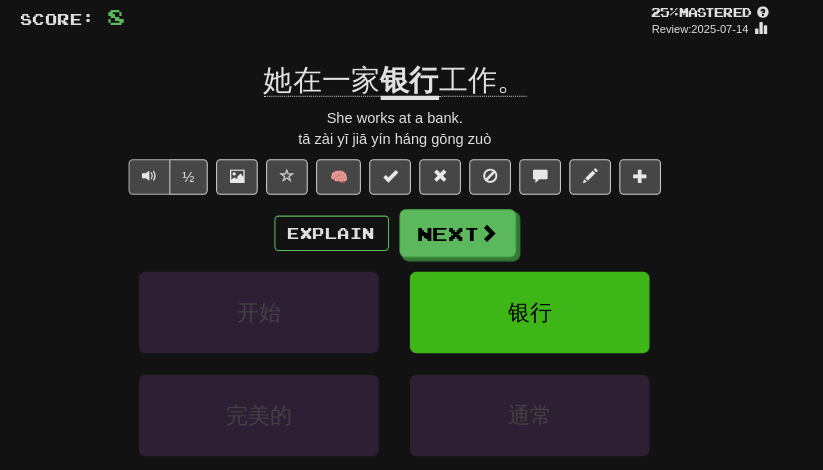 click at bounding box center [176, 171] 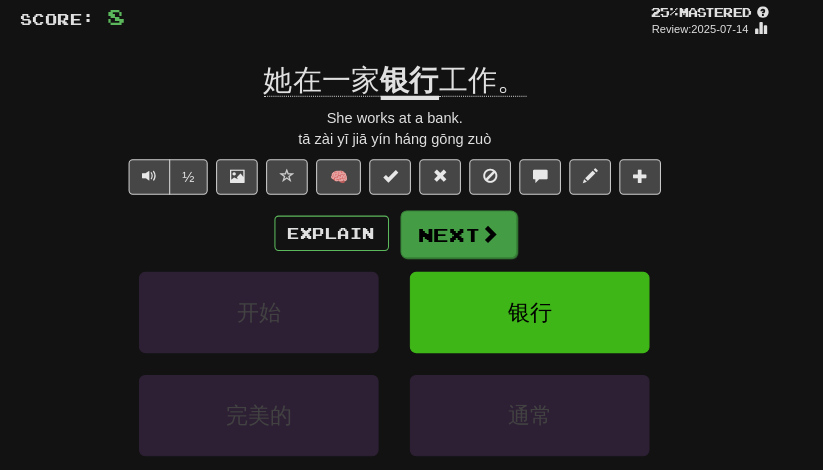 click on "Next" at bounding box center (473, 226) 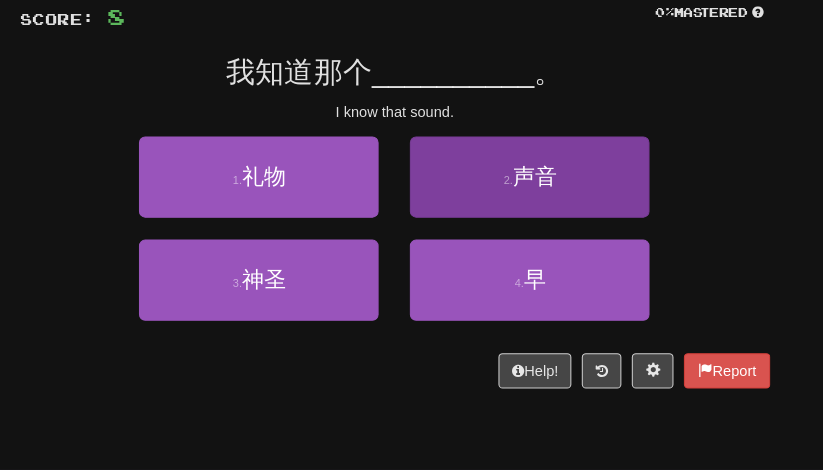 click on "2 .  声音" at bounding box center (541, 171) 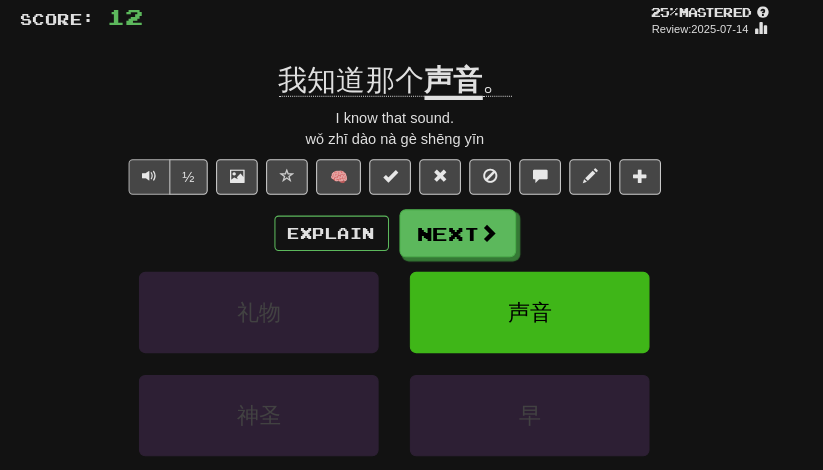 click at bounding box center [176, 170] 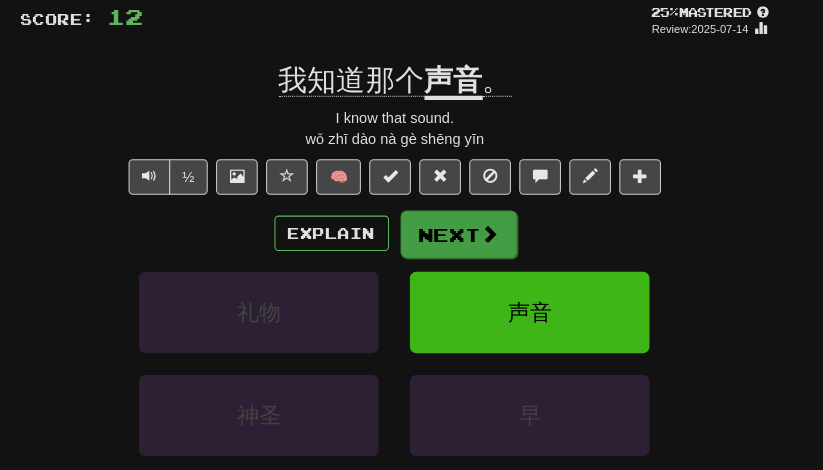 click on "Next" at bounding box center (473, 226) 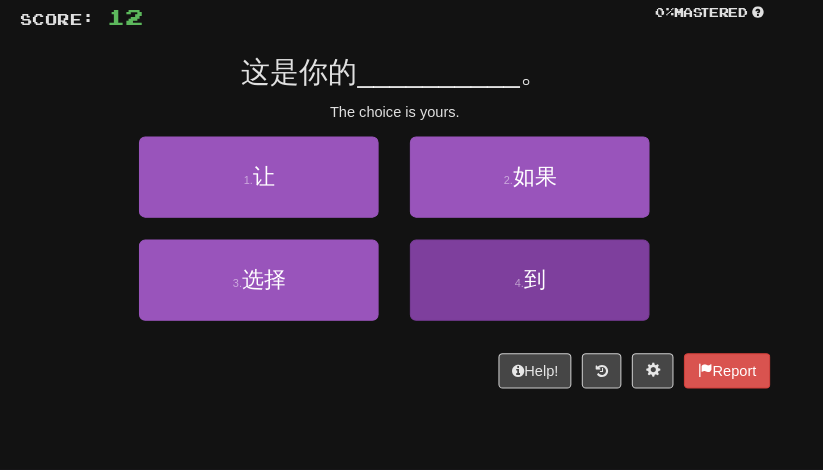 click on "4 .  到" at bounding box center (541, 270) 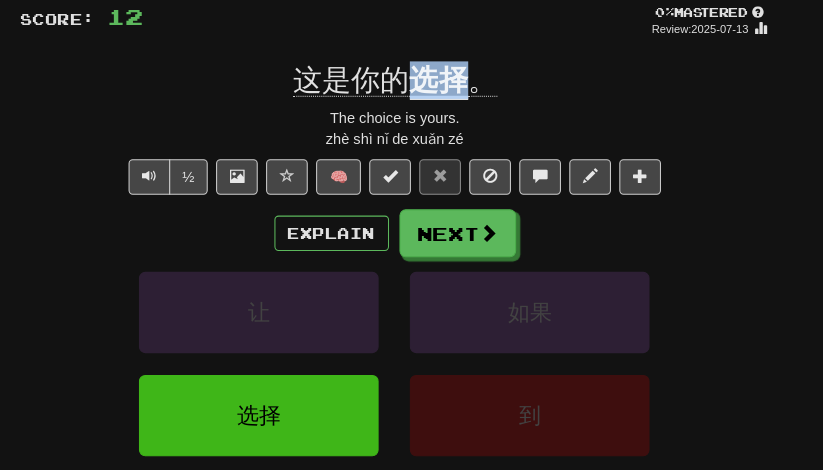 drag, startPoint x: 400, startPoint y: 82, endPoint x: 442, endPoint y: 82, distance: 42 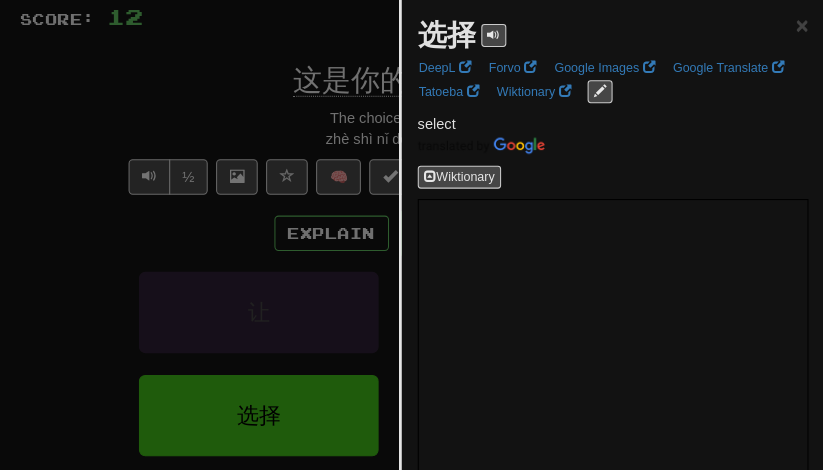 click at bounding box center [411, 235] 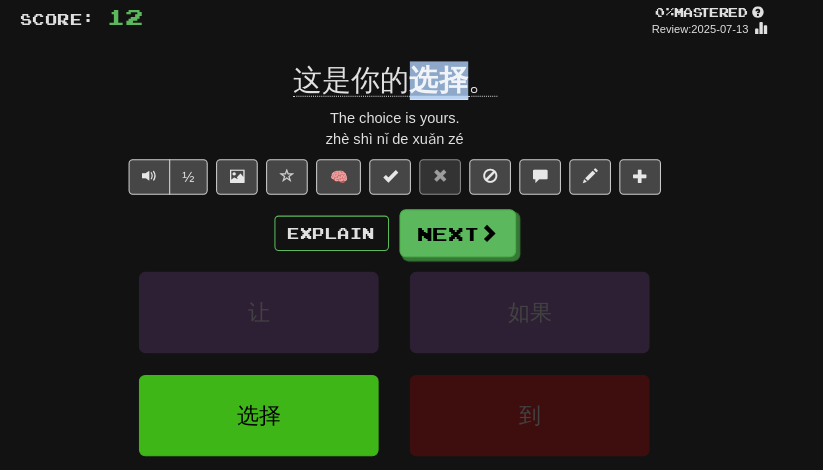 drag, startPoint x: 399, startPoint y: 82, endPoint x: 444, endPoint y: 82, distance: 45 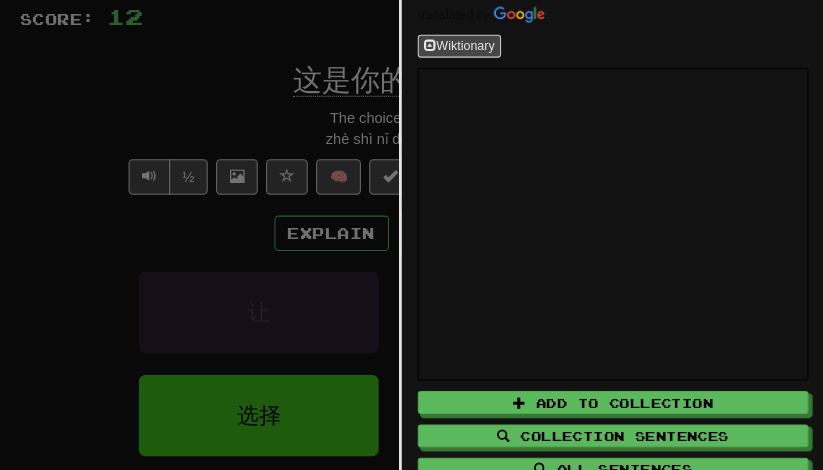 scroll, scrollTop: 128, scrollLeft: 0, axis: vertical 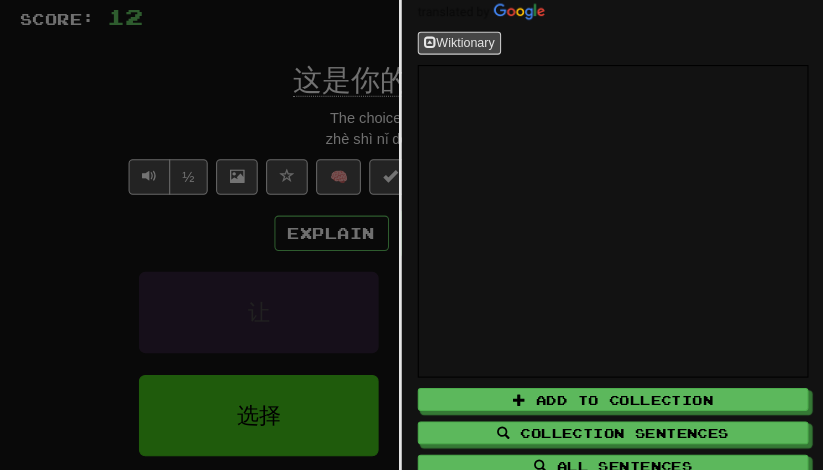 click at bounding box center [411, 235] 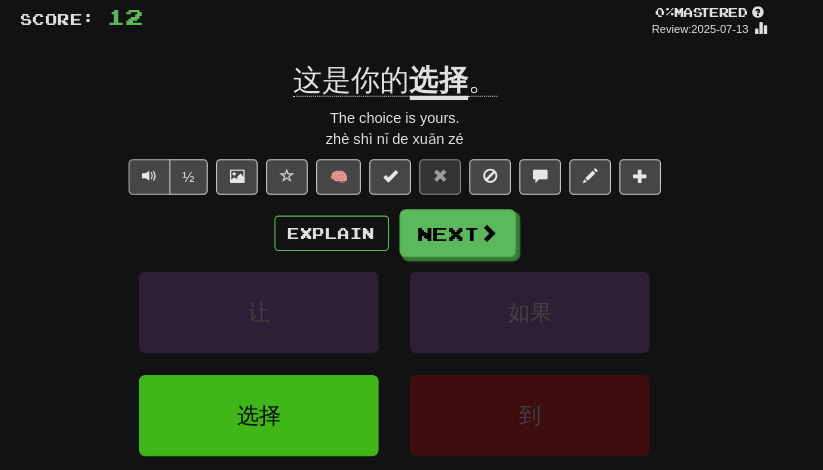 click at bounding box center (176, 170) 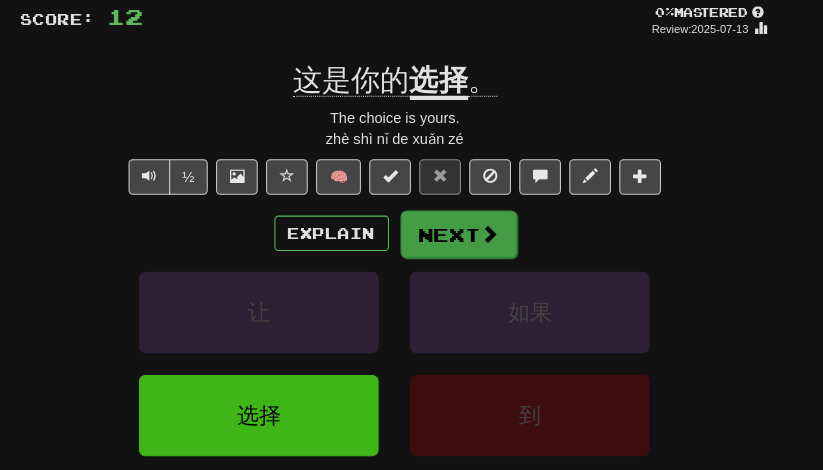 click on "Next" at bounding box center [473, 226] 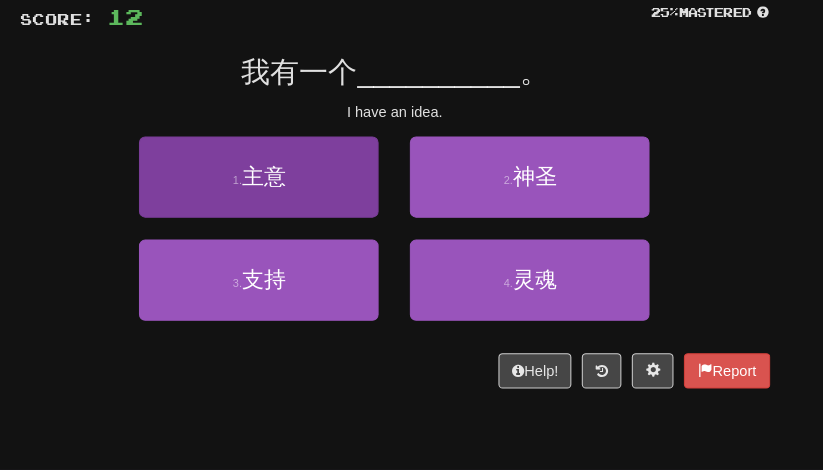 click on "1 .  主意" at bounding box center (281, 171) 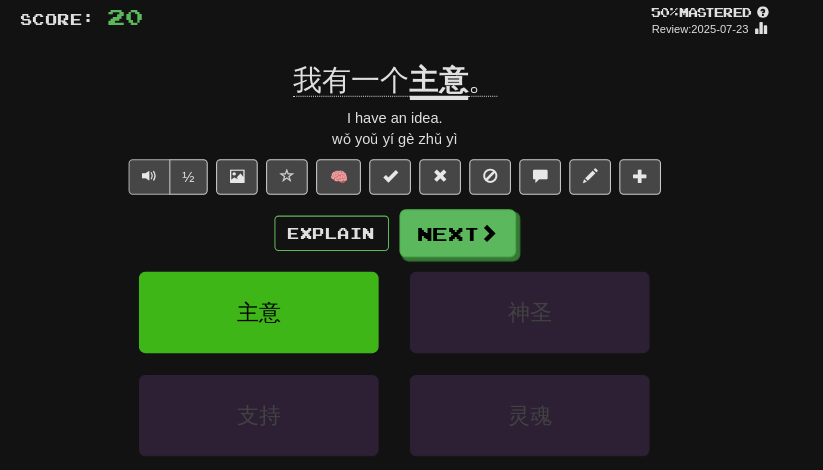 click at bounding box center (176, 171) 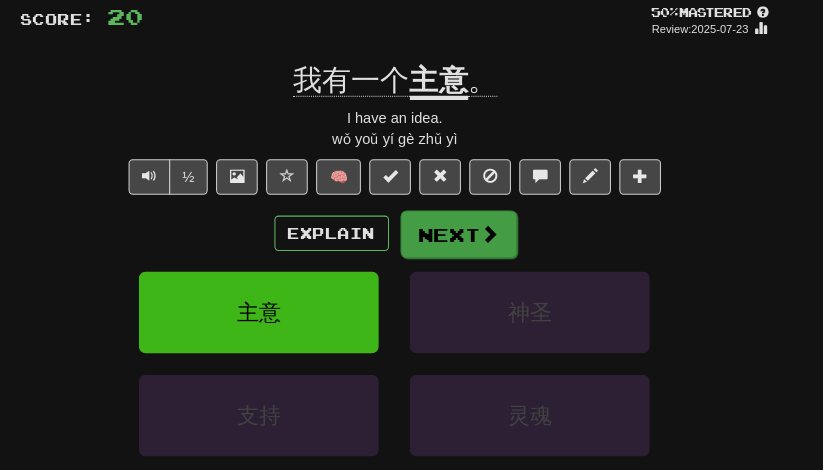 click on "Next" at bounding box center (473, 226) 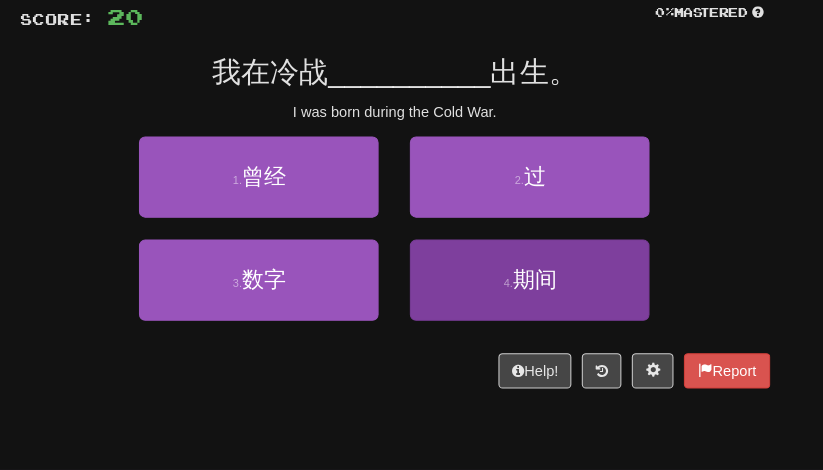click on "4 .  期间" at bounding box center (541, 270) 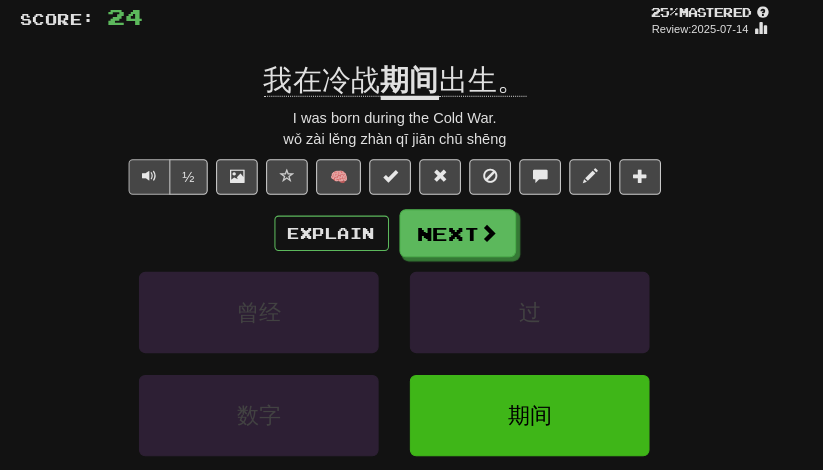 click at bounding box center (176, 170) 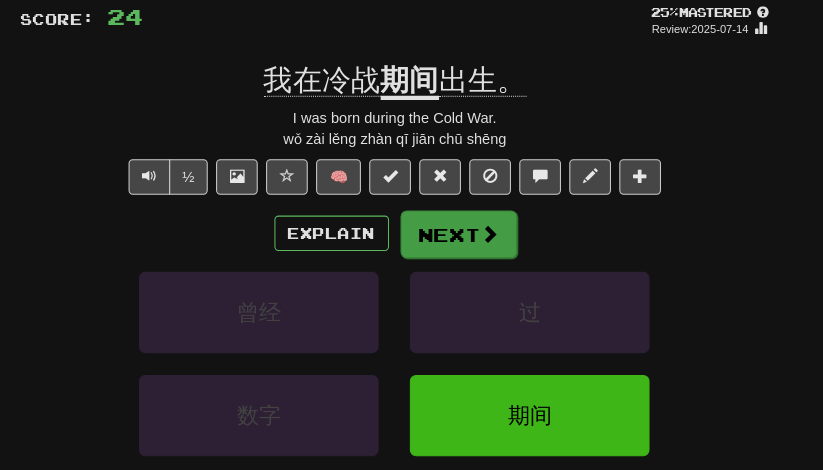 click on "Next" at bounding box center [473, 226] 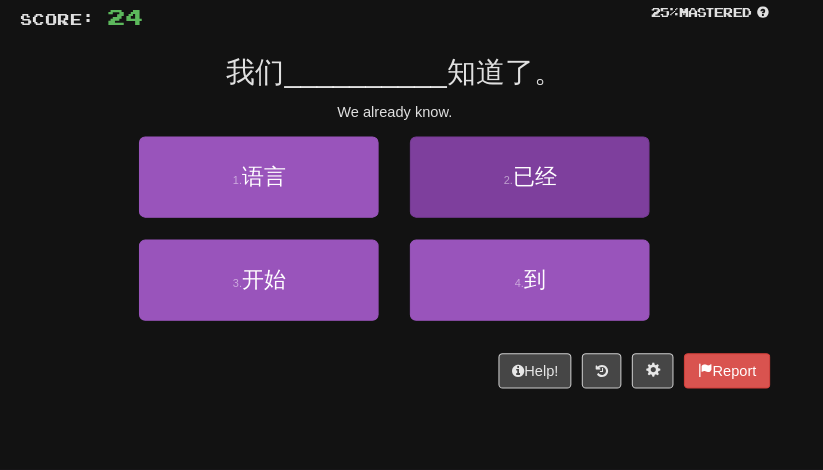 click on "2 .  已经" at bounding box center [541, 171] 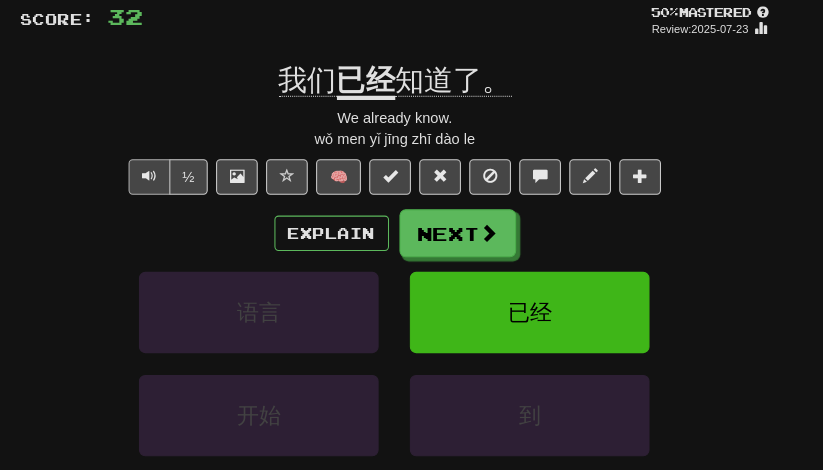 click at bounding box center (176, 171) 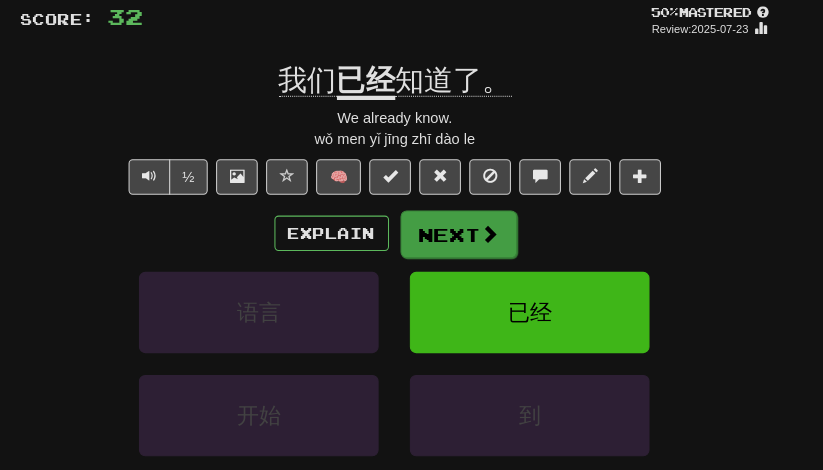 click on "Next" at bounding box center (473, 226) 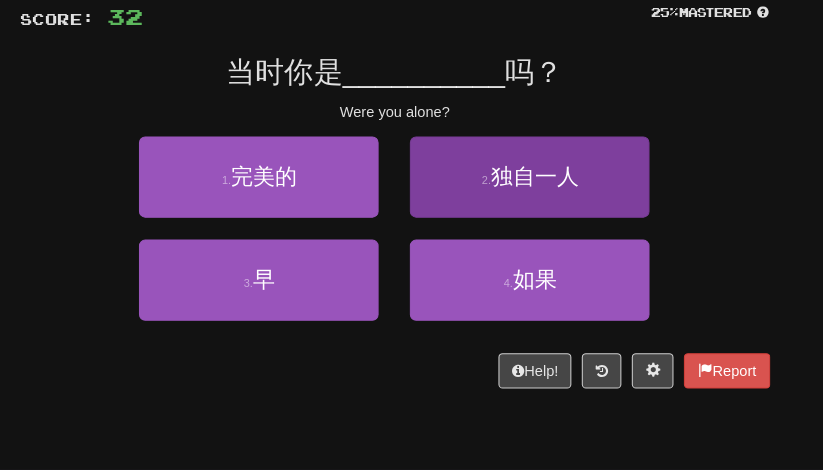 click on "2 .  独自一人" at bounding box center [541, 171] 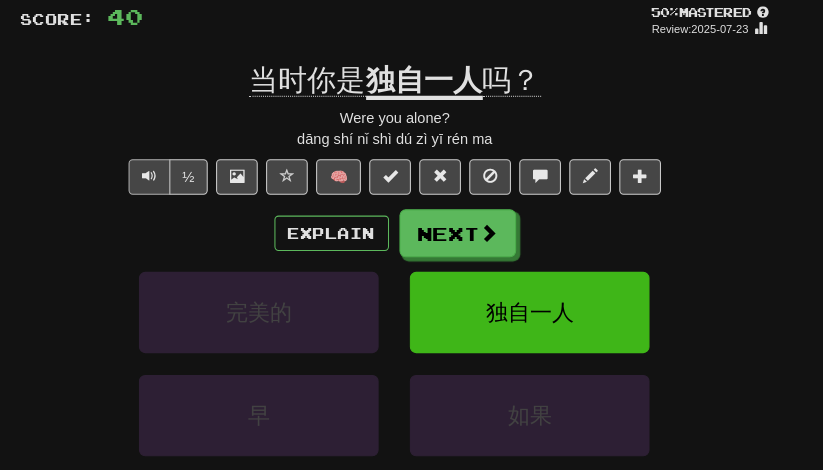 click at bounding box center (176, 170) 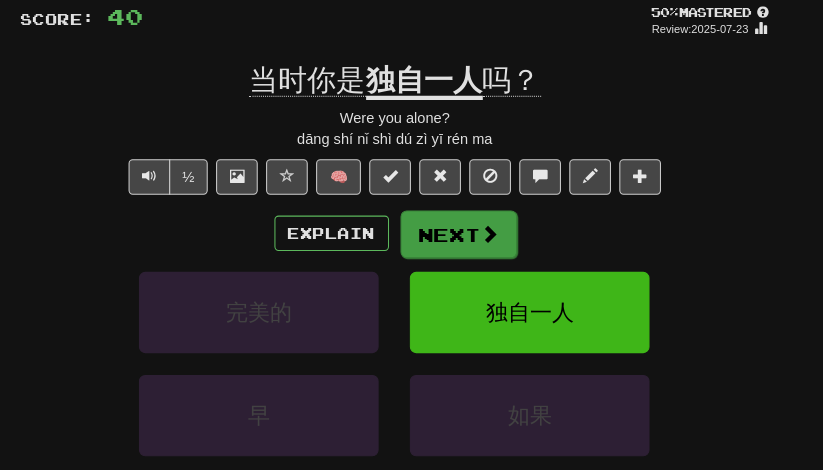 click on "Next" at bounding box center [473, 226] 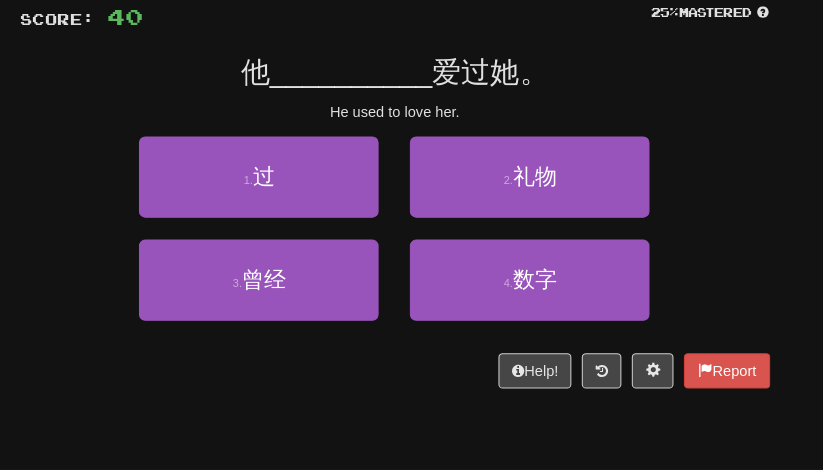 click on "2 .  礼物" at bounding box center (541, 181) 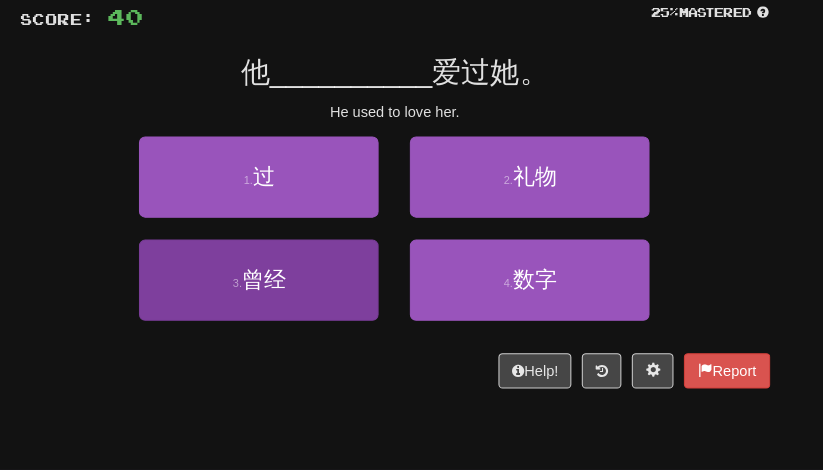 click on "3 .  曾经" at bounding box center [281, 270] 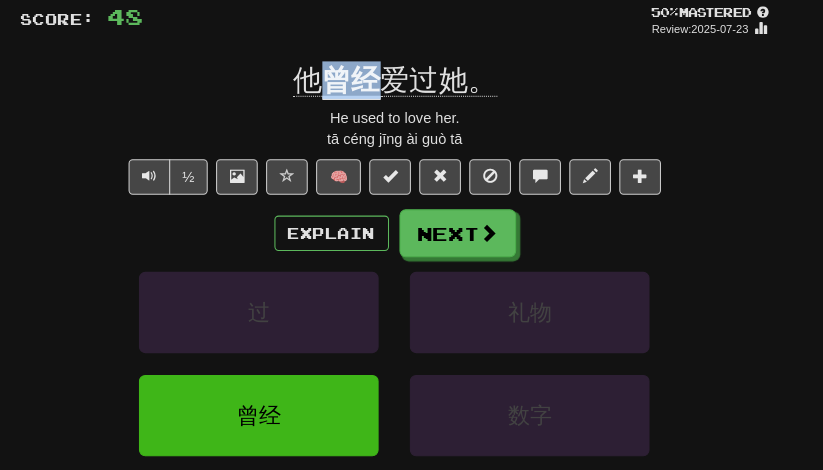 drag, startPoint x: 318, startPoint y: 87, endPoint x: 359, endPoint y: 87, distance: 41 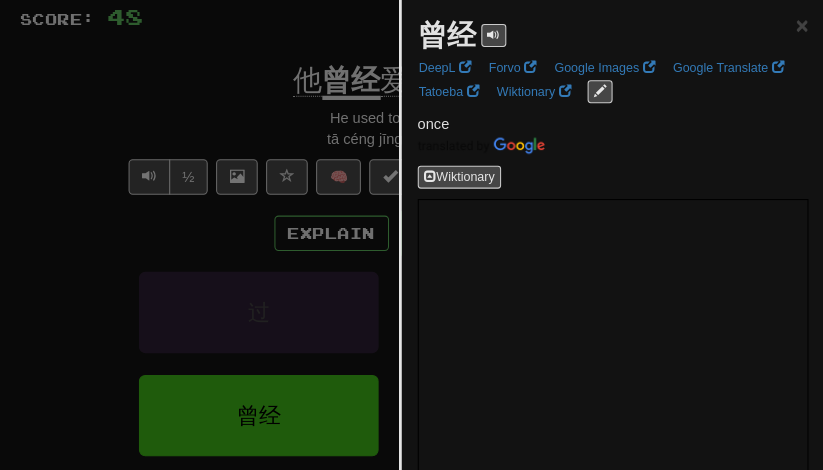 click at bounding box center (411, 235) 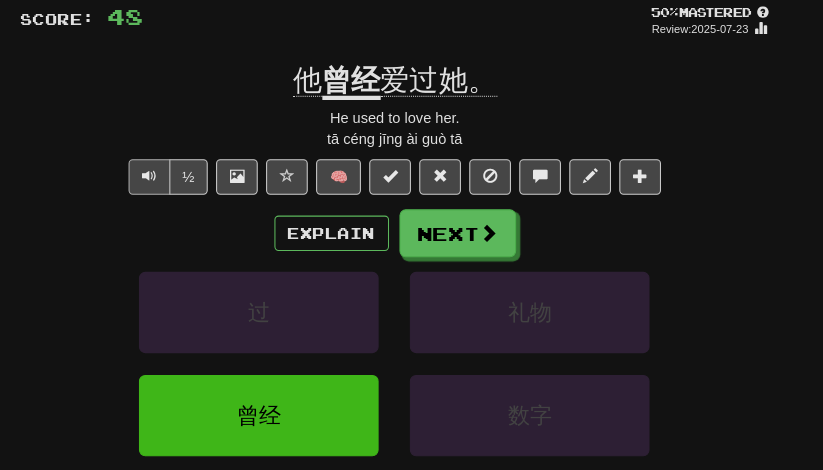 click at bounding box center (176, 170) 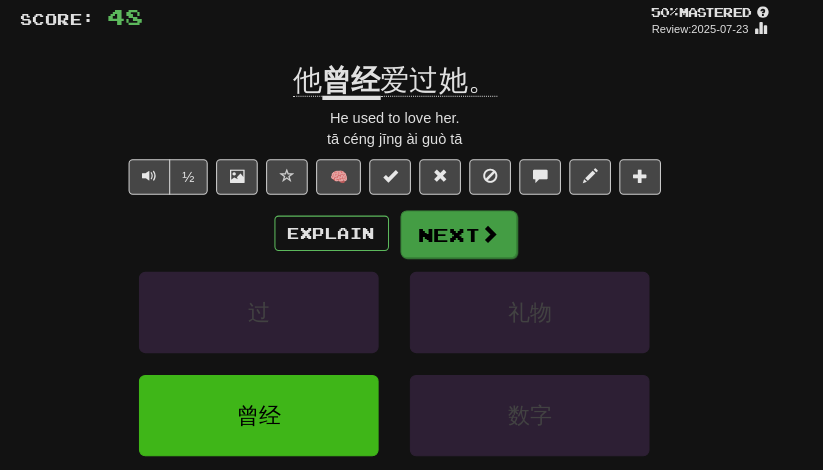 click on "Next" at bounding box center (473, 226) 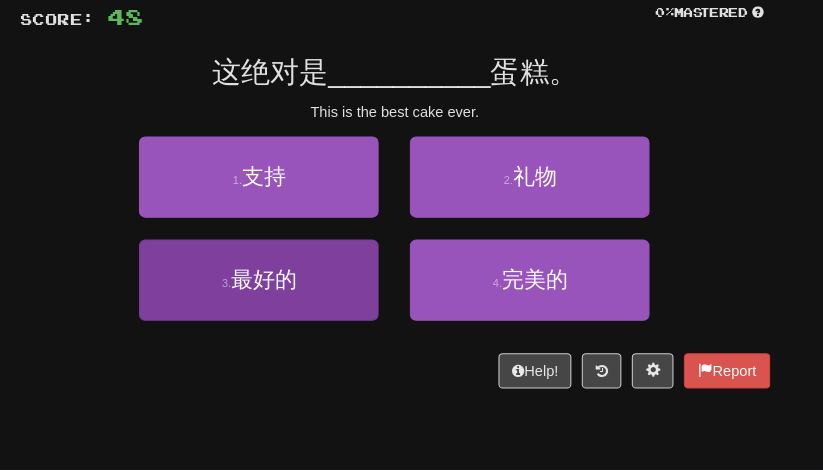 click on "3 .  最好的" at bounding box center (281, 270) 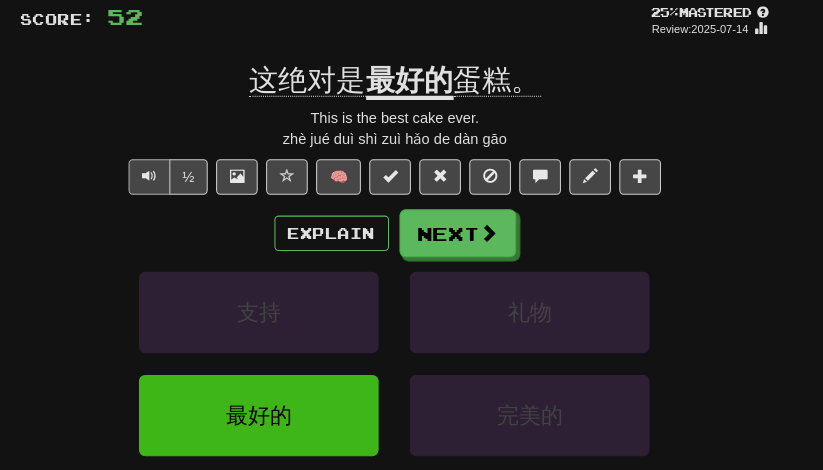 click at bounding box center [176, 170] 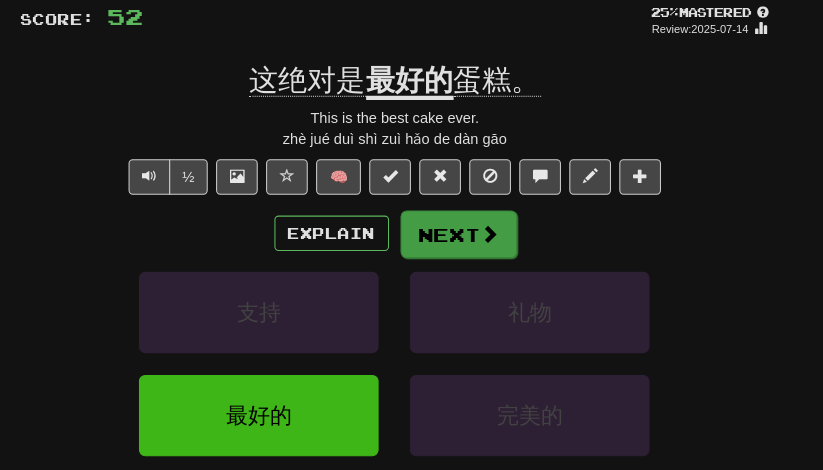 click at bounding box center [503, 225] 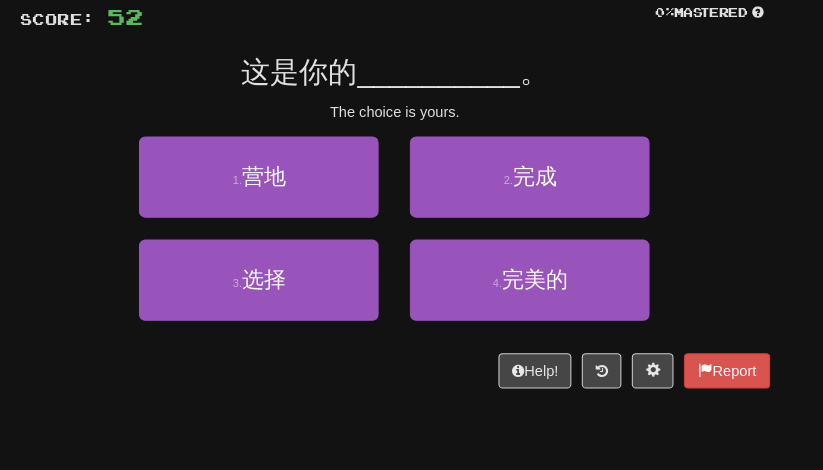 click on "1 .  营地" at bounding box center [281, 181] 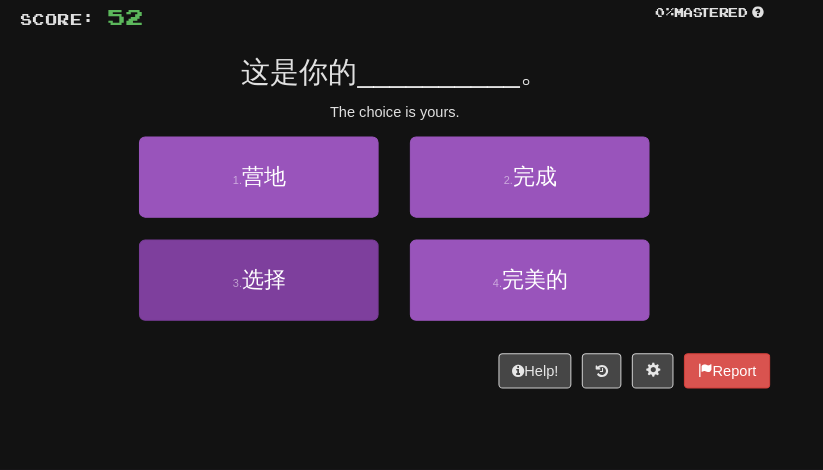 click on "3 .  选择" at bounding box center [281, 270] 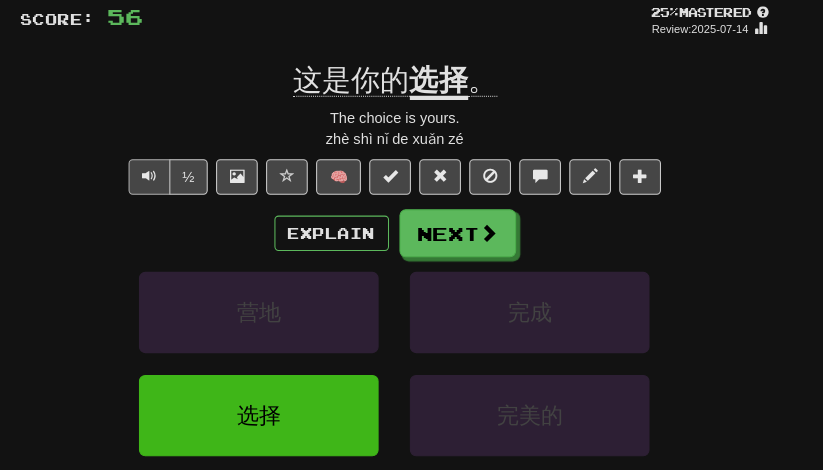 click at bounding box center (176, 170) 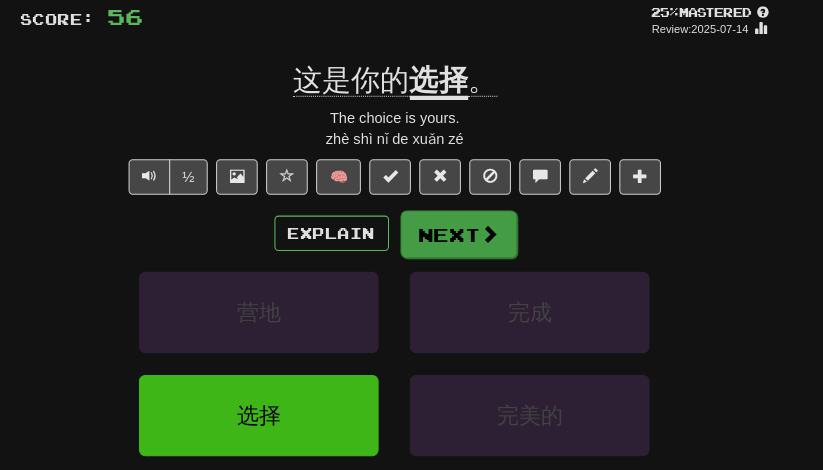 click on "Next" at bounding box center (473, 226) 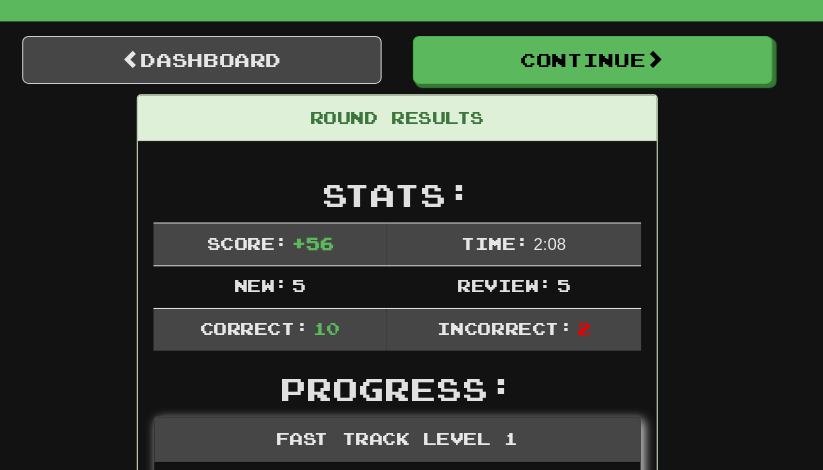 scroll, scrollTop: 153, scrollLeft: 0, axis: vertical 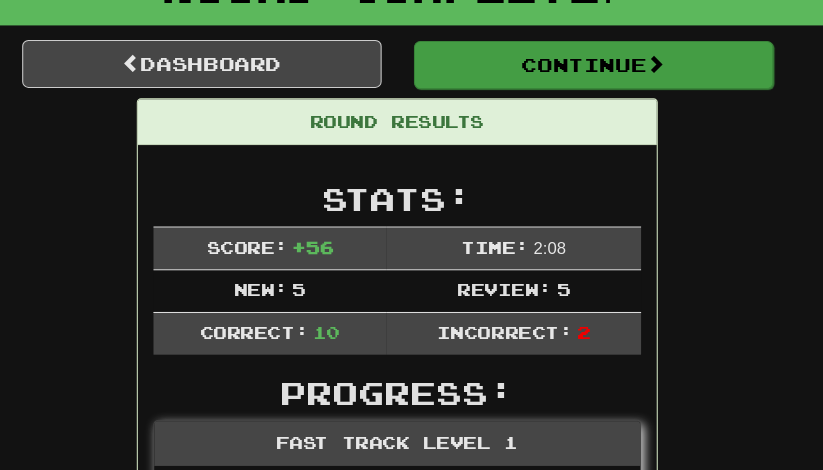 click on "Continue" at bounding box center (600, 62) 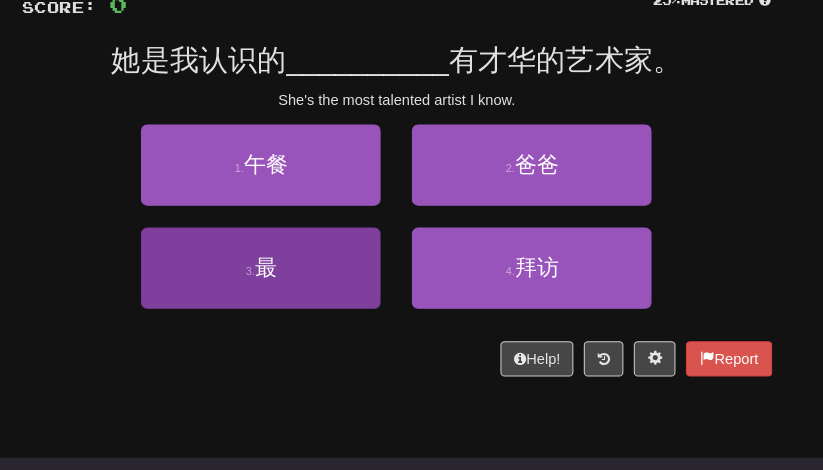 scroll, scrollTop: 126, scrollLeft: 0, axis: vertical 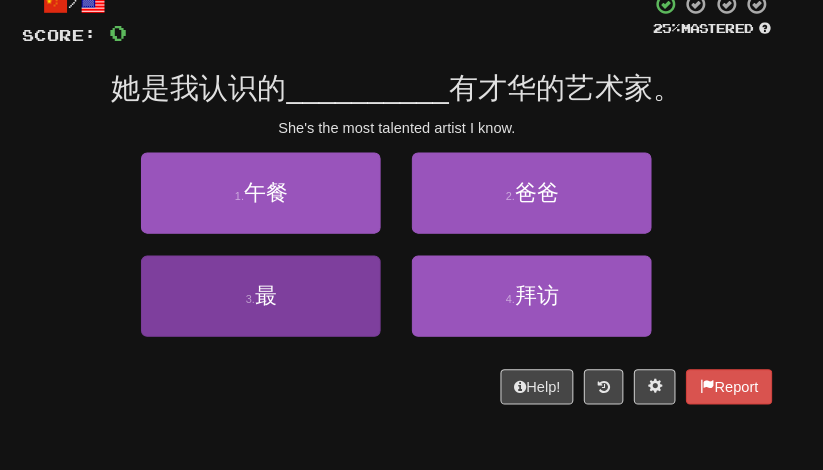 click on "3 .  最" at bounding box center (281, 284) 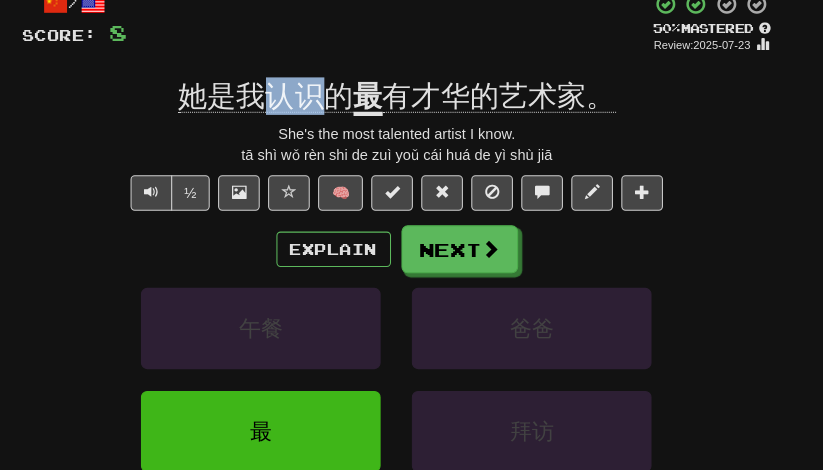 drag, startPoint x: 266, startPoint y: 99, endPoint x: 297, endPoint y: 99, distance: 31 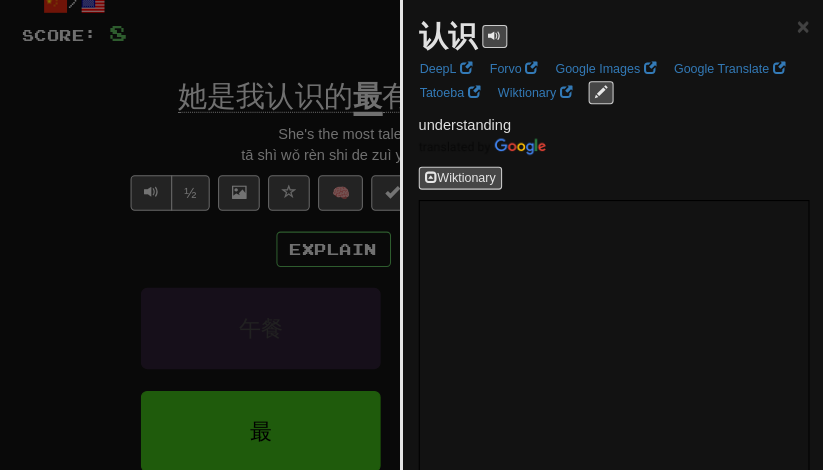 click at bounding box center [411, 235] 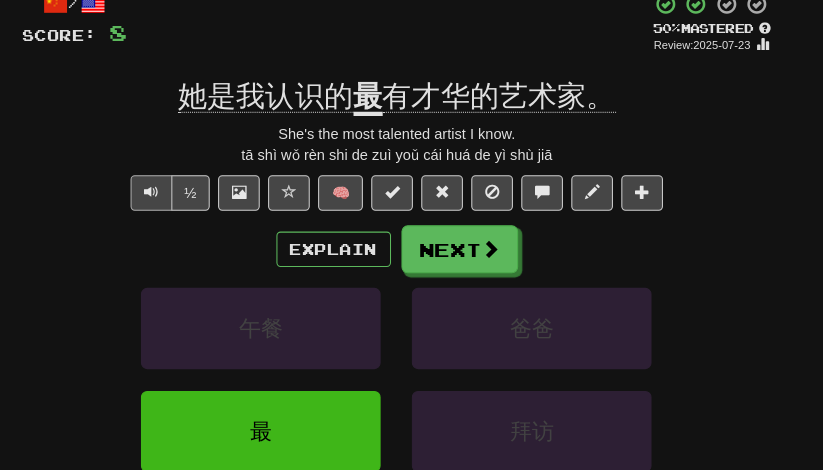 click at bounding box center (176, 184) 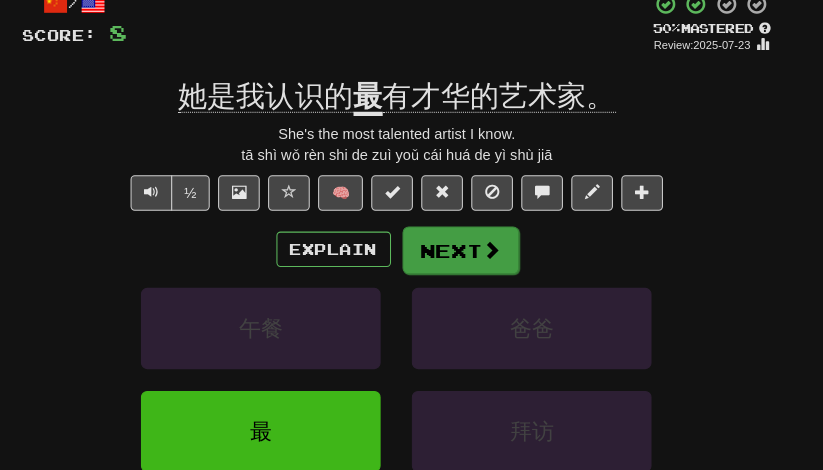 click on "Next" at bounding box center (473, 240) 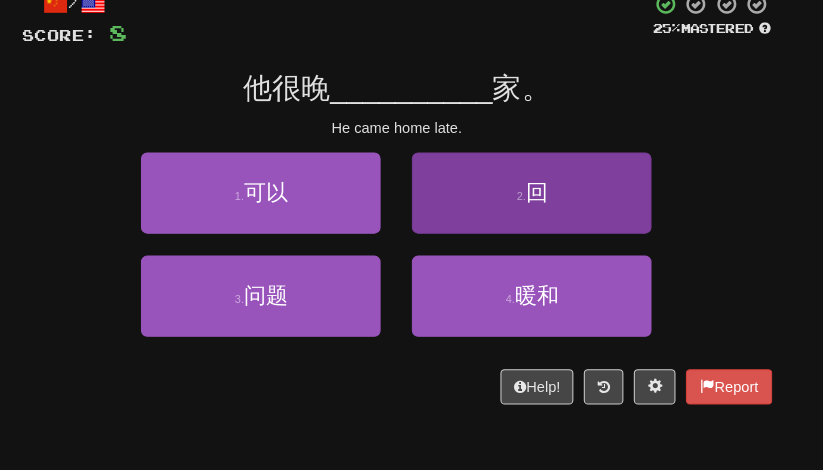 click on "2 .  回" at bounding box center (541, 185) 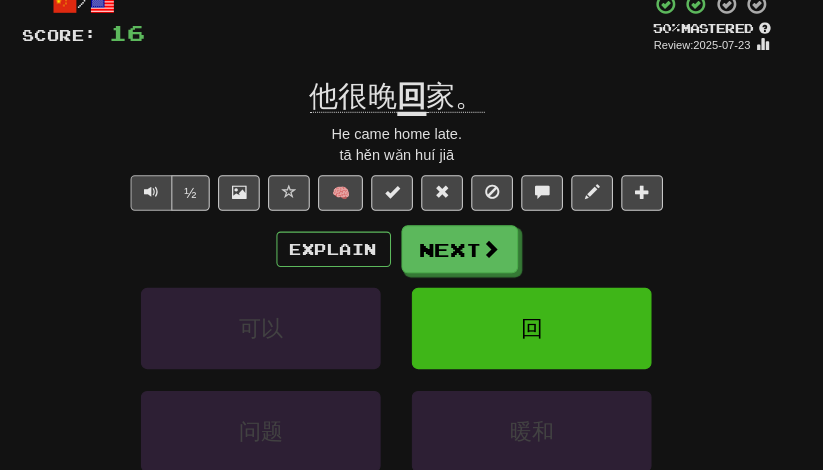 click at bounding box center (176, 185) 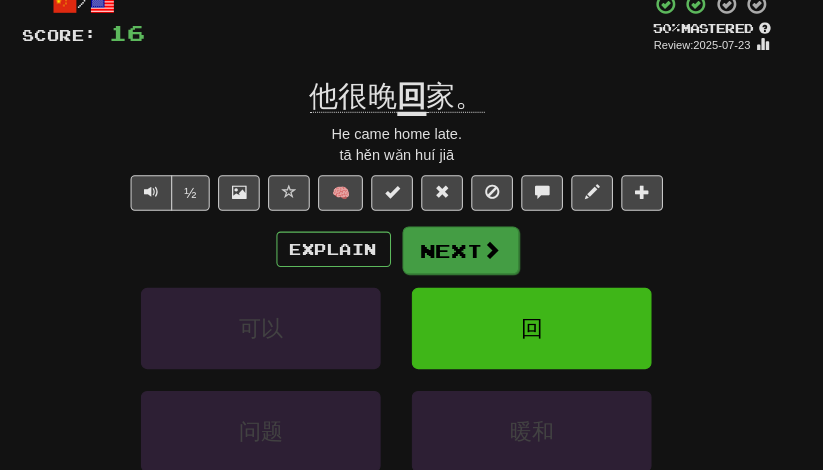 click on "Next" at bounding box center [473, 240] 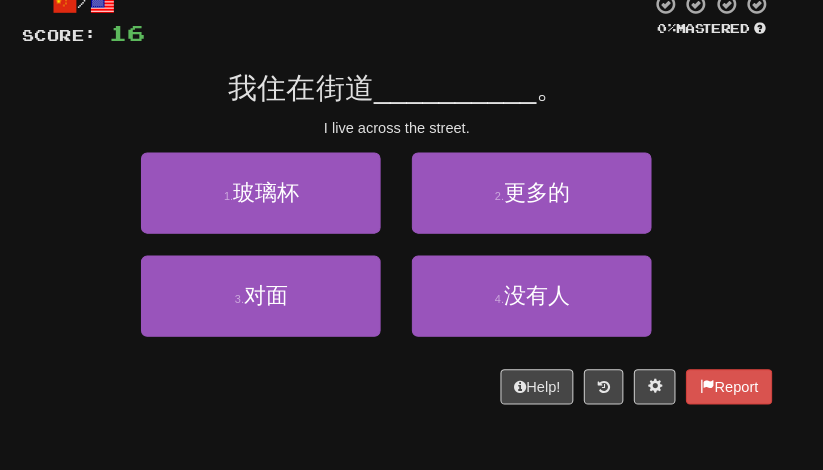 click on "2 .  更多的" at bounding box center (541, 195) 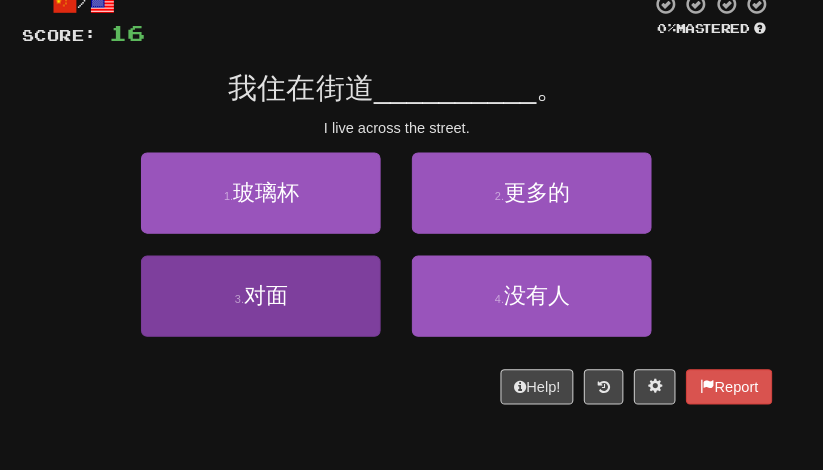 click on "3 .  对面" at bounding box center [281, 284] 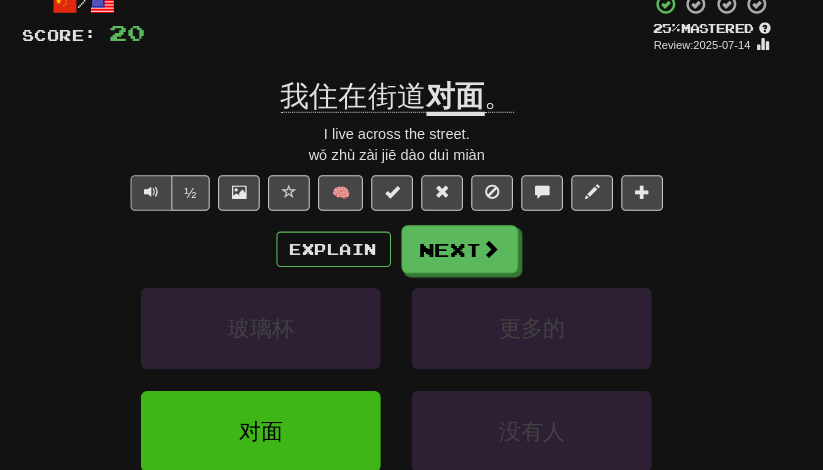 click at bounding box center (176, 185) 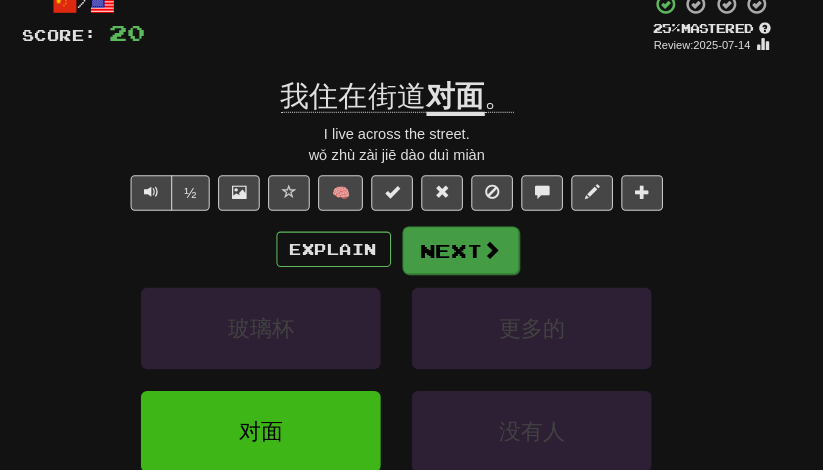 click on "Next" at bounding box center (473, 240) 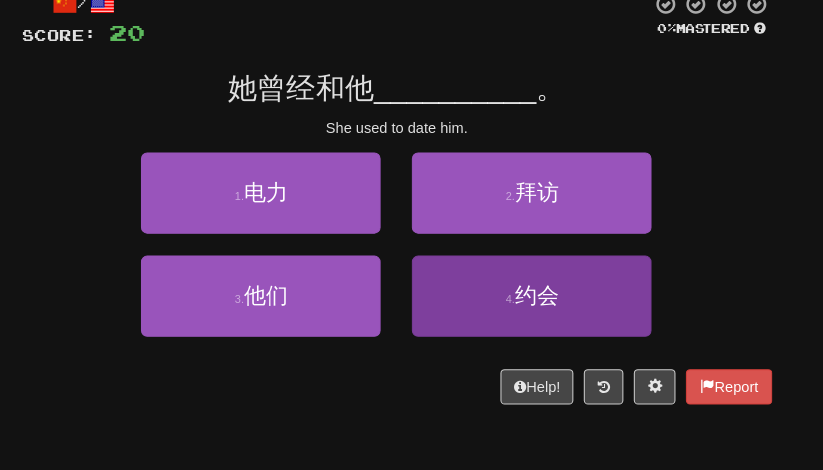 click on "4 .  约会" at bounding box center (541, 284) 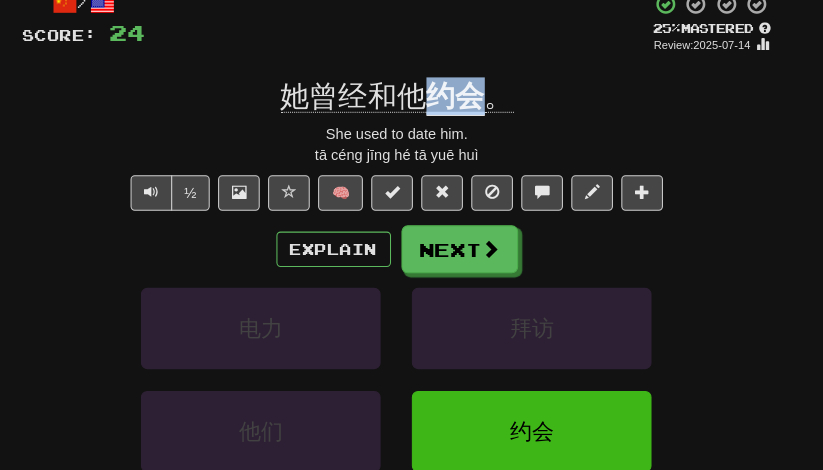 drag, startPoint x: 416, startPoint y: 95, endPoint x: 452, endPoint y: 95, distance: 36 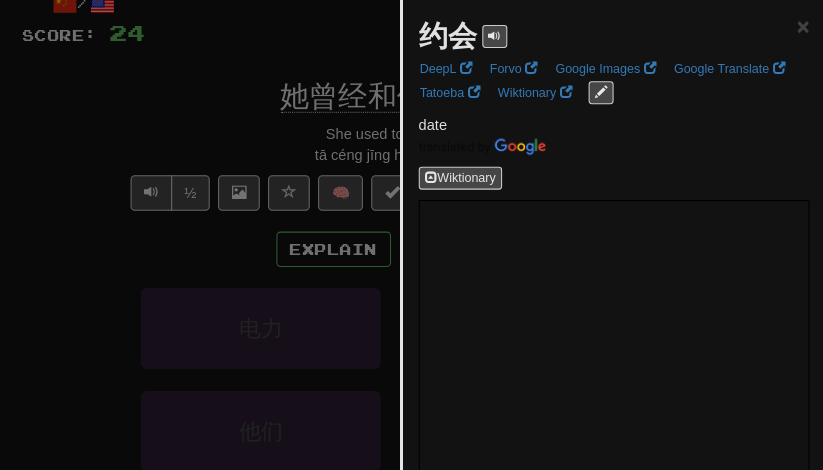 click at bounding box center (411, 235) 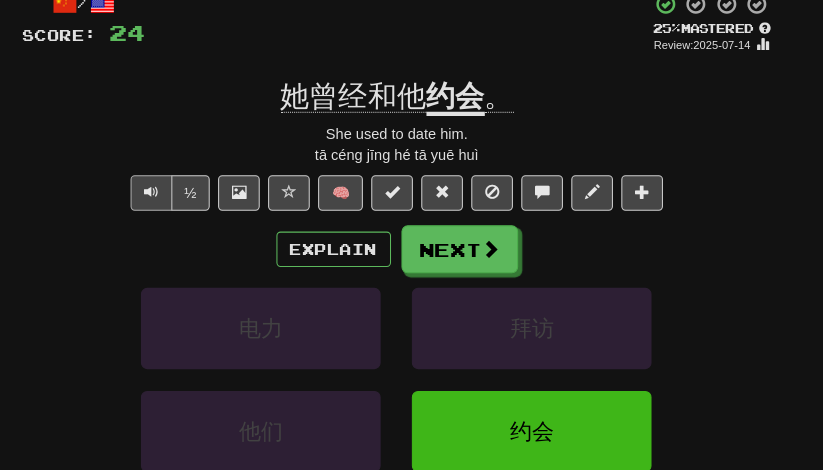 click at bounding box center (176, 185) 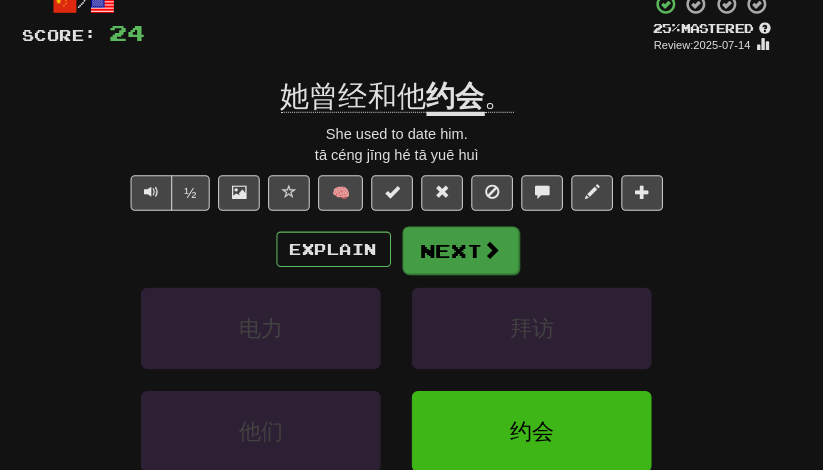 click on "Next" at bounding box center (473, 240) 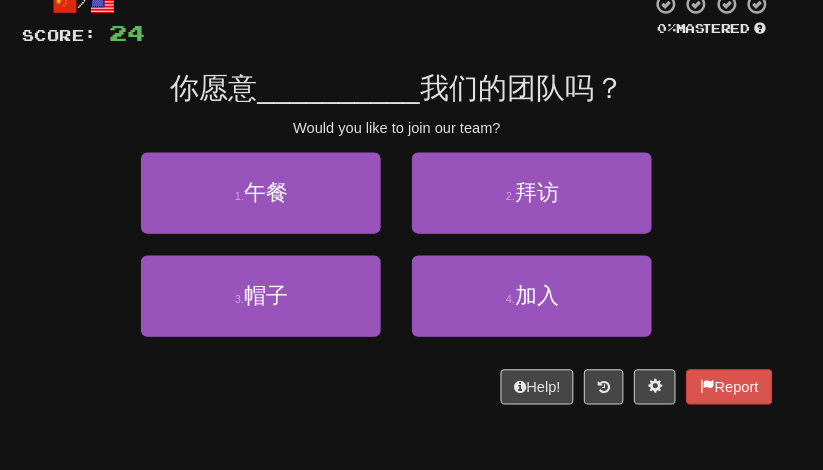 click on "2 .  拜访" at bounding box center (541, 195) 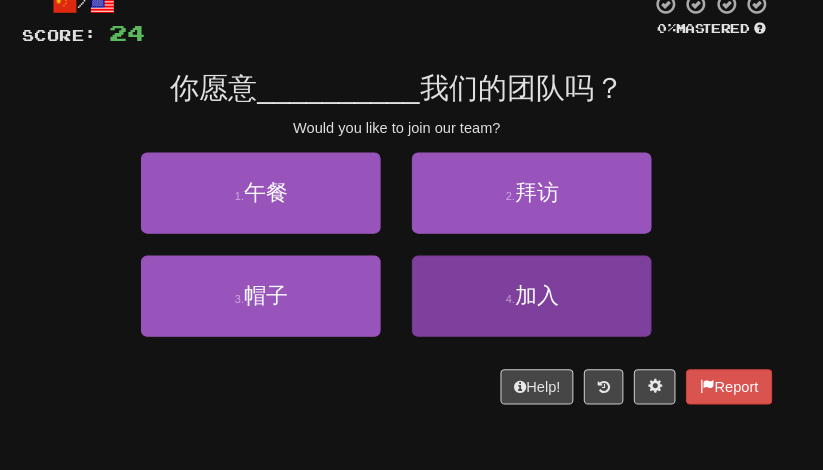 click on "4 .  加入" at bounding box center [541, 284] 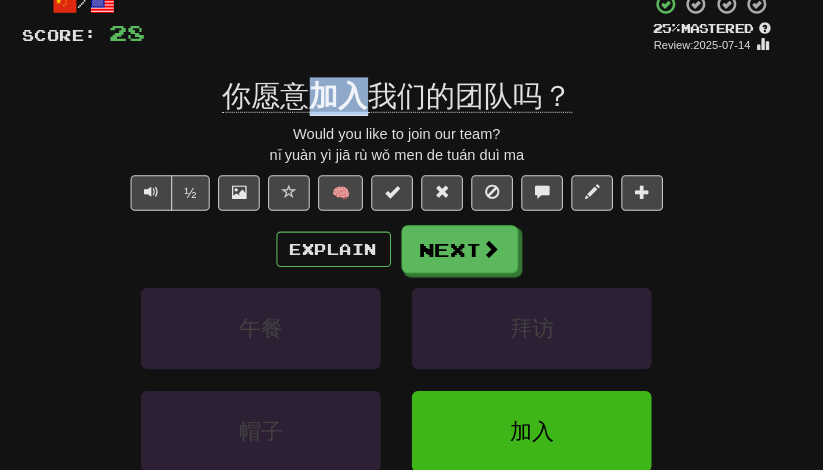 drag, startPoint x: 304, startPoint y: 105, endPoint x: 344, endPoint y: 104, distance: 40.012497 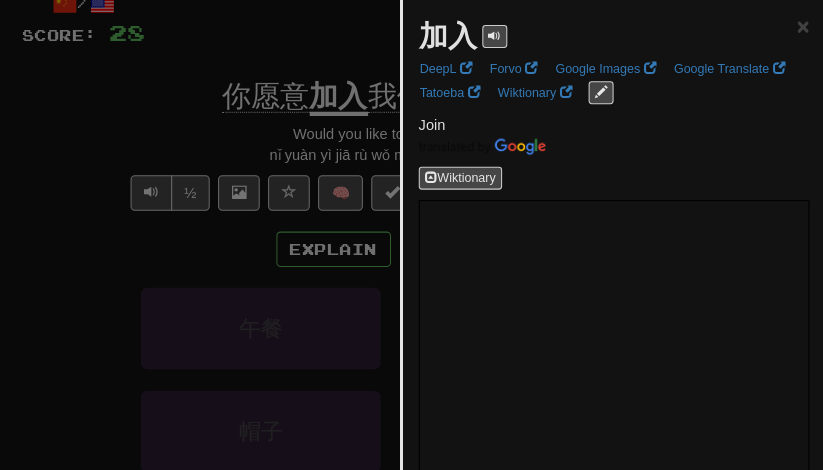 click at bounding box center [411, 235] 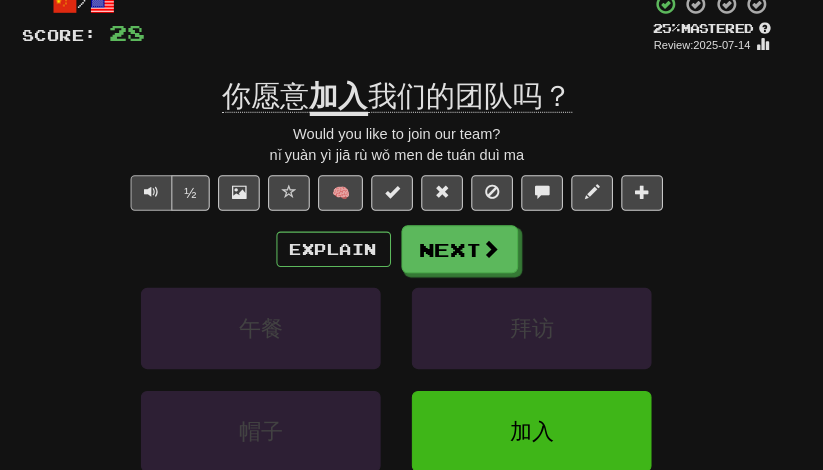 click at bounding box center (176, 184) 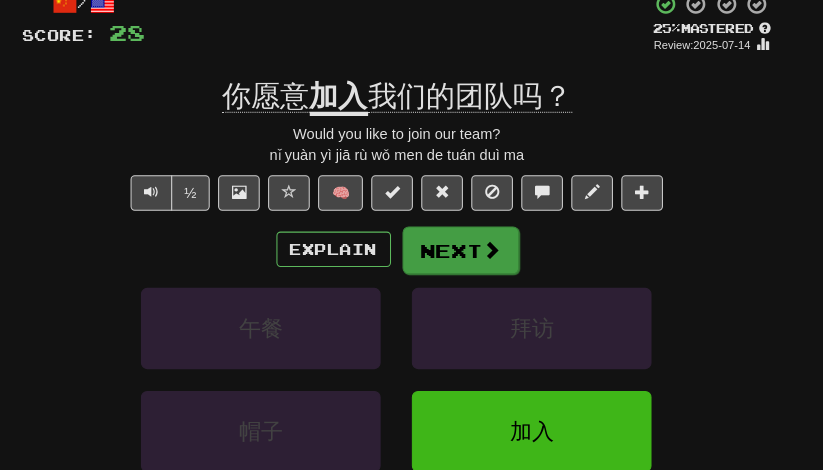 click on "Next" at bounding box center [473, 240] 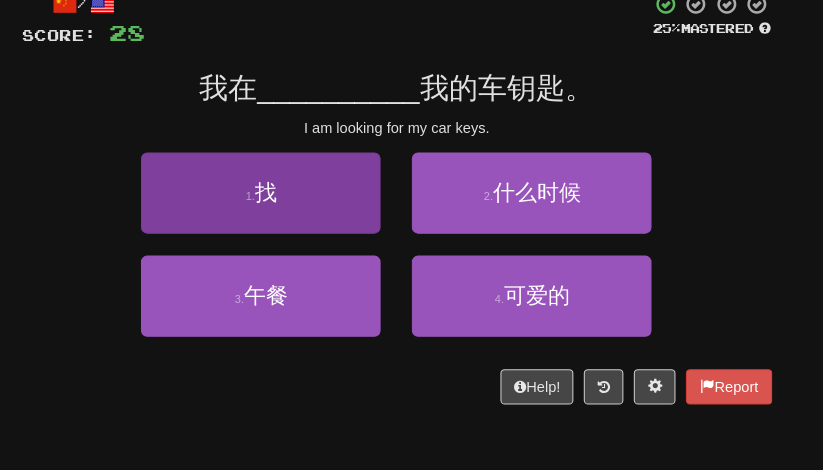 click on "1 .  找" at bounding box center (281, 185) 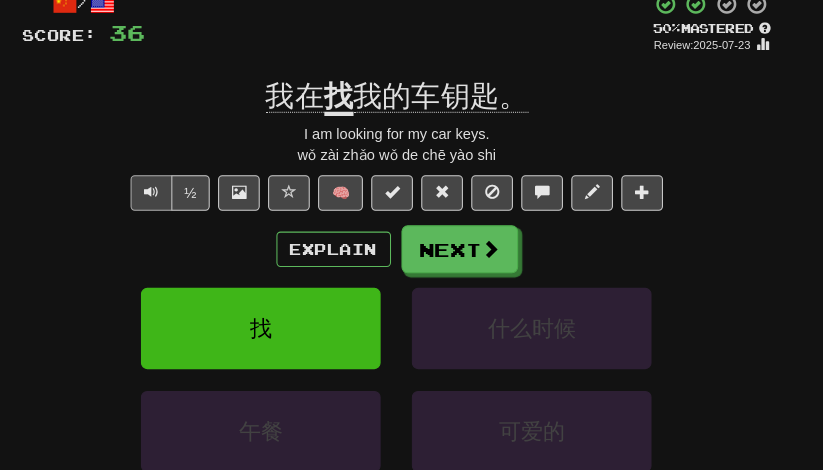 click at bounding box center (176, 184) 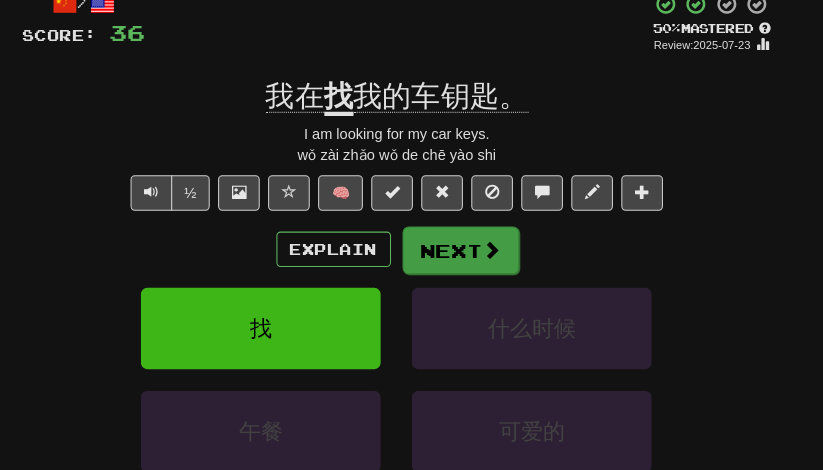 click on "Next" at bounding box center (473, 240) 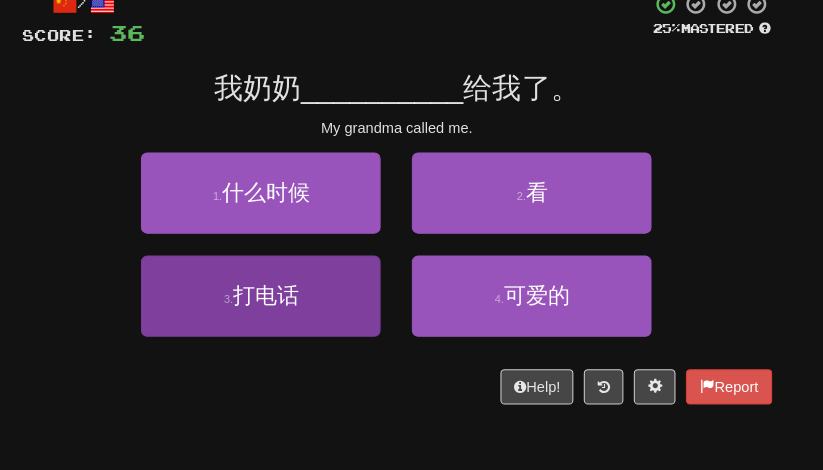 click on "3 .  打电话" at bounding box center [281, 284] 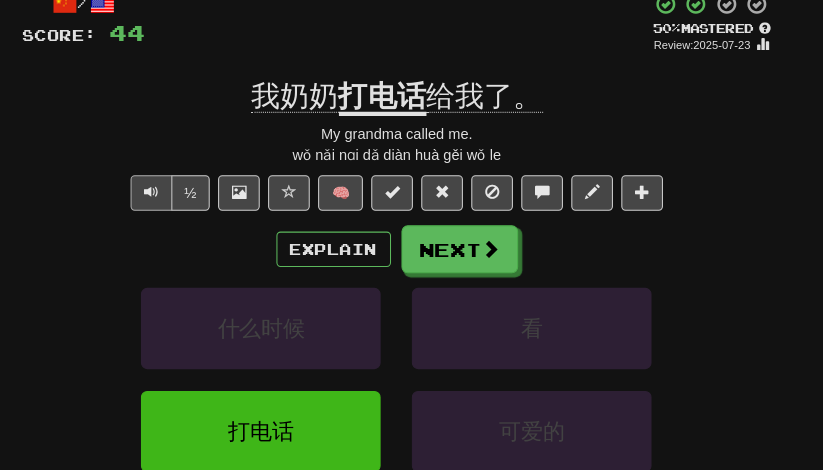 click at bounding box center (176, 184) 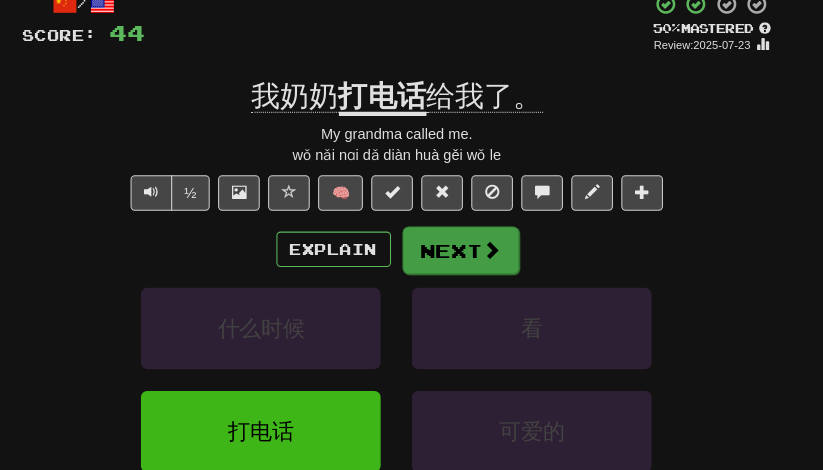click on "Next" at bounding box center (473, 240) 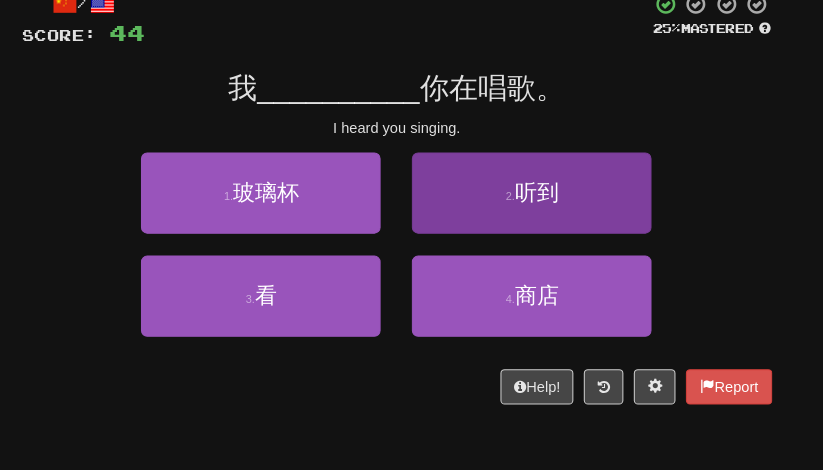 click on "2 .  听到" at bounding box center (541, 185) 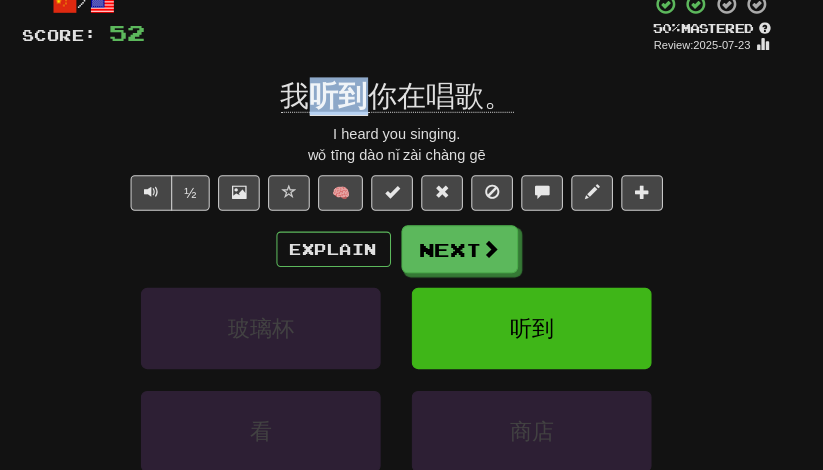 drag, startPoint x: 301, startPoint y: 96, endPoint x: 352, endPoint y: 96, distance: 51 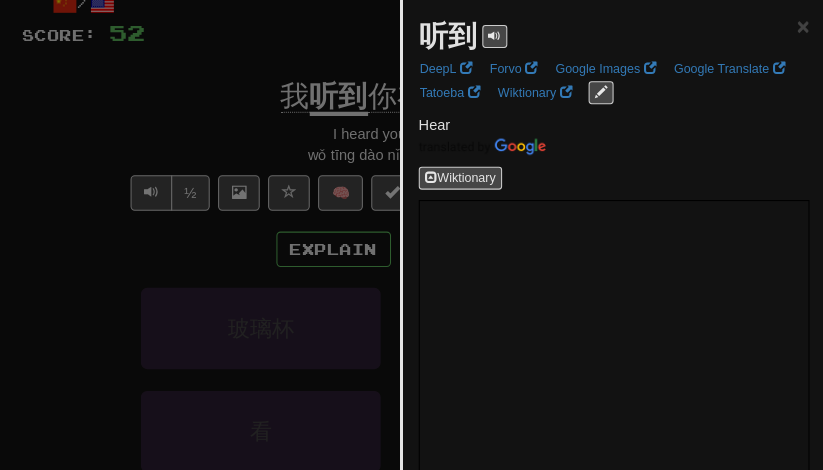 click at bounding box center (411, 235) 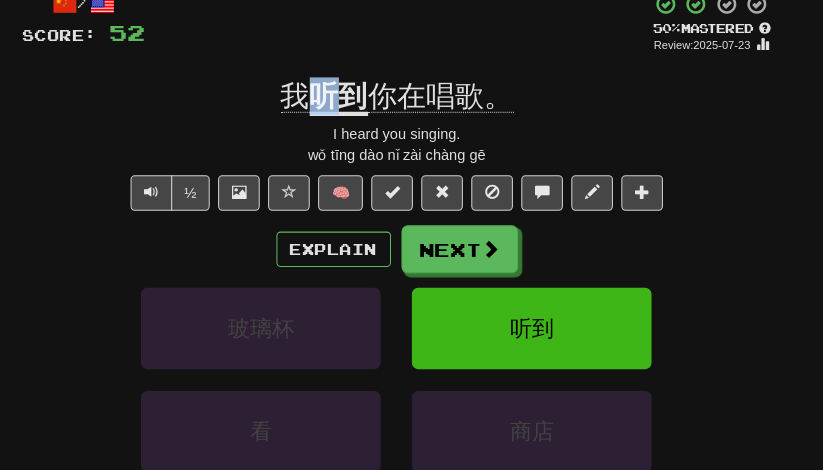 drag, startPoint x: 327, startPoint y: 99, endPoint x: 300, endPoint y: 99, distance: 27 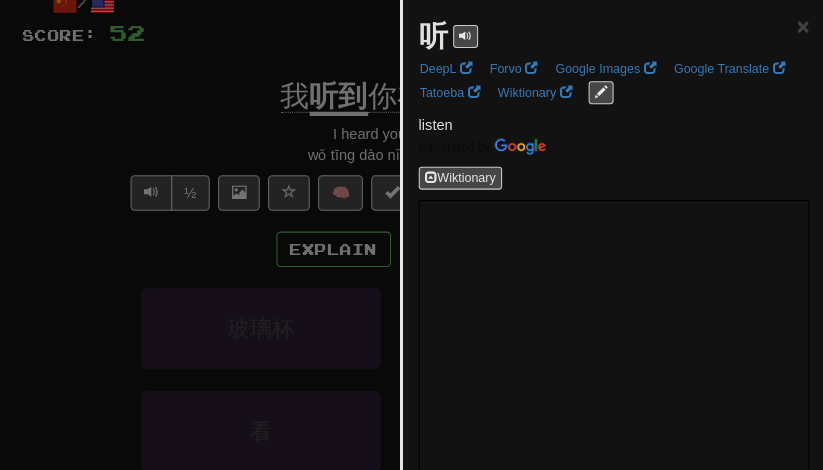 click at bounding box center [411, 235] 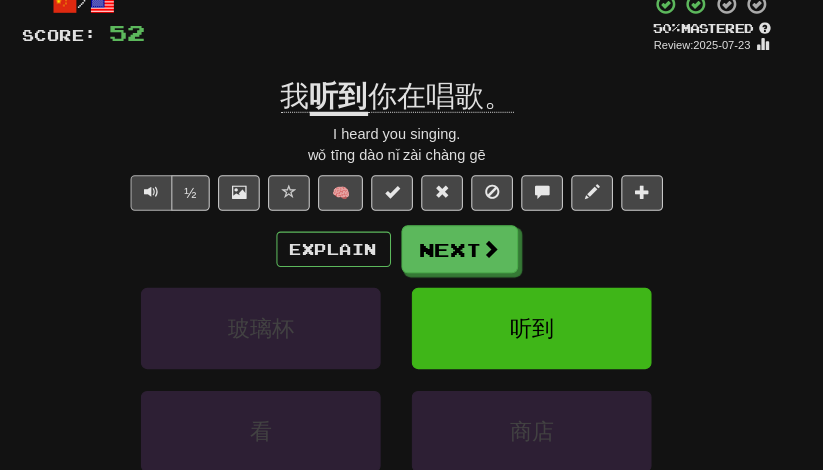 click at bounding box center [176, 184] 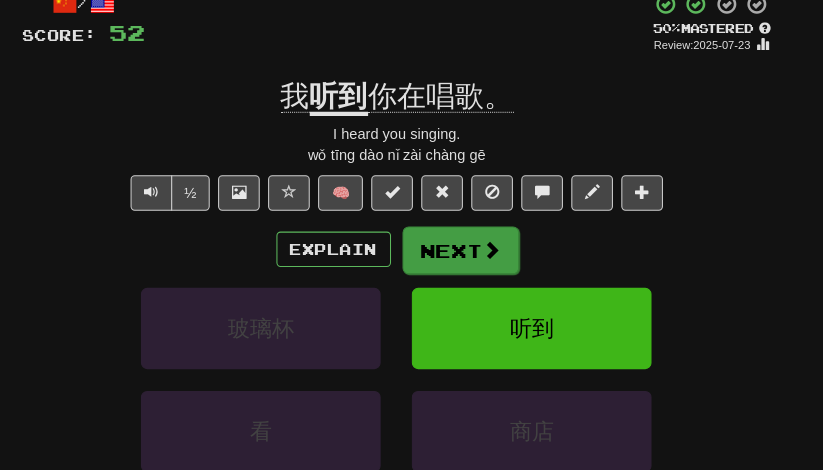 click on "Next" at bounding box center [473, 240] 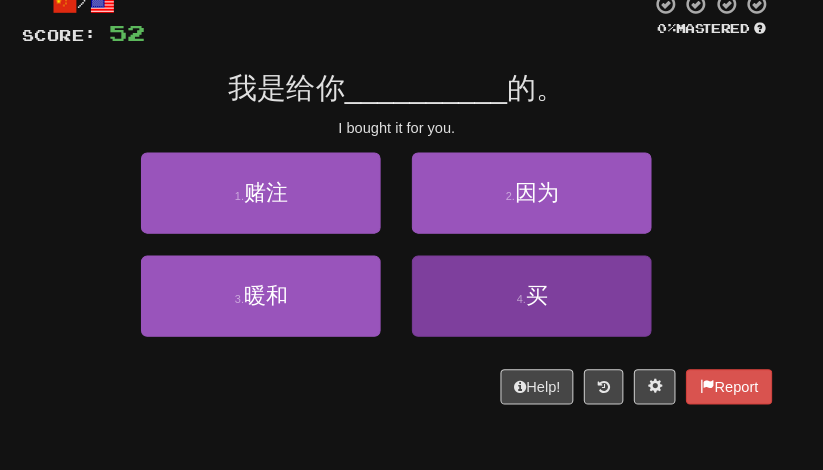 click on "4 .  买" at bounding box center (541, 284) 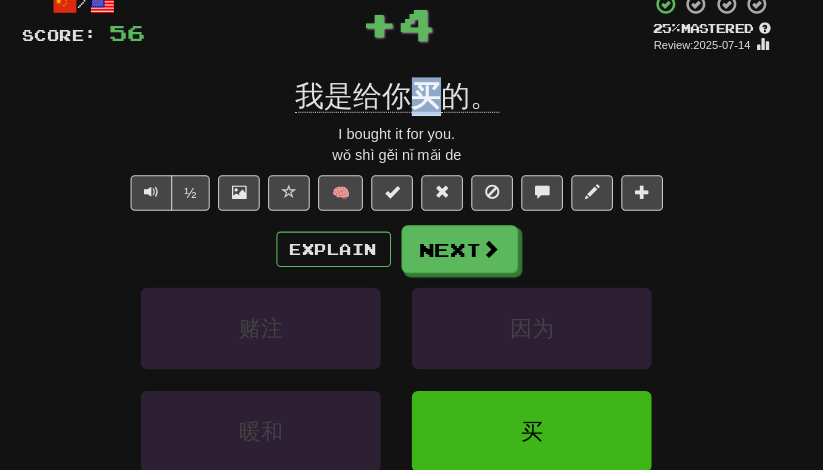 drag, startPoint x: 418, startPoint y: 103, endPoint x: 403, endPoint y: 103, distance: 15 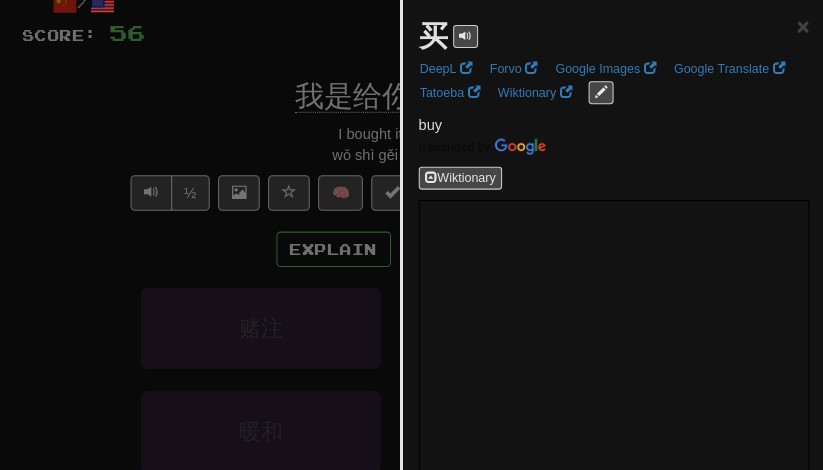 click at bounding box center (411, 235) 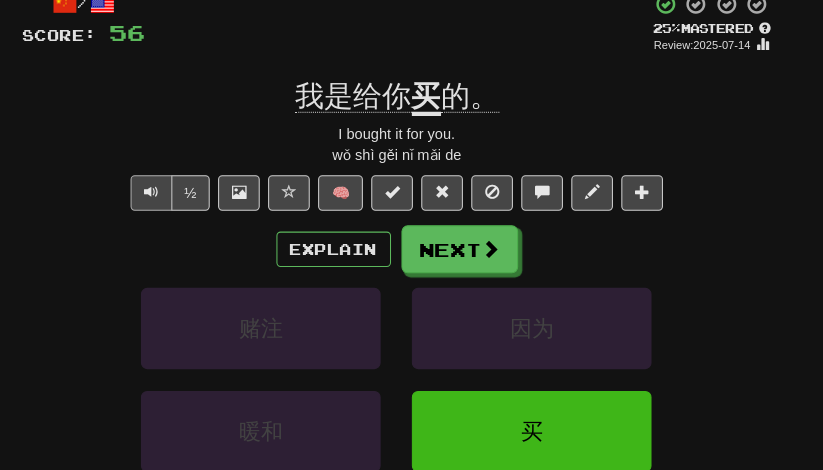 click at bounding box center (176, 184) 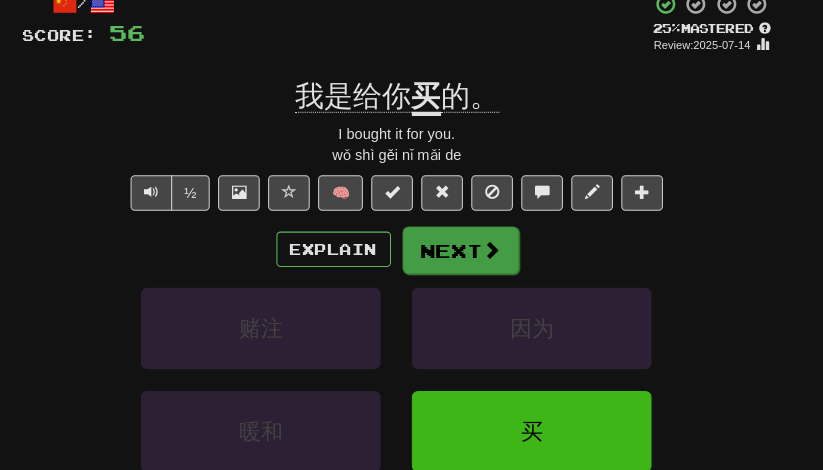 click on "Next" at bounding box center [473, 240] 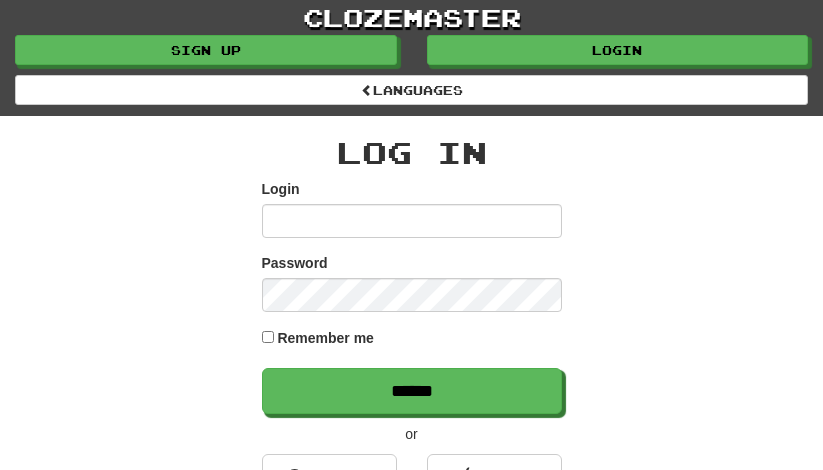 scroll, scrollTop: 0, scrollLeft: 0, axis: both 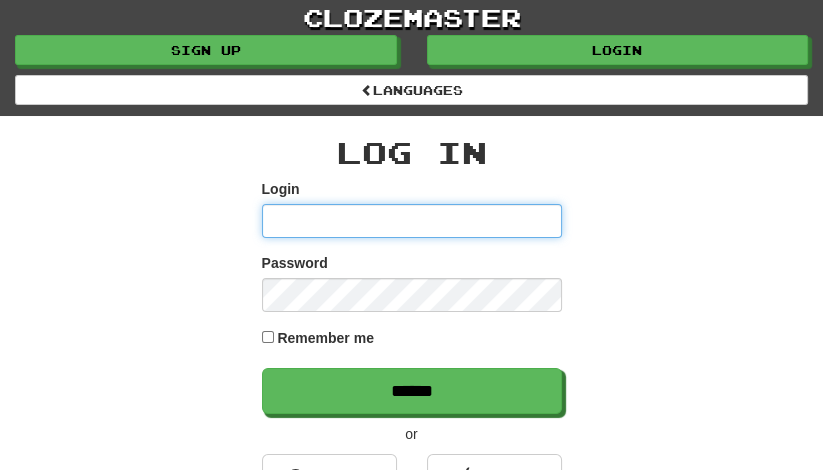 type on "*****" 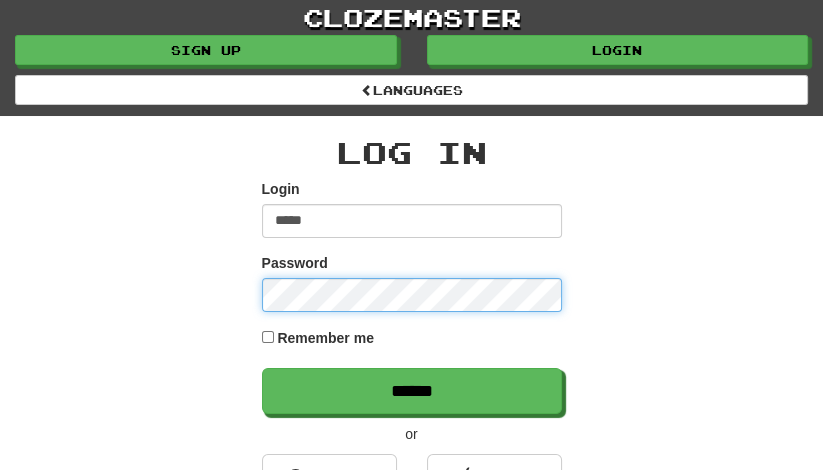 click on "******" at bounding box center [412, 391] 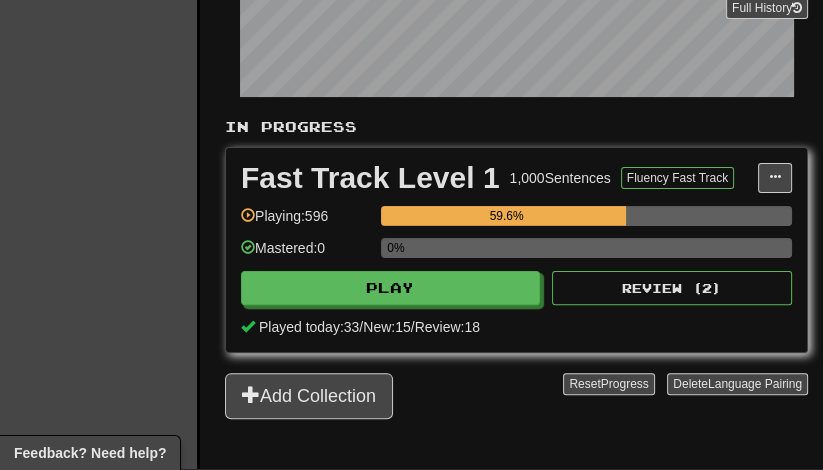 scroll, scrollTop: 498, scrollLeft: 0, axis: vertical 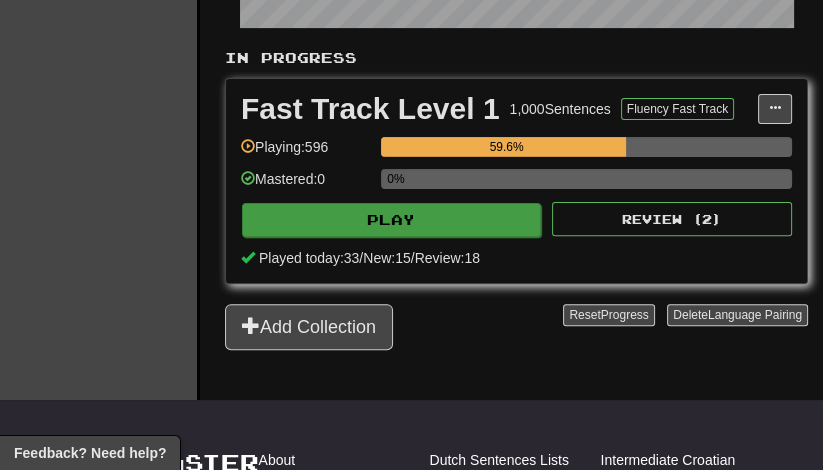click on "Play" at bounding box center [391, 220] 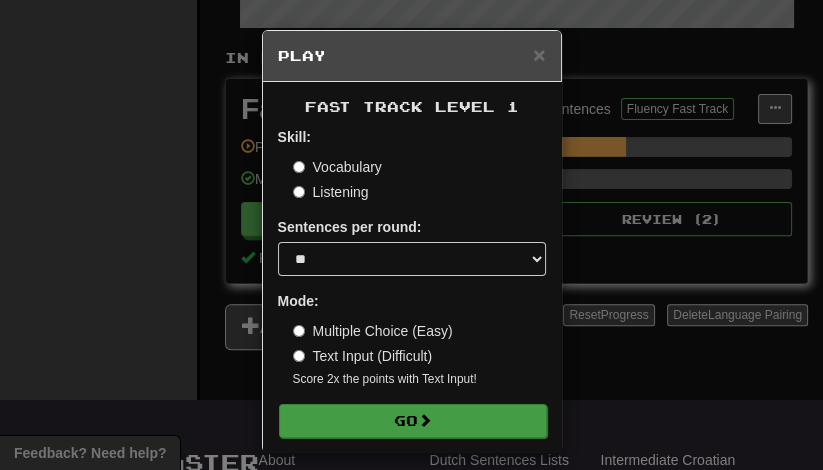 click on "Go" at bounding box center [413, 421] 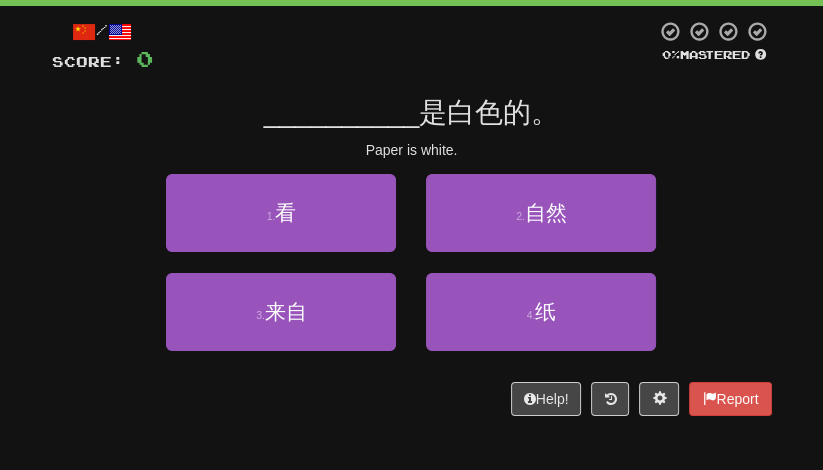 scroll, scrollTop: 120, scrollLeft: 0, axis: vertical 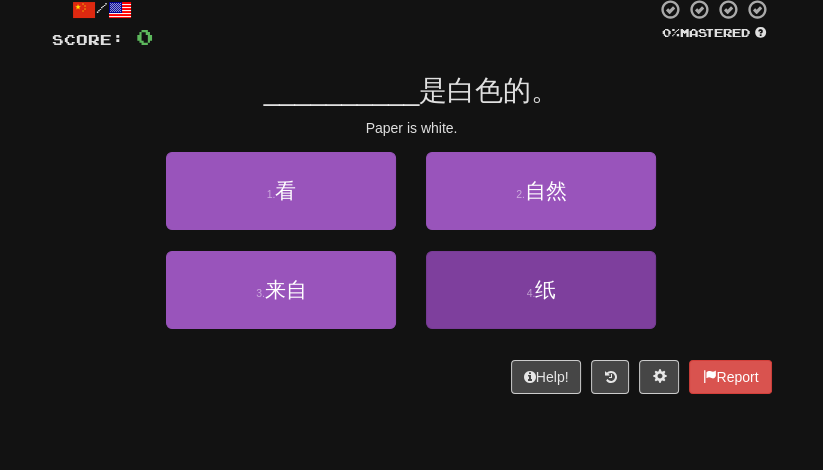 click on "4 .  纸" at bounding box center [541, 290] 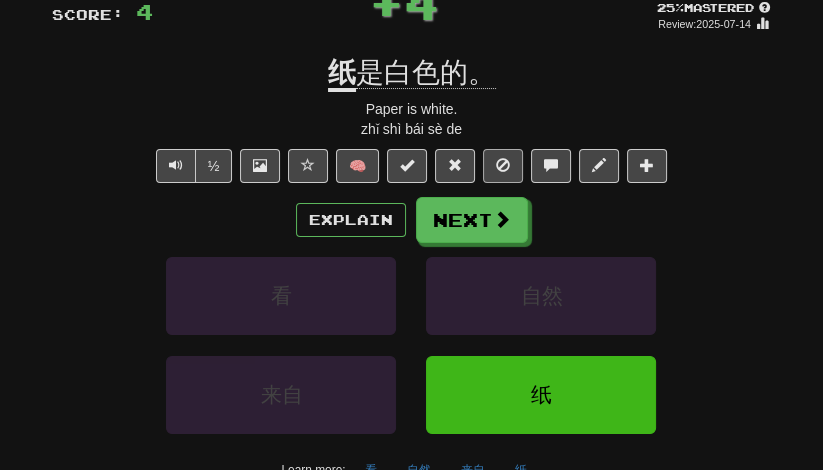 scroll, scrollTop: 149, scrollLeft: 0, axis: vertical 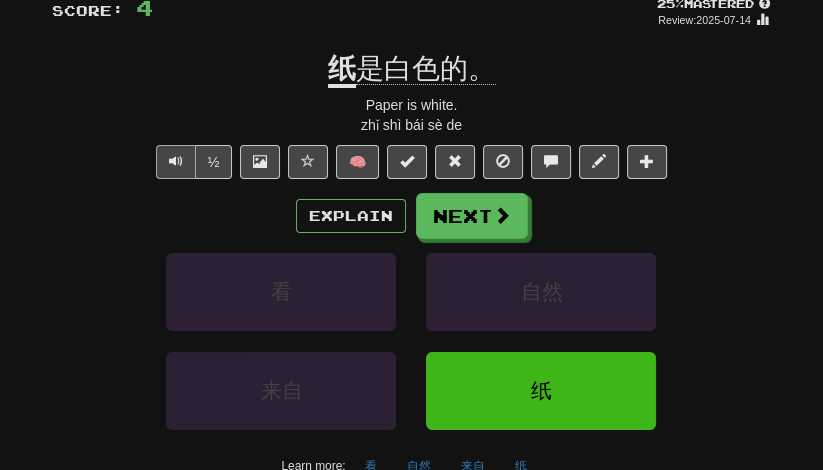 click at bounding box center [176, 161] 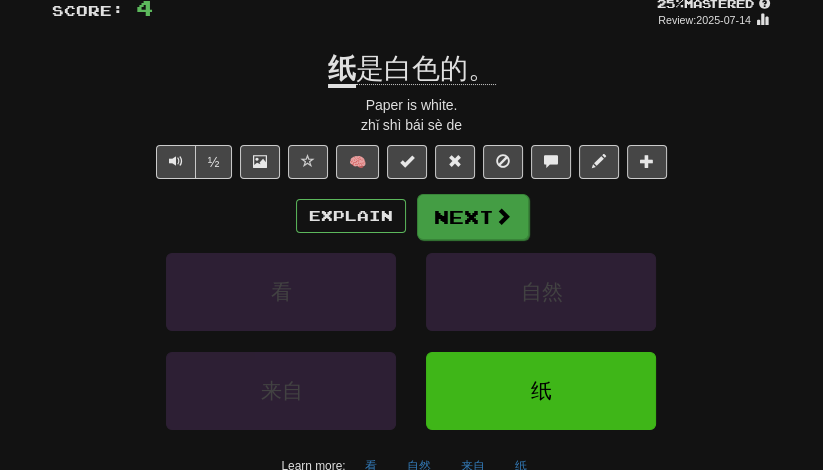 click on "Next" at bounding box center (473, 217) 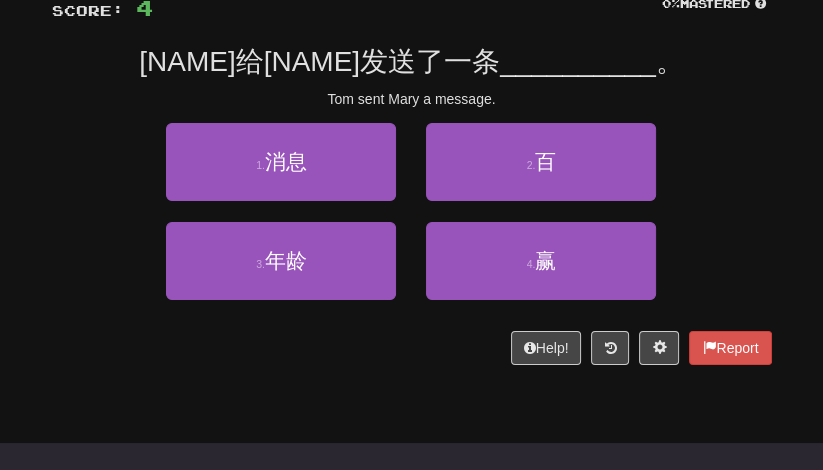 click on "2 .  百" at bounding box center [541, 172] 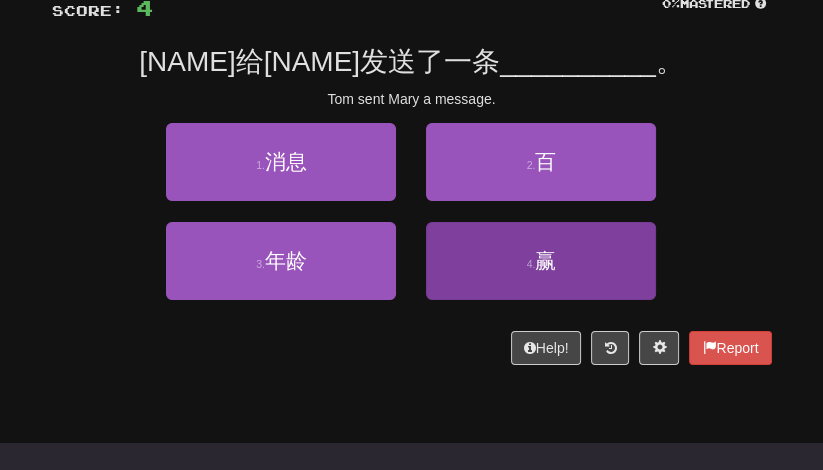 click on "4 .  赢" at bounding box center [541, 261] 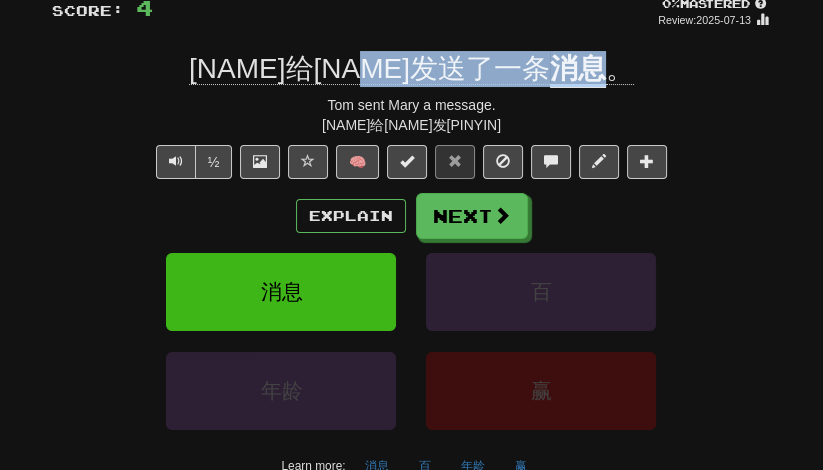 drag, startPoint x: 517, startPoint y: 64, endPoint x: 566, endPoint y: 63, distance: 49.010204 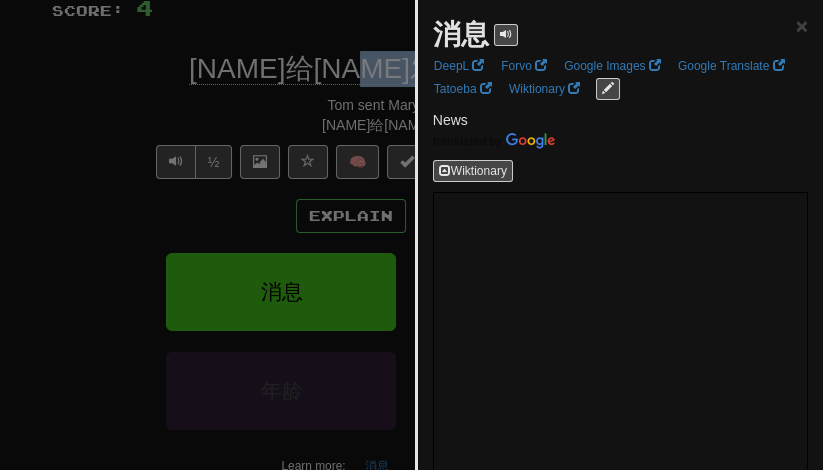 click at bounding box center (411, 235) 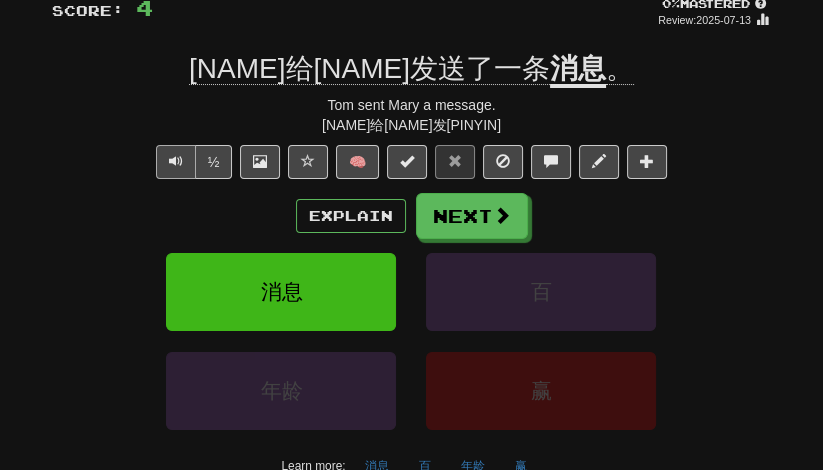 click at bounding box center (176, 161) 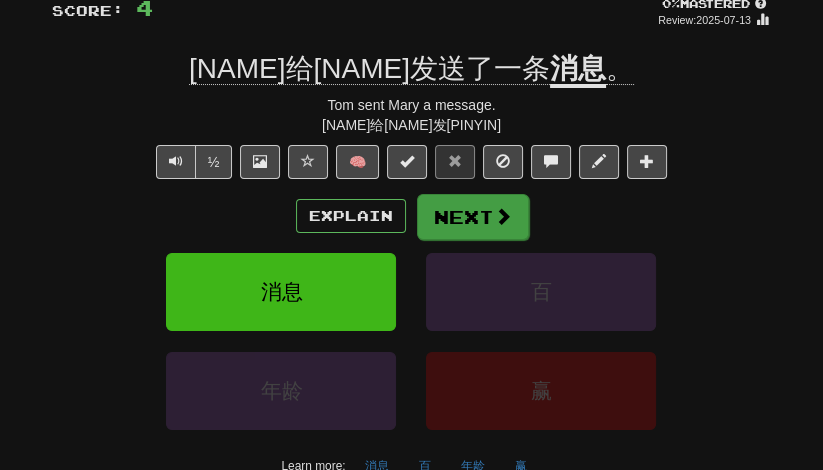 click on "Next" at bounding box center (473, 217) 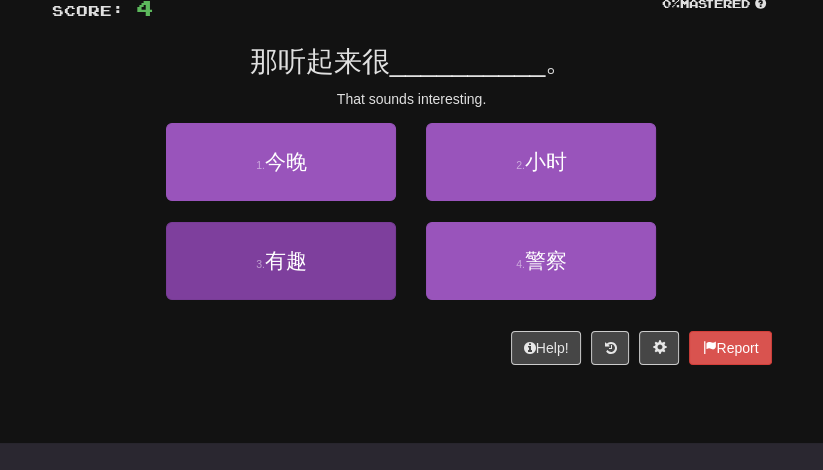 click on "3 .  有趣" at bounding box center [281, 261] 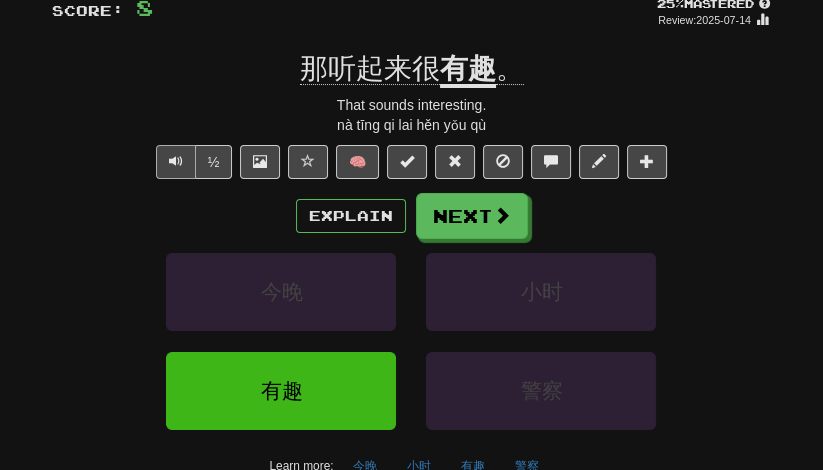 click at bounding box center [176, 161] 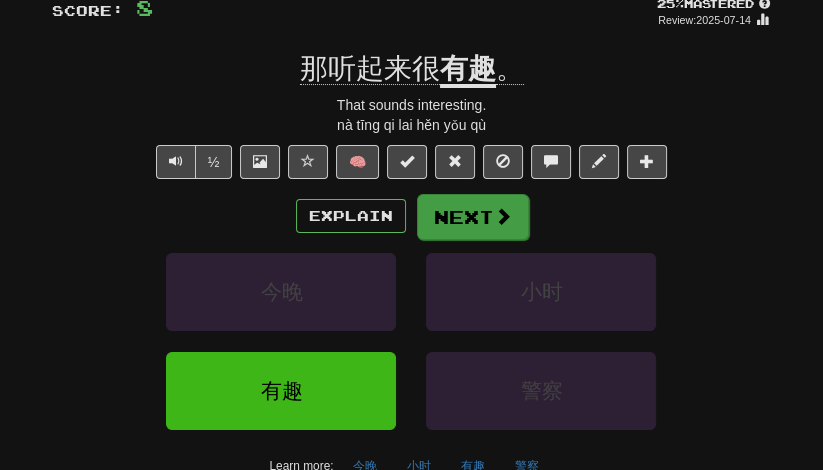 click on "Next" at bounding box center [473, 217] 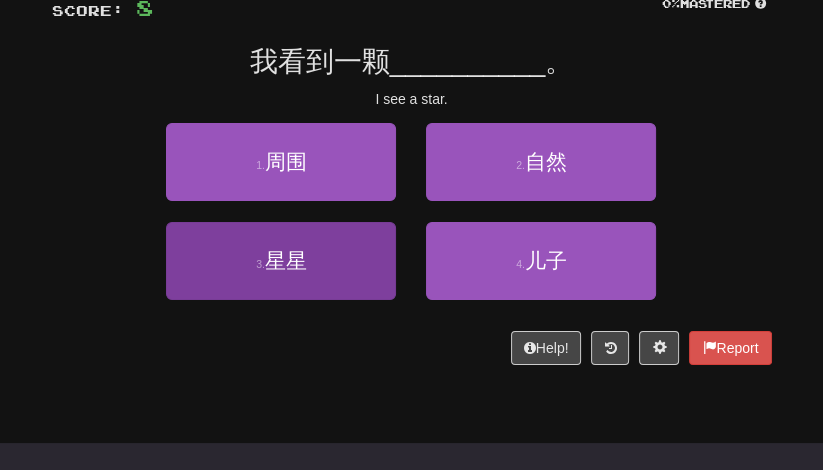 click on "3 .  星星" at bounding box center [281, 261] 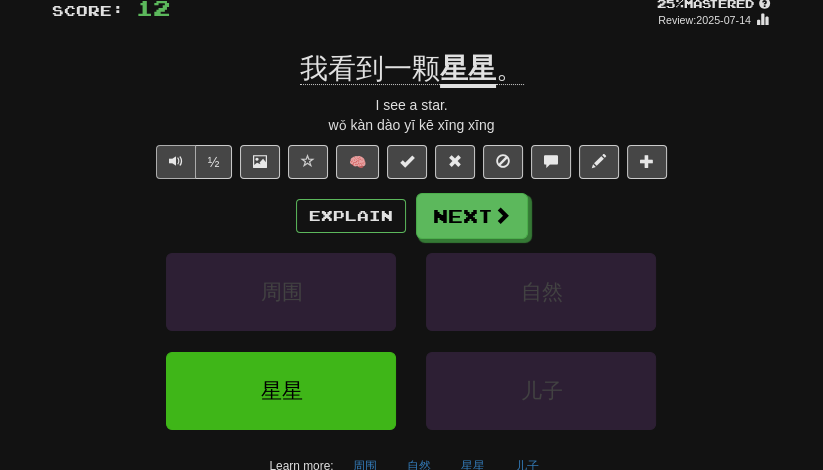 click at bounding box center [176, 161] 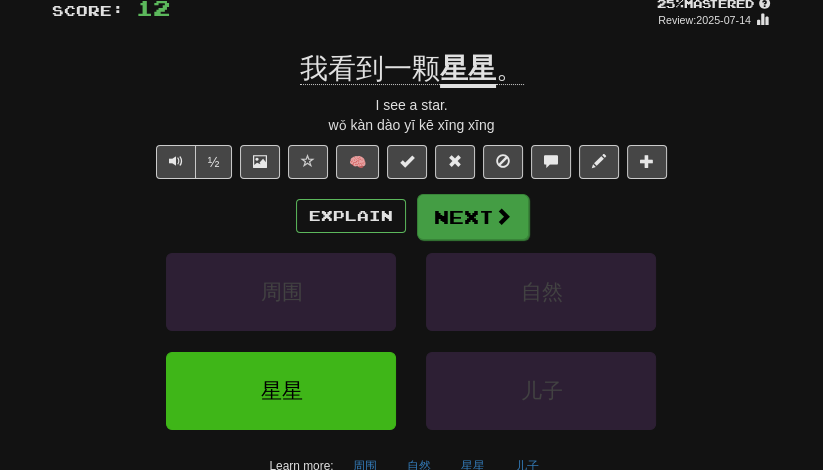 click on "Next" at bounding box center (473, 217) 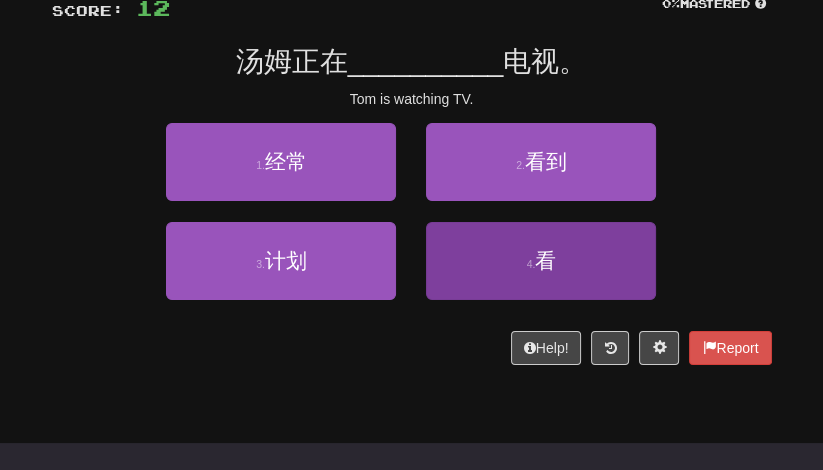 click on "4 .  看" at bounding box center [541, 261] 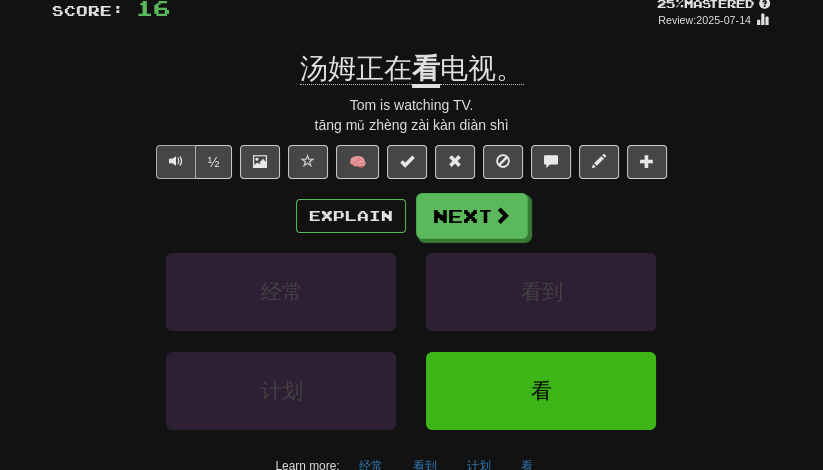 click at bounding box center [176, 161] 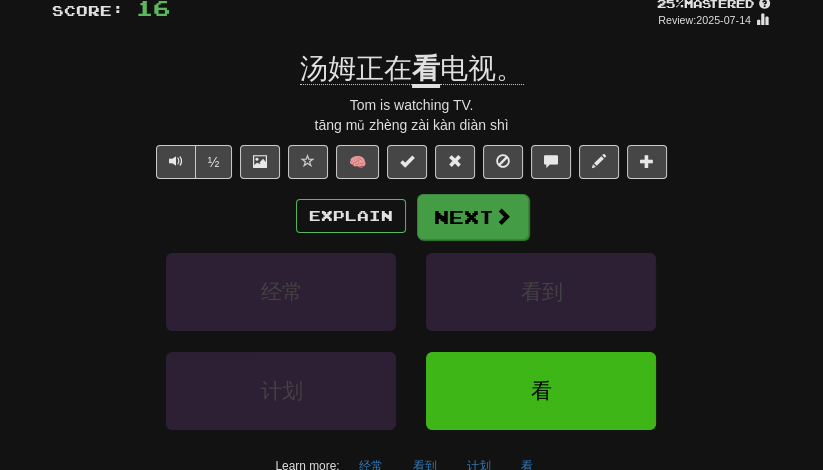 click on "Next" at bounding box center (473, 217) 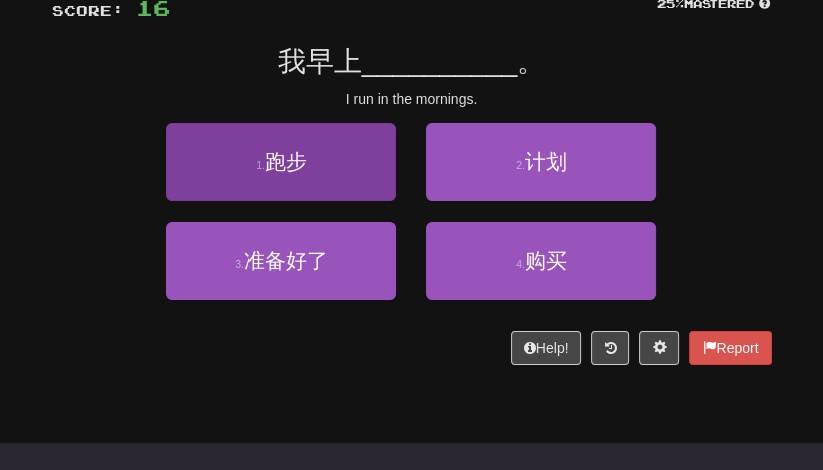 click on "1 .  跑步" at bounding box center (281, 162) 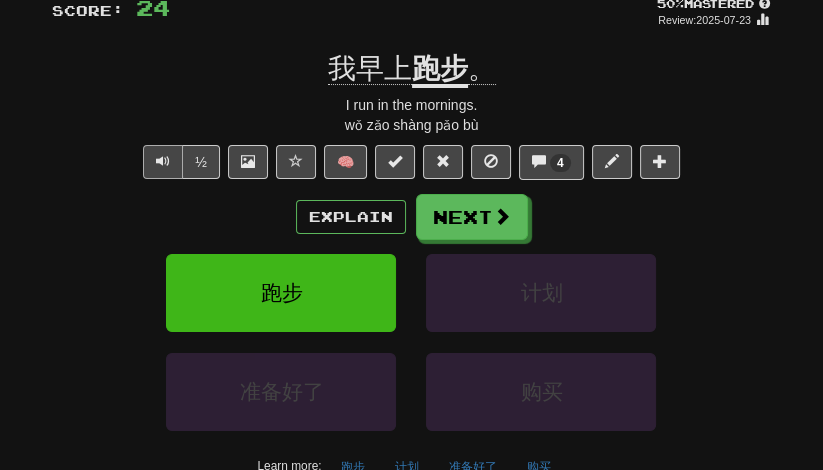 click at bounding box center [163, 162] 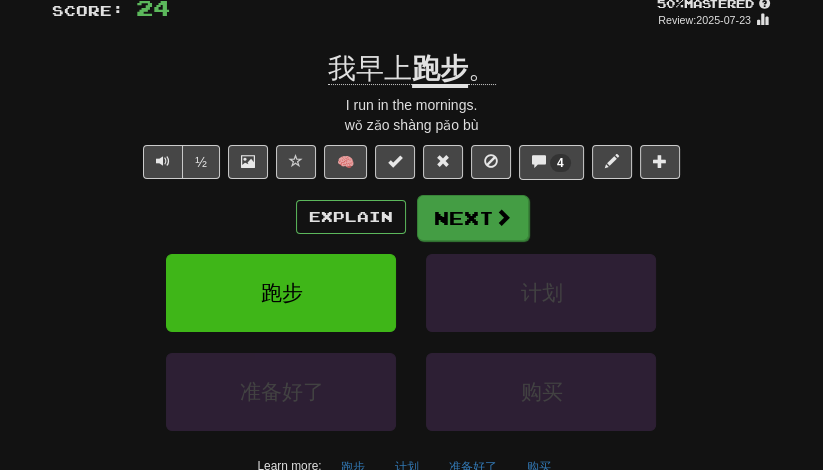 click on "Next" at bounding box center [473, 218] 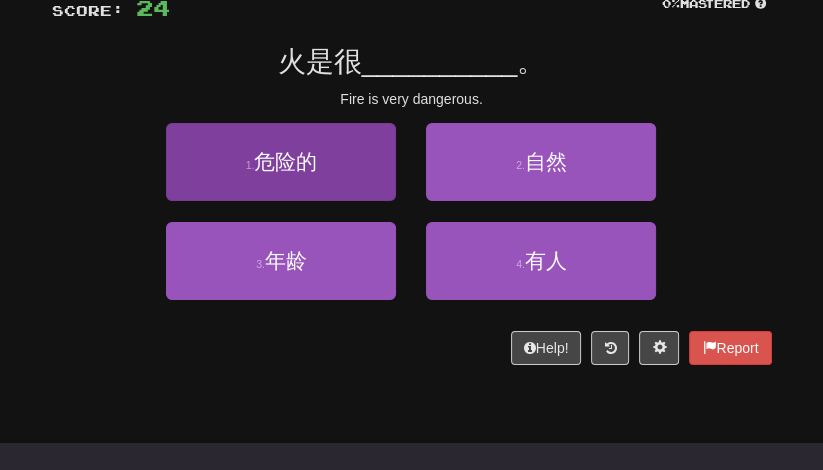 click on "1 .  危险的" at bounding box center [281, 162] 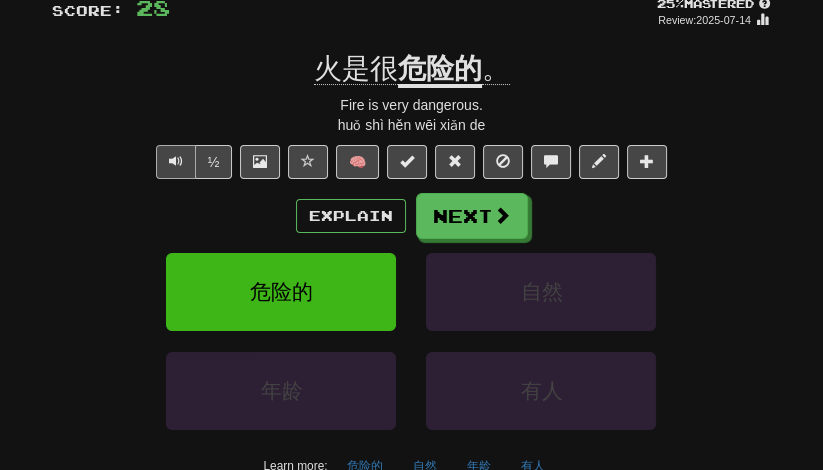 click at bounding box center (176, 161) 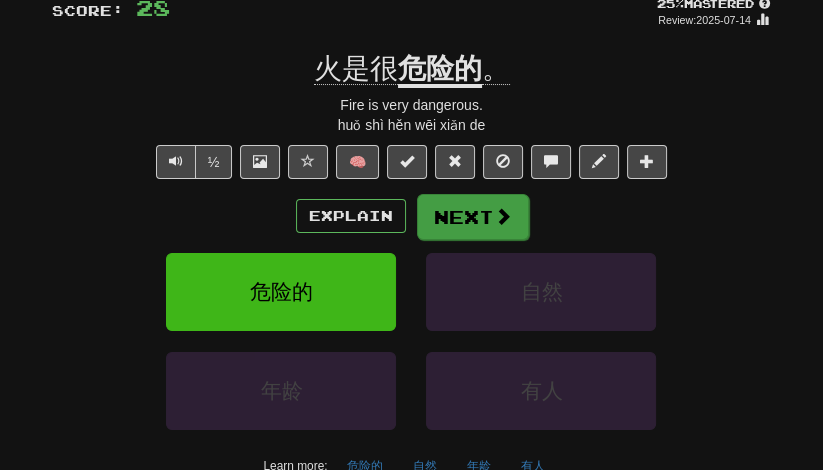 click at bounding box center (503, 216) 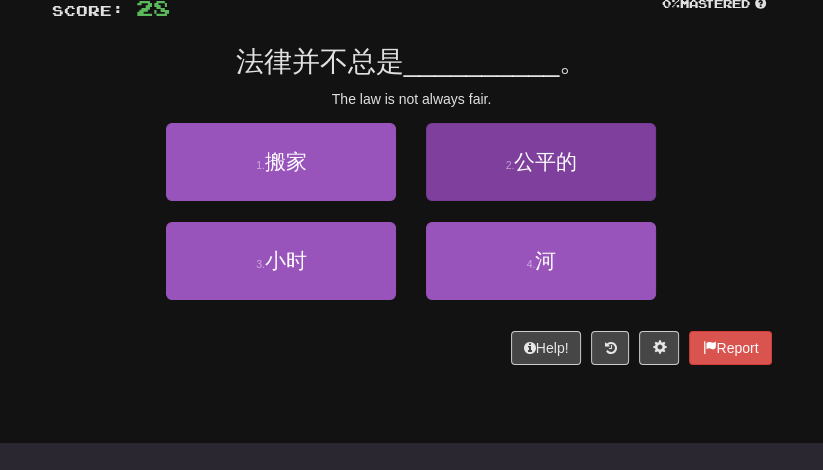 click on "2 .  公平的" at bounding box center [541, 162] 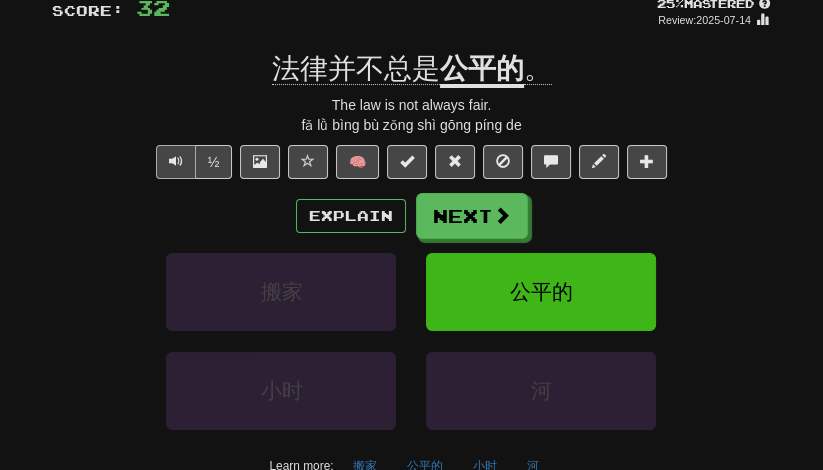 click at bounding box center [176, 161] 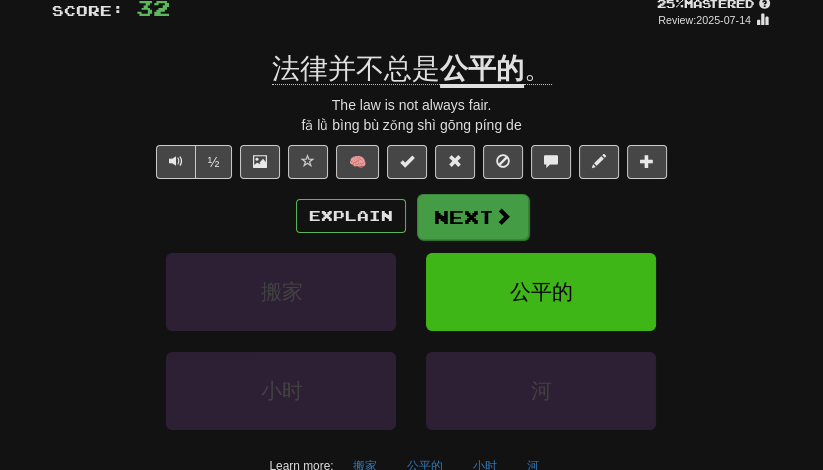 click on "Next" at bounding box center (473, 217) 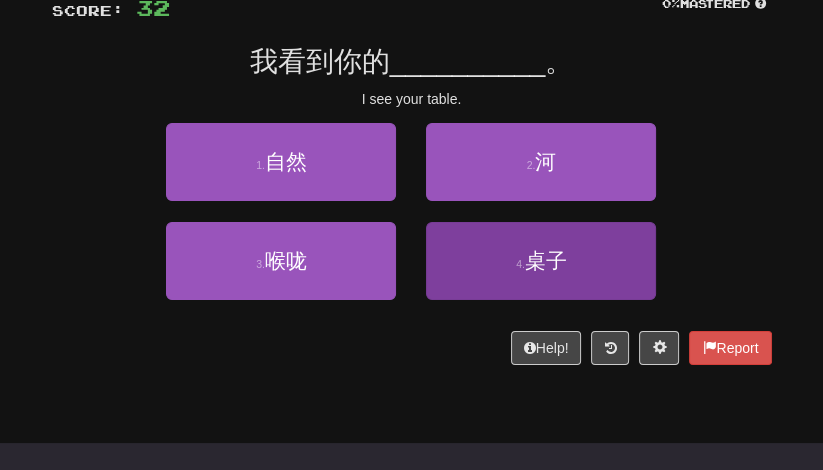 click on "4 .  桌子" at bounding box center [541, 261] 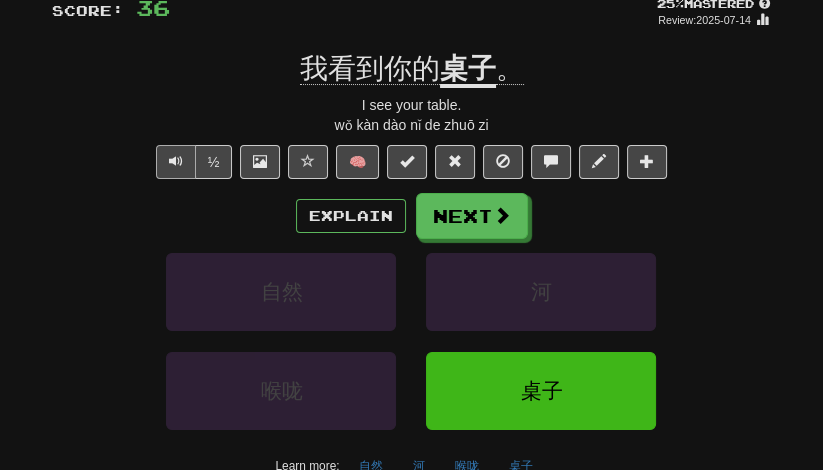 click at bounding box center [176, 162] 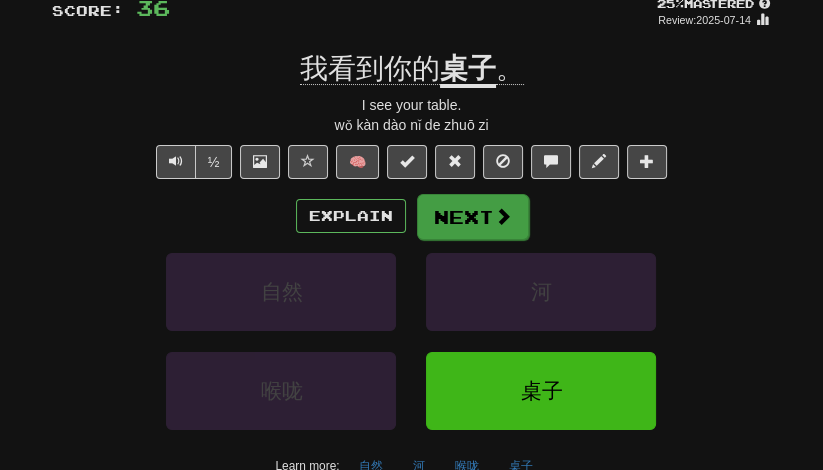 click on "Next" at bounding box center (473, 217) 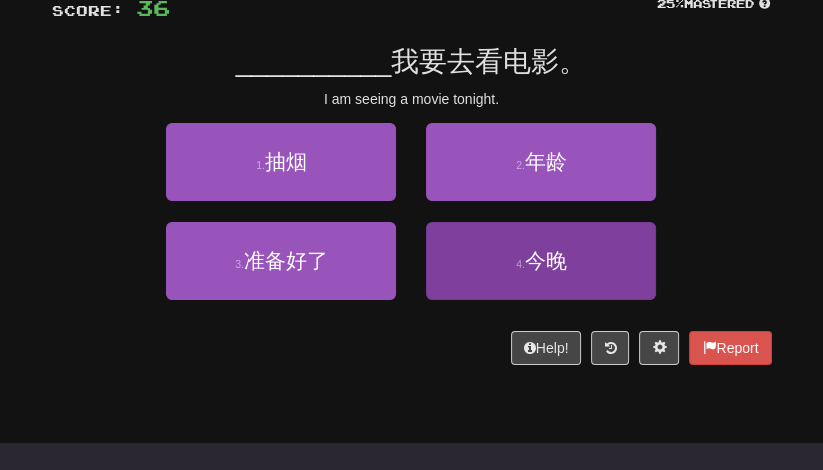 click on "4 .  今晚" at bounding box center [541, 261] 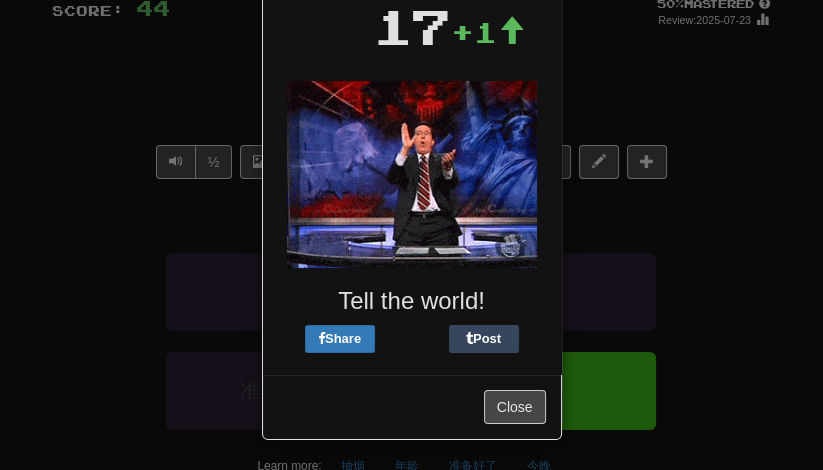 scroll, scrollTop: 173, scrollLeft: 0, axis: vertical 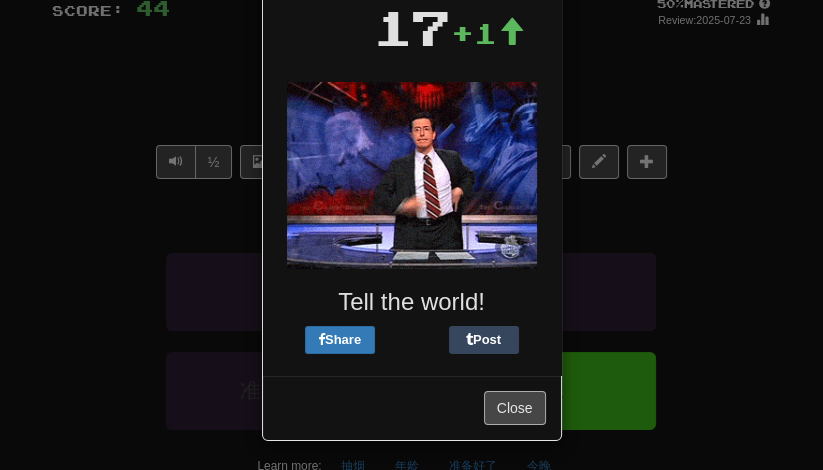 click on "Close" at bounding box center [515, 408] 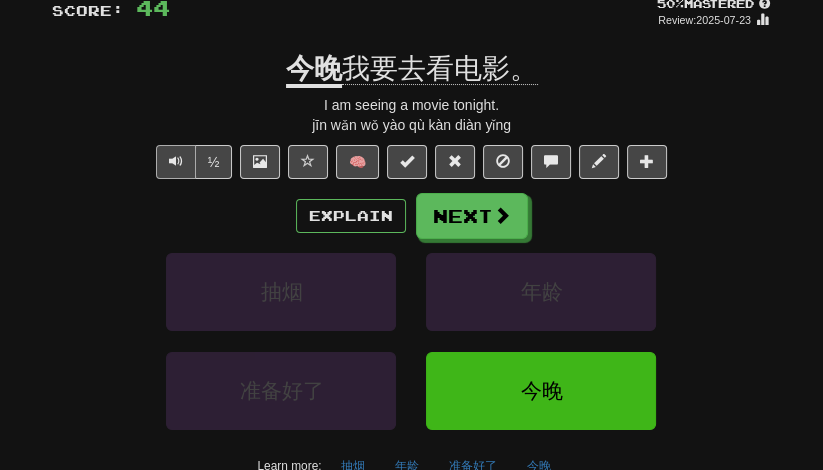 click at bounding box center [176, 161] 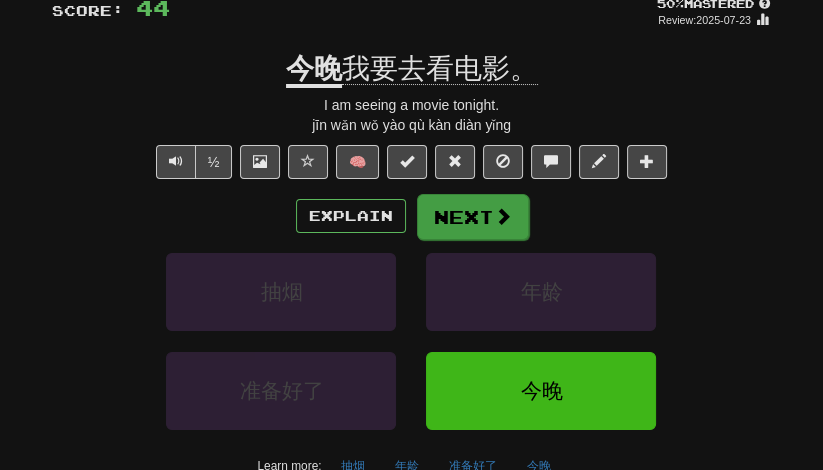 click on "Next" at bounding box center (473, 217) 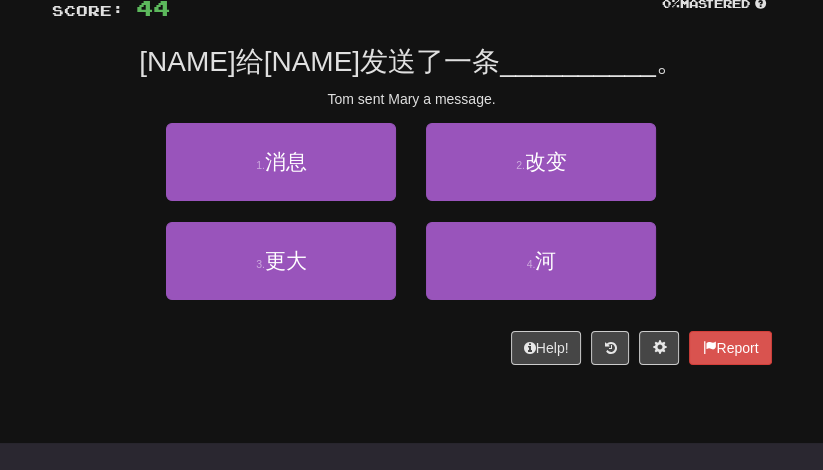 click on "2 .  改变" at bounding box center [541, 172] 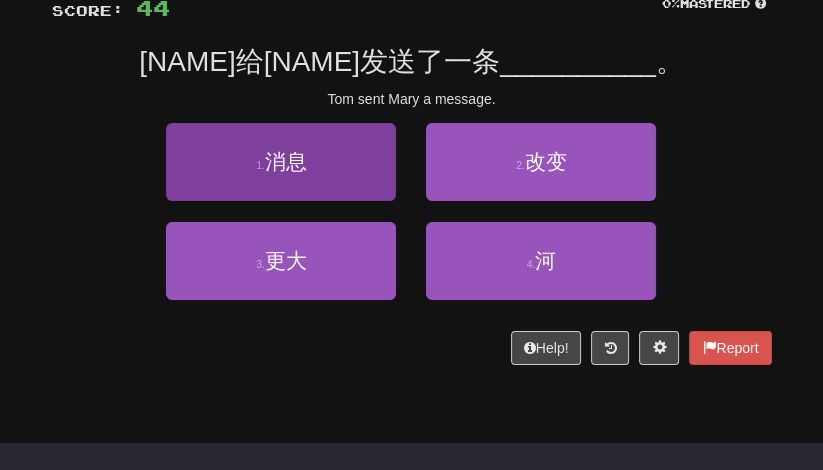 click on "1 .  消息" at bounding box center [281, 162] 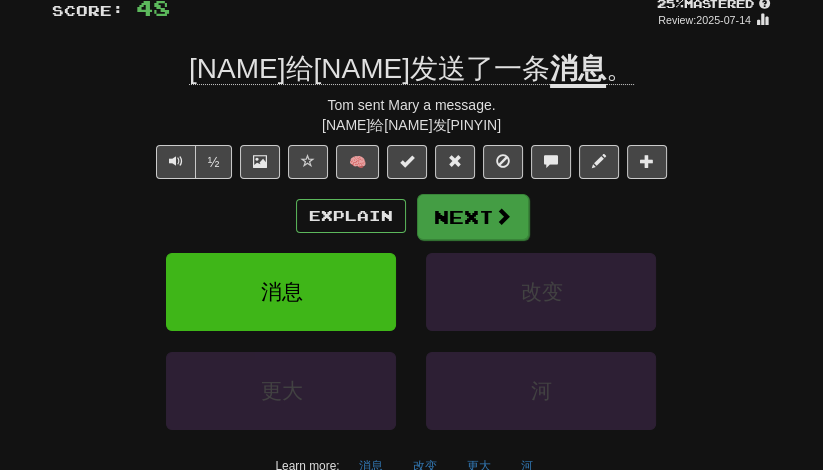click at bounding box center [503, 216] 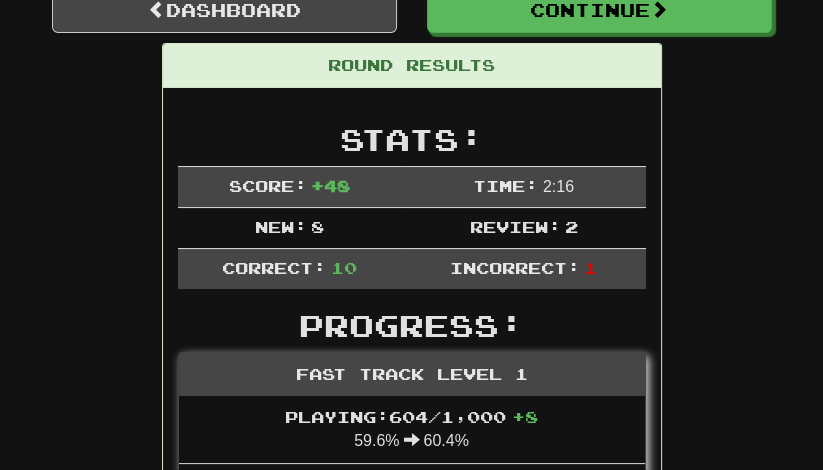 scroll, scrollTop: 173, scrollLeft: 0, axis: vertical 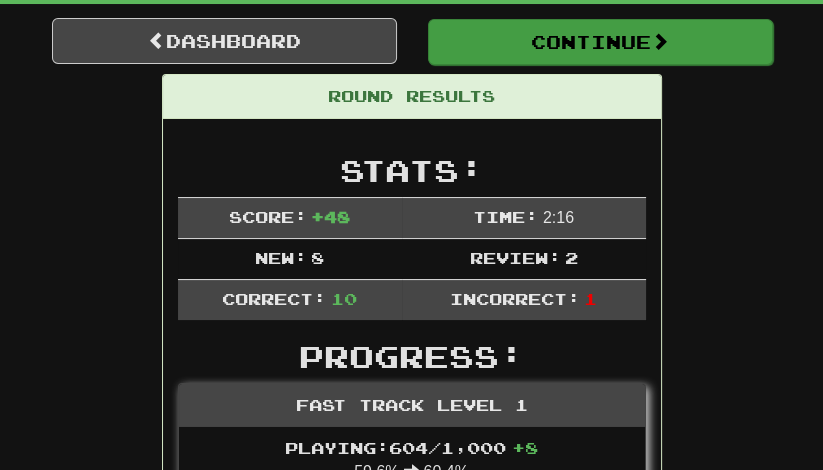 click on "Continue" at bounding box center (600, 42) 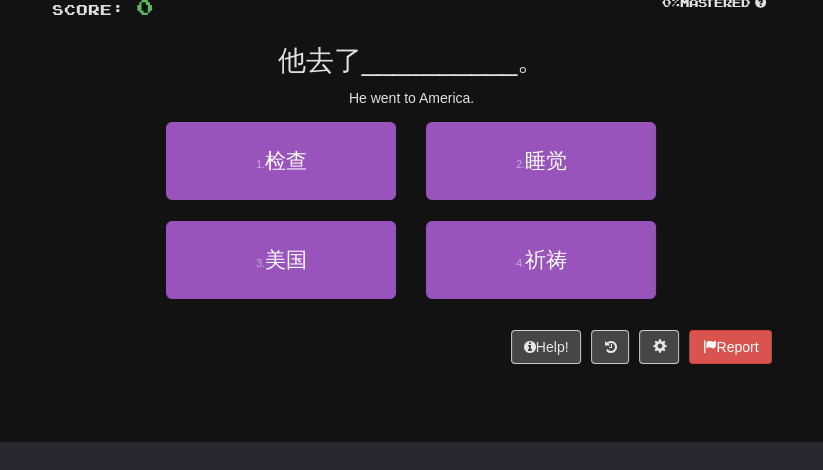 scroll, scrollTop: 150, scrollLeft: 0, axis: vertical 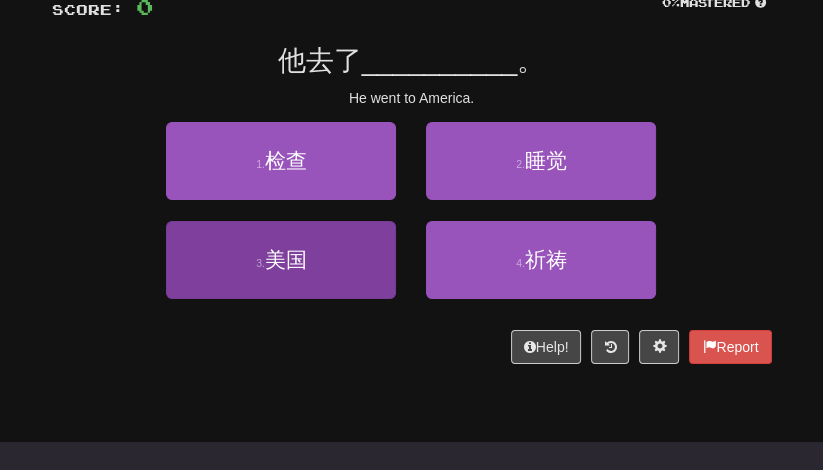 click on "3 .  美国" at bounding box center [281, 260] 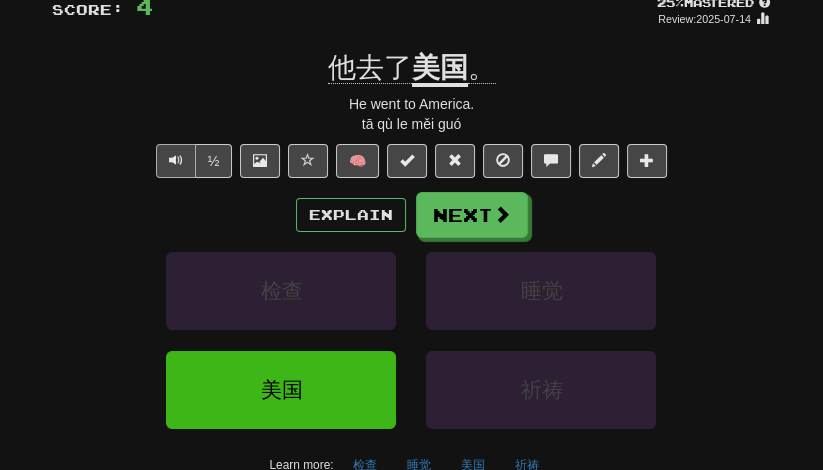 click at bounding box center [176, 160] 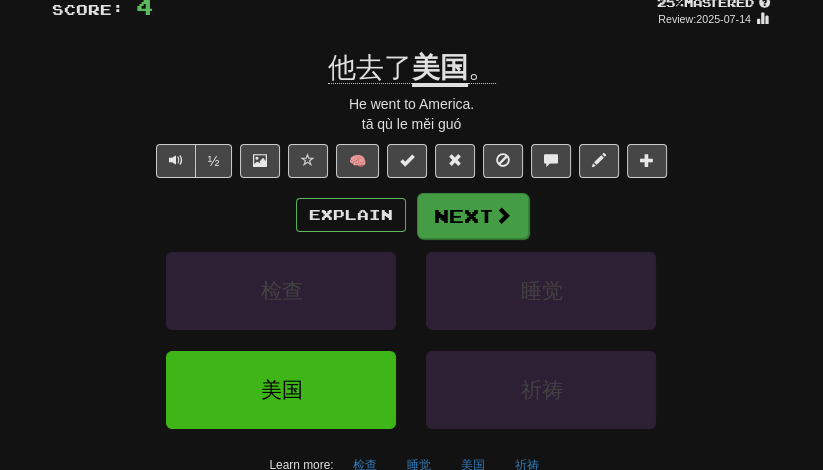 click on "Next" at bounding box center (473, 216) 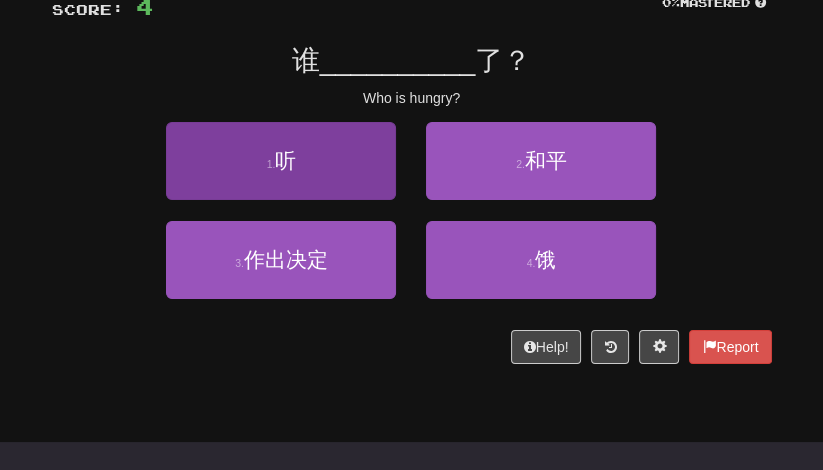 click on "1 .  听" at bounding box center (281, 161) 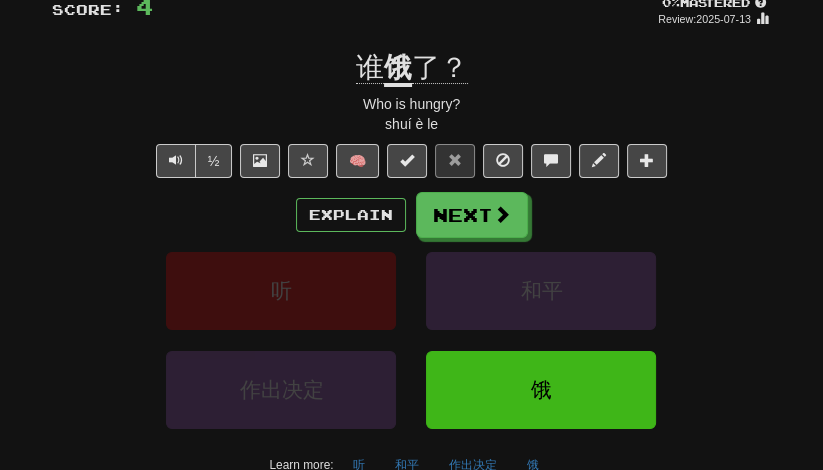 click on "饿" at bounding box center [398, 69] 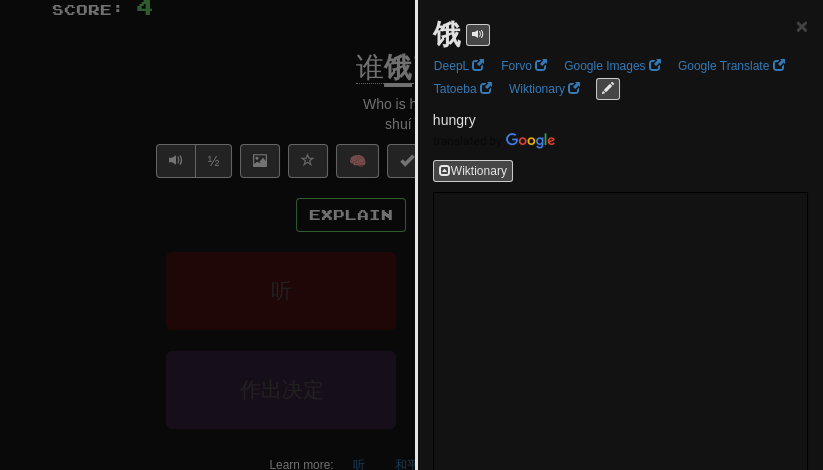 click at bounding box center (411, 235) 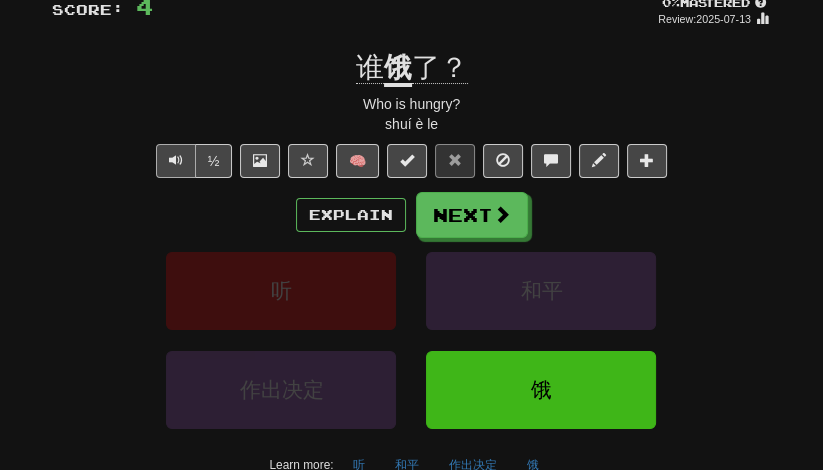 click at bounding box center (176, 160) 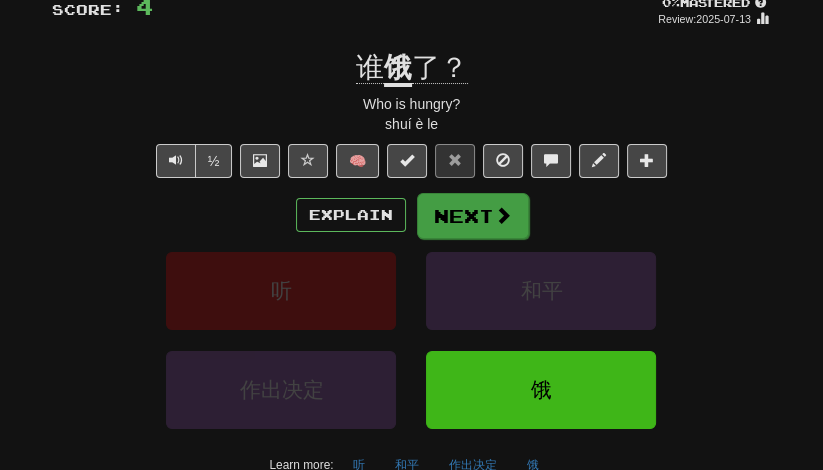 click on "Next" at bounding box center (473, 216) 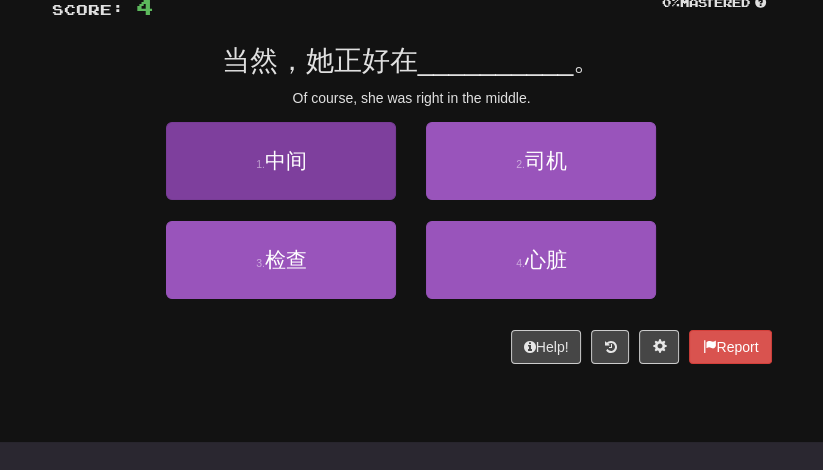 click on "1 .  中间" at bounding box center [281, 161] 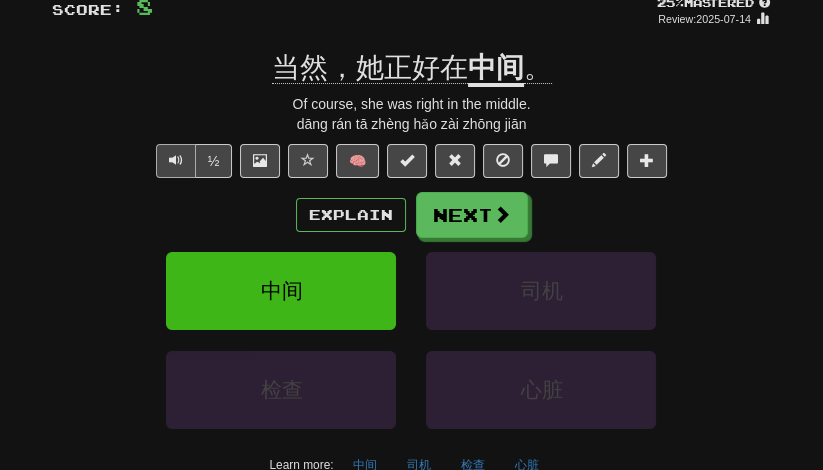 click at bounding box center [176, 161] 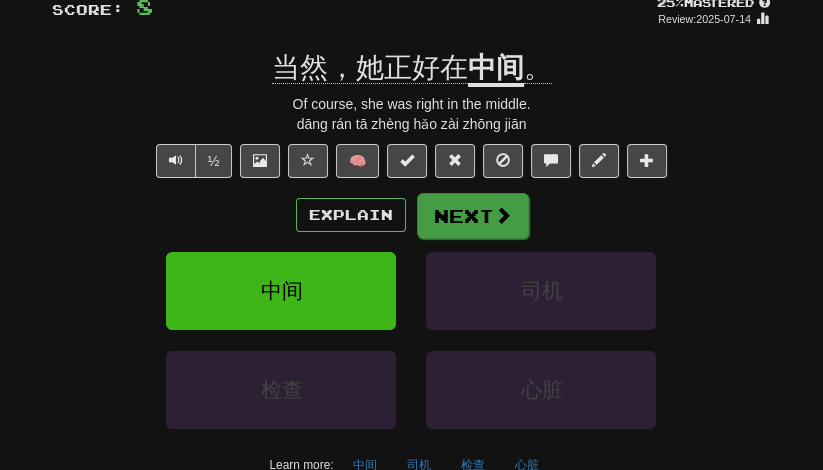 click on "Next" at bounding box center (473, 216) 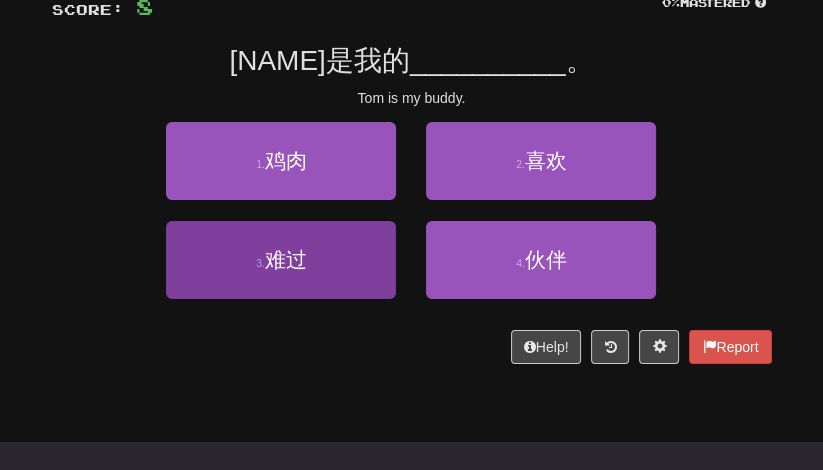 click on "3 .  难过" at bounding box center (281, 260) 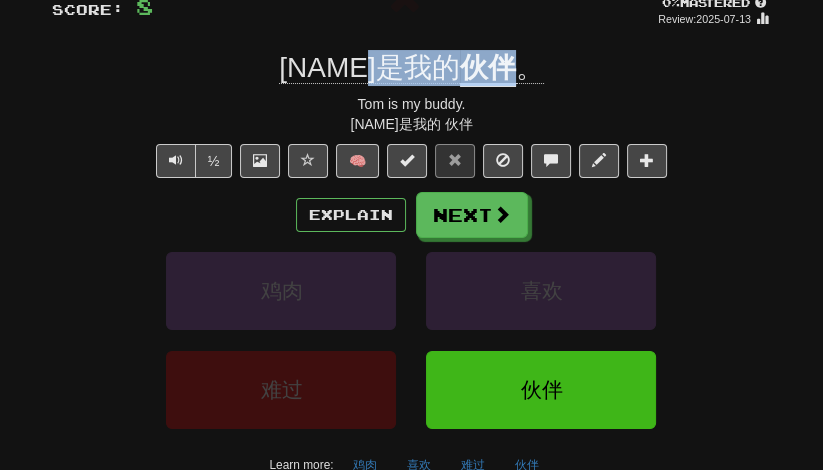 drag, startPoint x: 450, startPoint y: 70, endPoint x: 485, endPoint y: 70, distance: 35 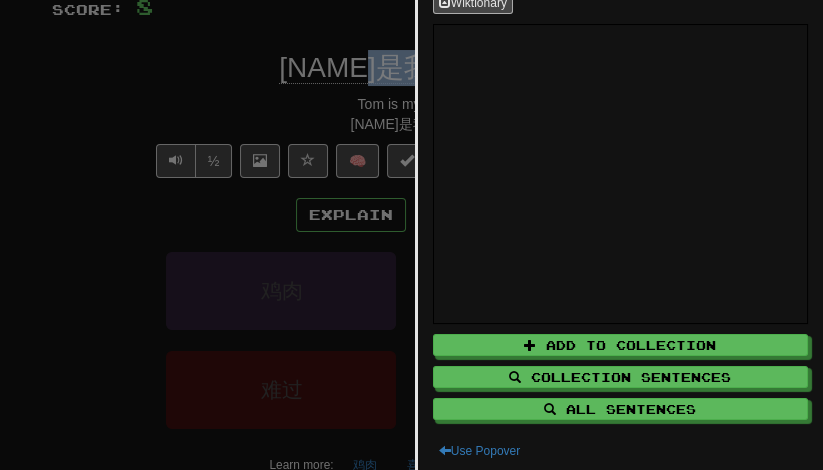scroll, scrollTop: 167, scrollLeft: 0, axis: vertical 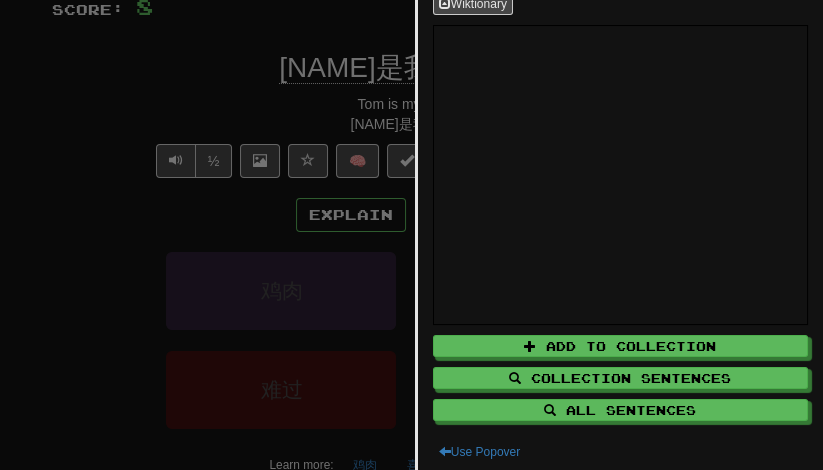 click at bounding box center (411, 235) 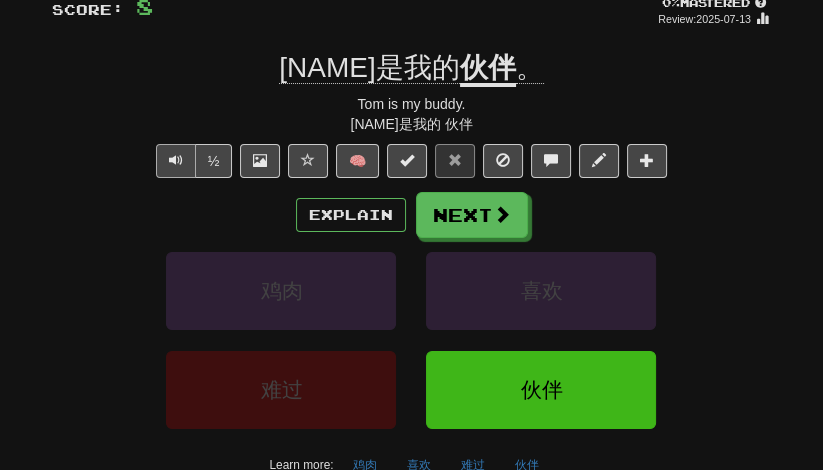 click at bounding box center (176, 161) 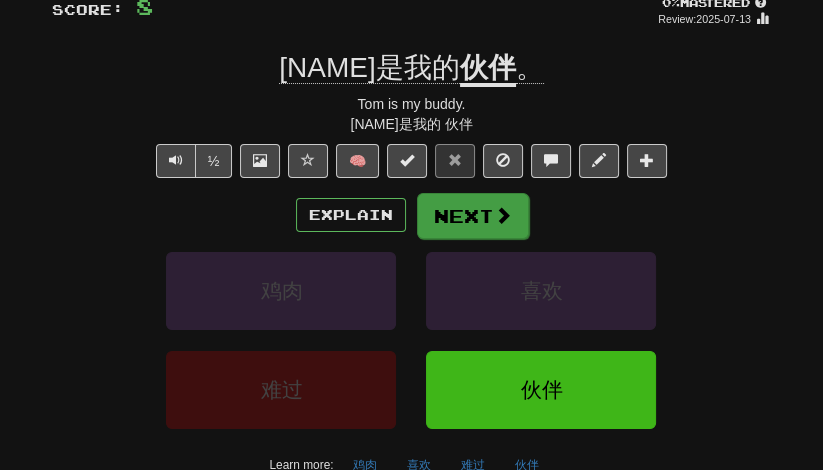 click on "Next" at bounding box center (473, 216) 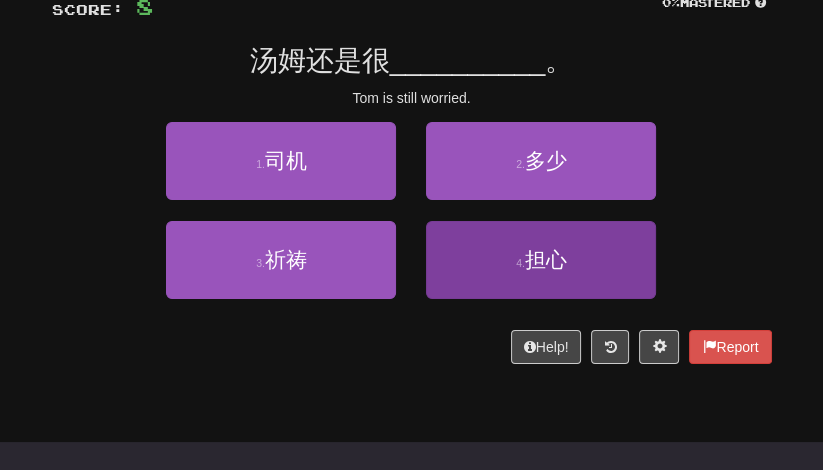 click on "4 .  担心" at bounding box center (541, 260) 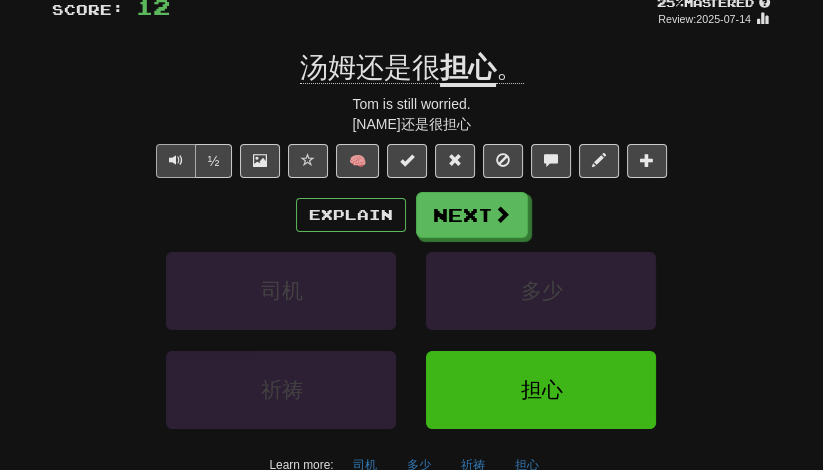 click at bounding box center (176, 160) 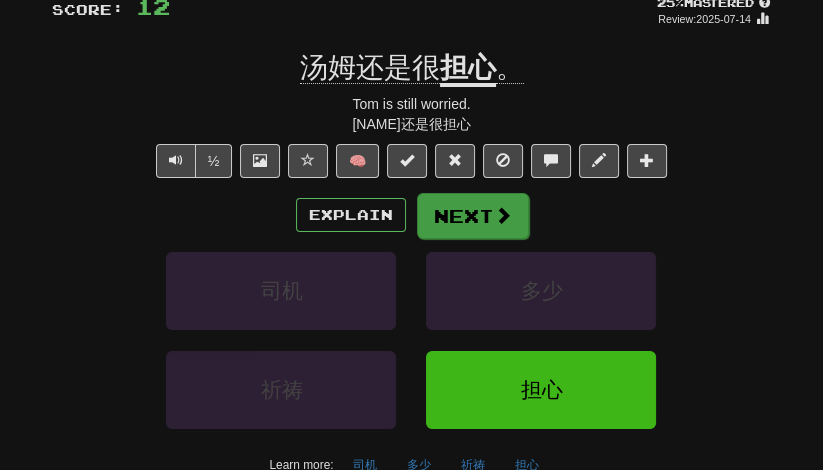 click on "Next" at bounding box center (473, 216) 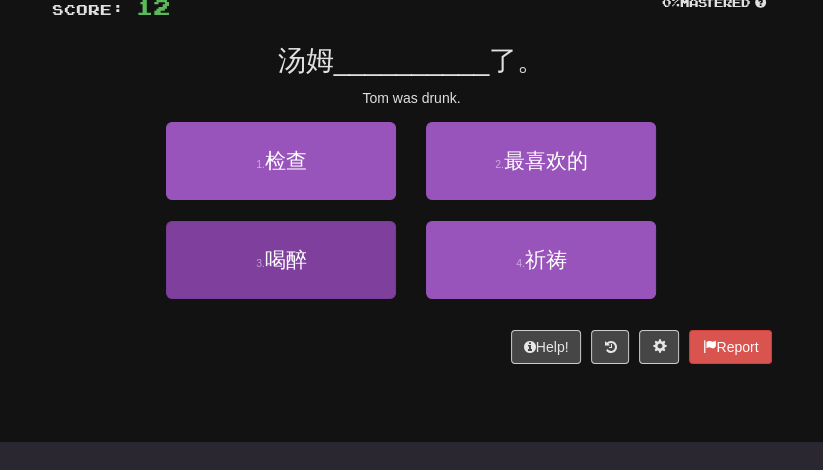 click on "3 .  喝醉" at bounding box center [281, 260] 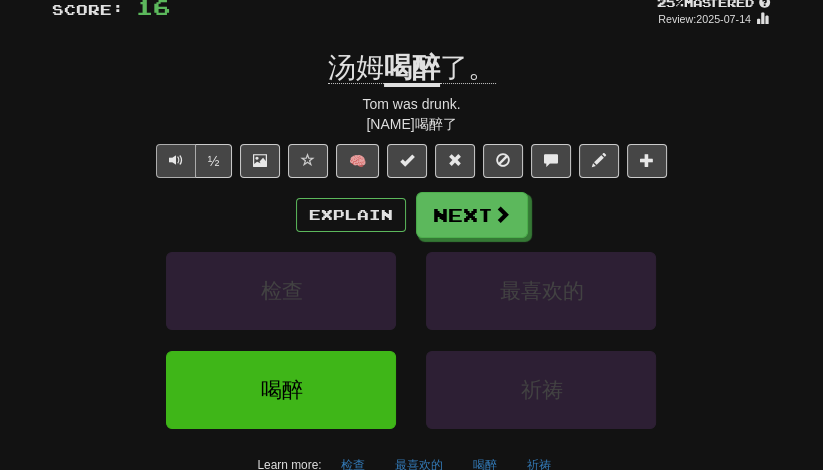 click at bounding box center [176, 161] 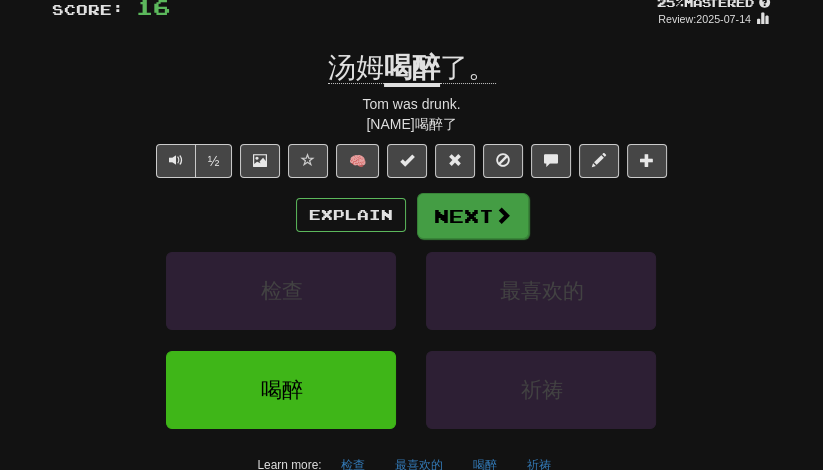 click on "Next" at bounding box center [473, 216] 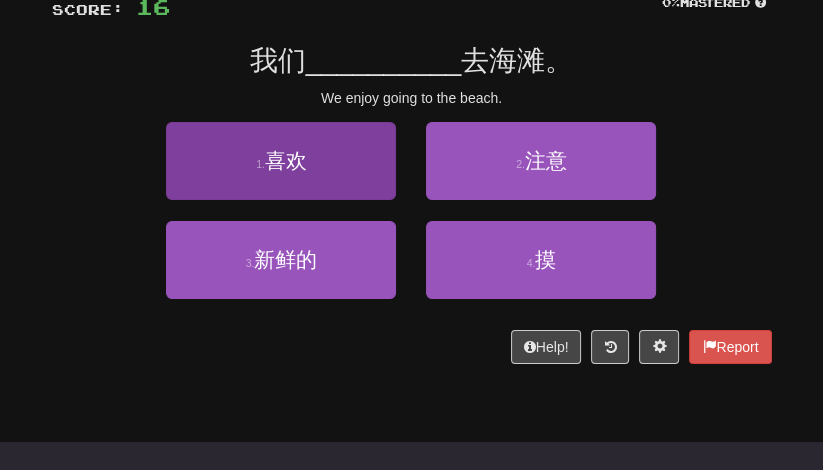 click on "1 .  喜欢" at bounding box center [281, 161] 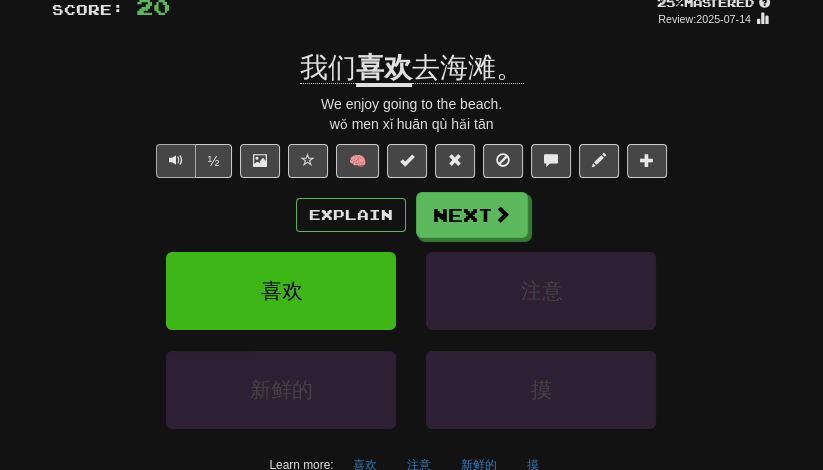 click at bounding box center (176, 160) 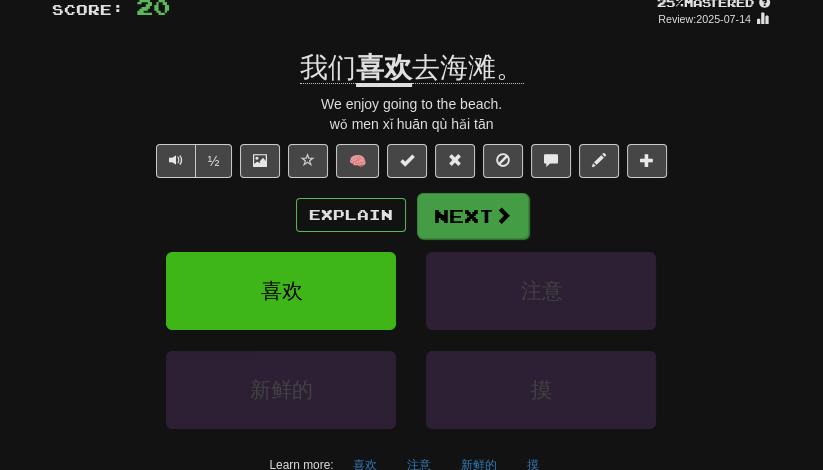 click on "Next" at bounding box center [473, 216] 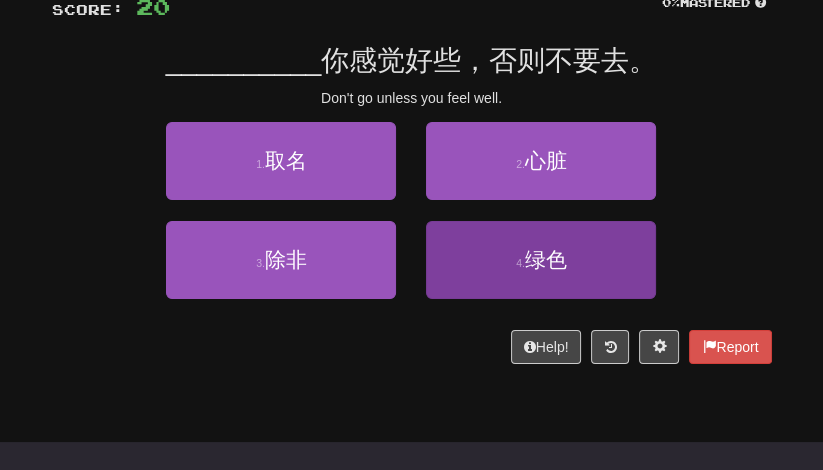 click on "4 .  绿色" at bounding box center [541, 260] 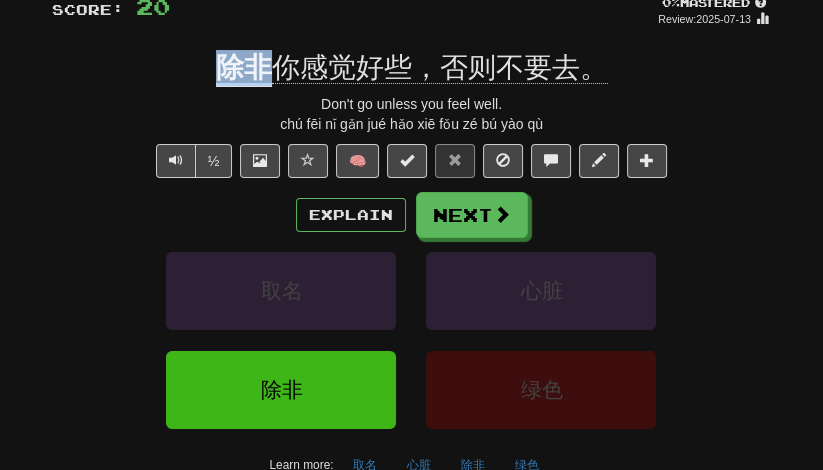 drag, startPoint x: 268, startPoint y: 71, endPoint x: 210, endPoint y: 71, distance: 58 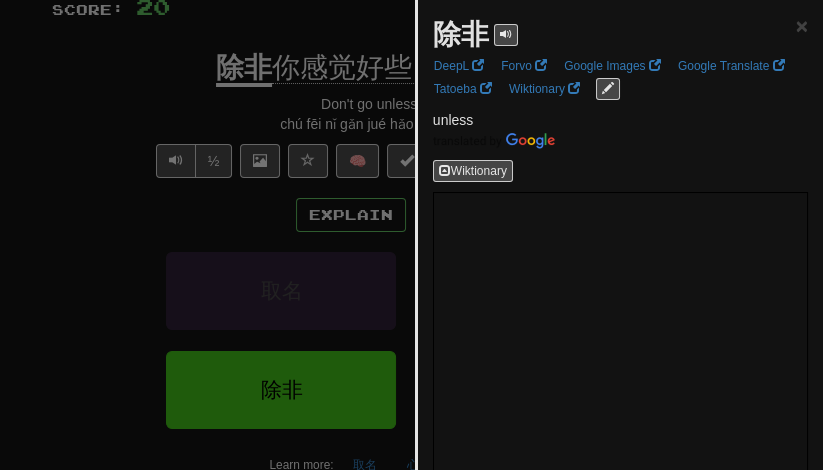 click at bounding box center (411, 235) 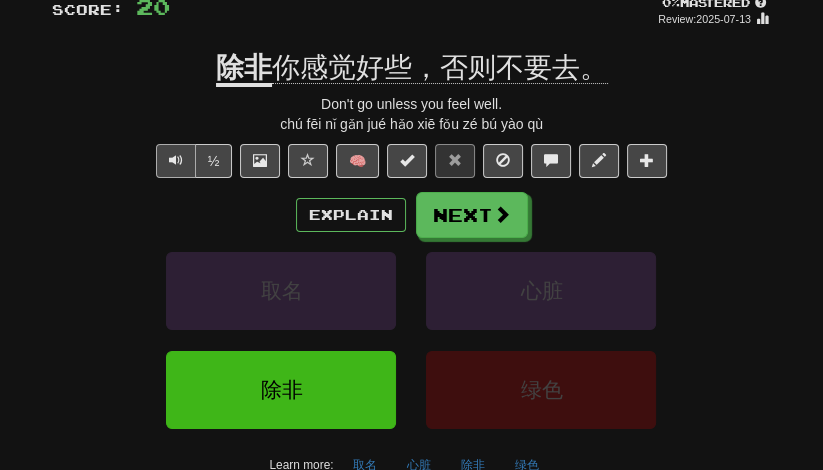 click at bounding box center (176, 160) 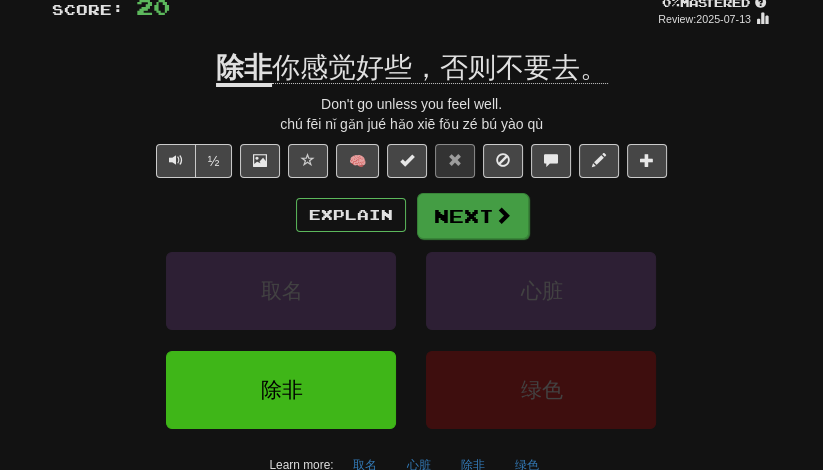 click on "Next" at bounding box center [473, 216] 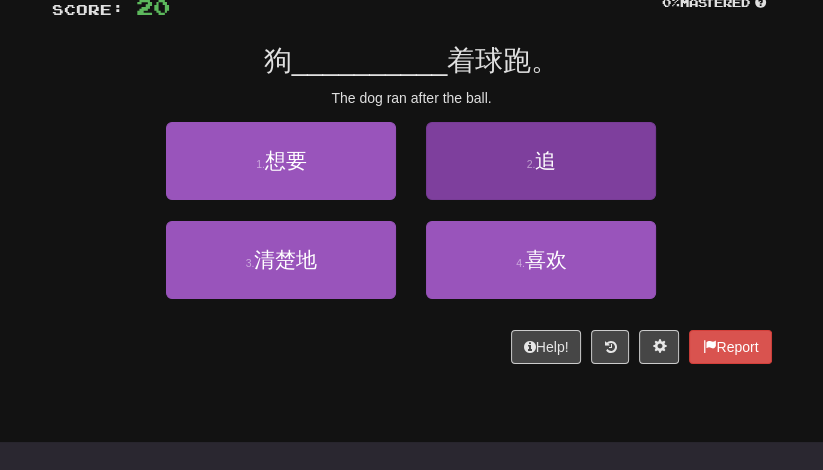click on "2 .  追" at bounding box center [541, 161] 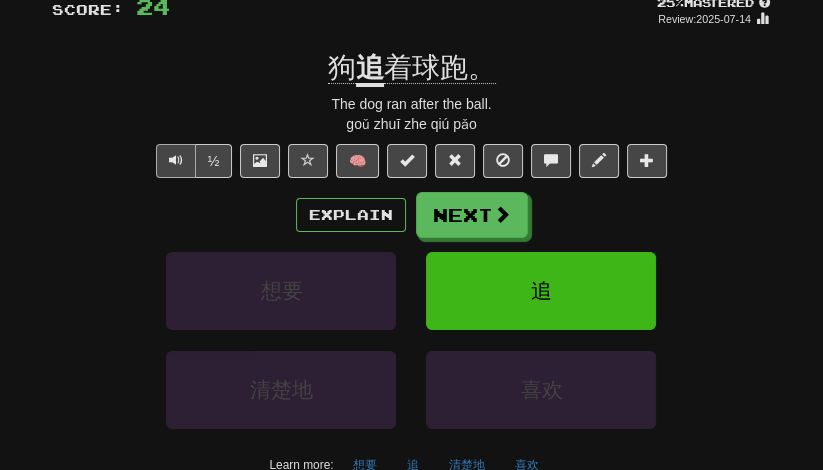 click at bounding box center (176, 160) 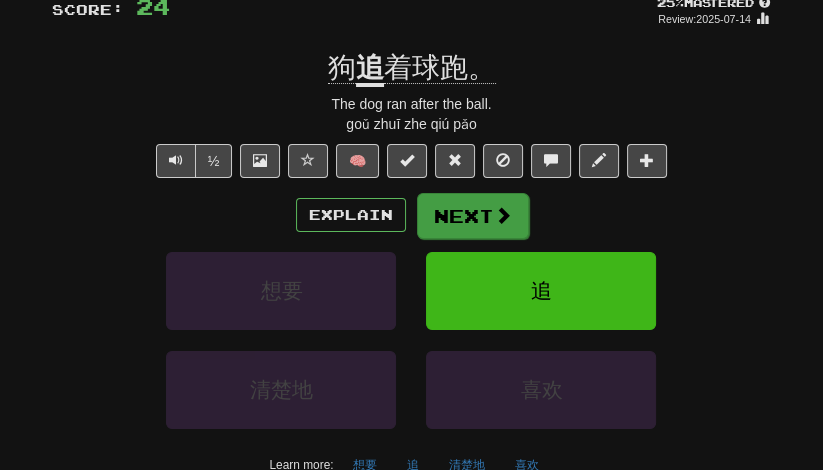 click on "Next" at bounding box center (473, 216) 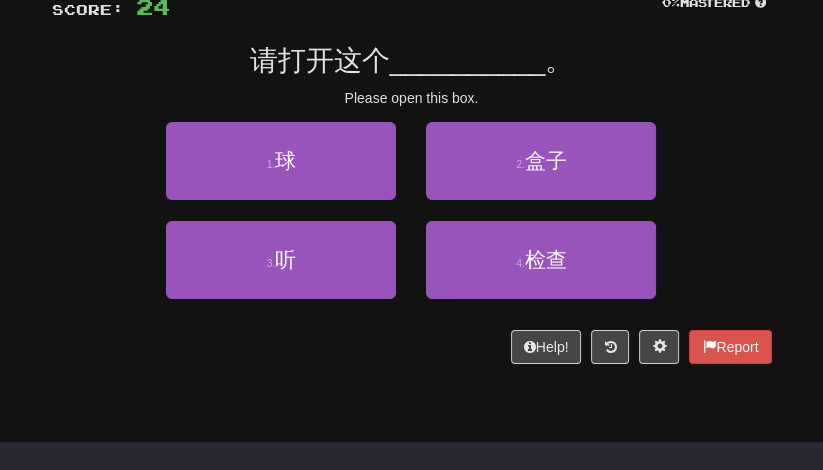 click on "2 .  盒子" at bounding box center [541, 171] 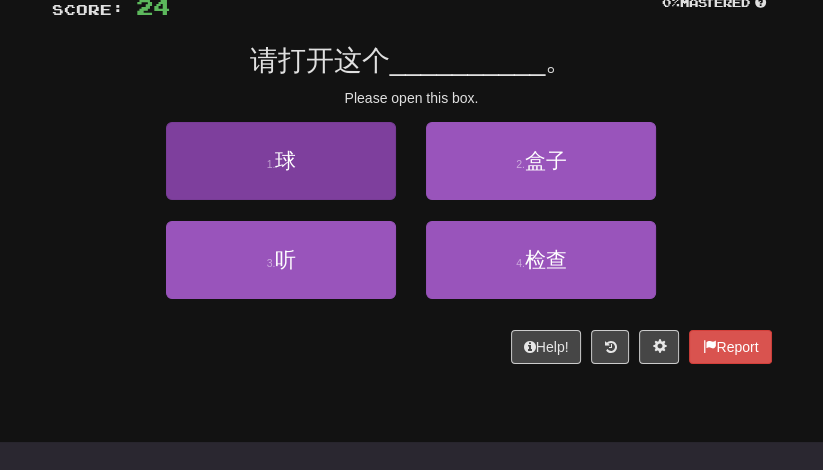 click on "1 .  球" at bounding box center (281, 161) 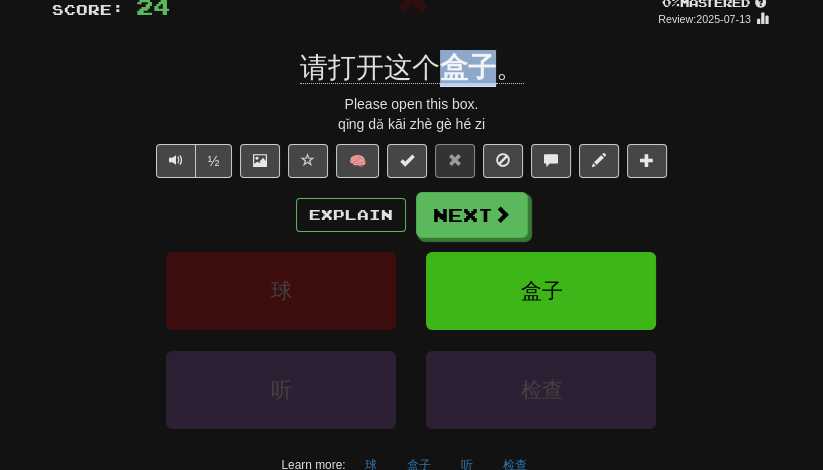 drag, startPoint x: 445, startPoint y: 73, endPoint x: 486, endPoint y: 73, distance: 41 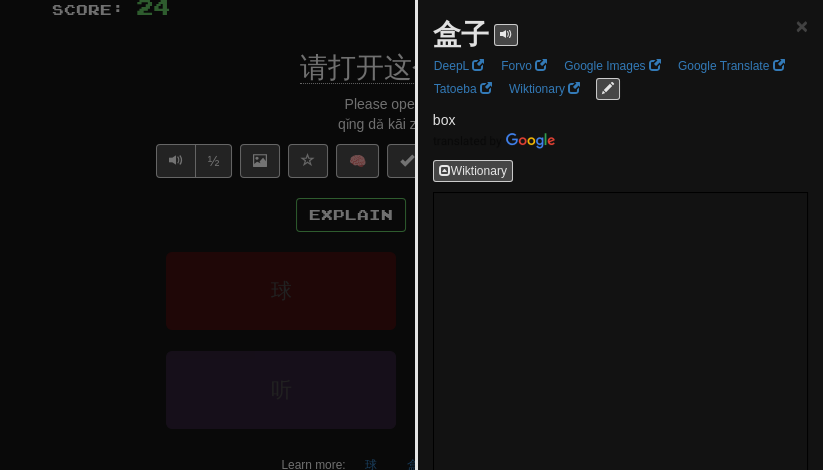 click at bounding box center [411, 235] 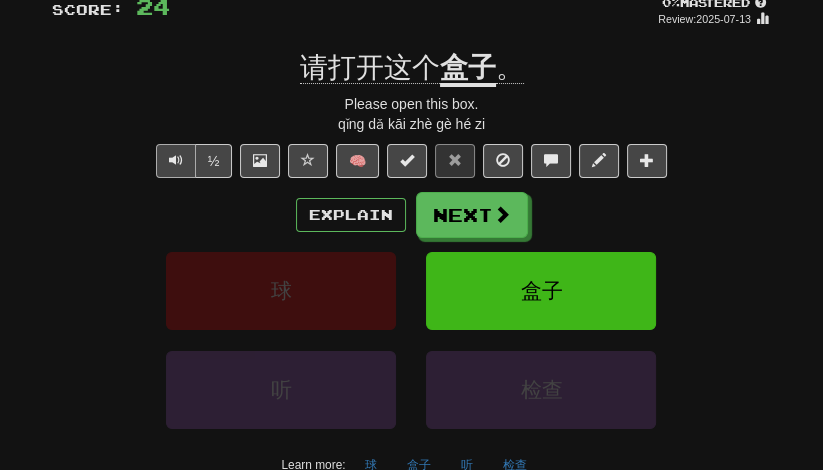 click at bounding box center [176, 160] 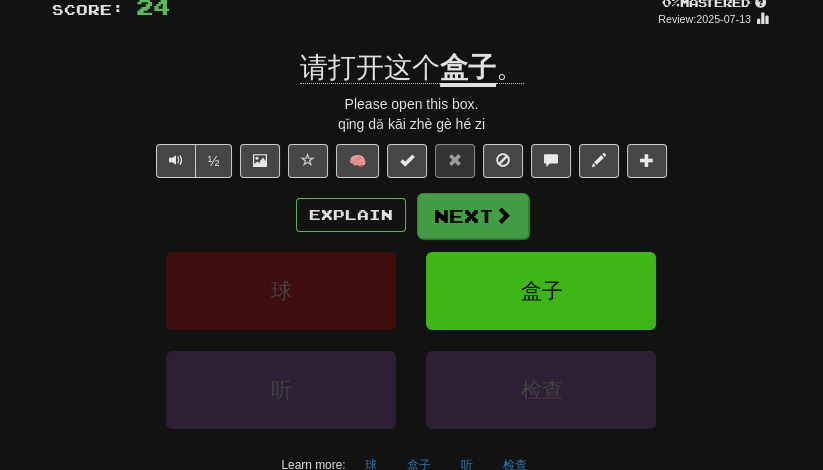 click on "Next" at bounding box center (473, 216) 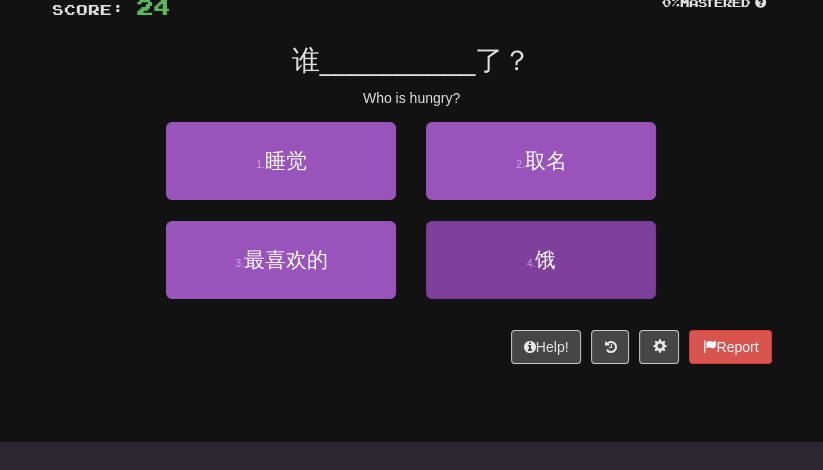 click on "4 .  饿" at bounding box center [541, 260] 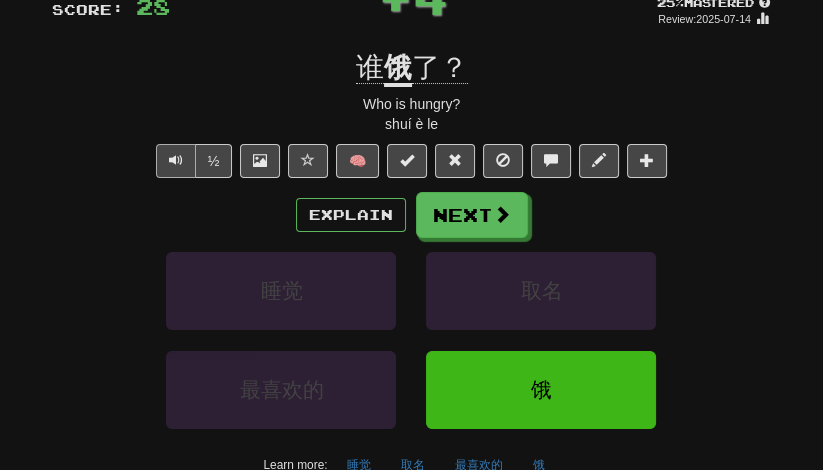 click at bounding box center [176, 161] 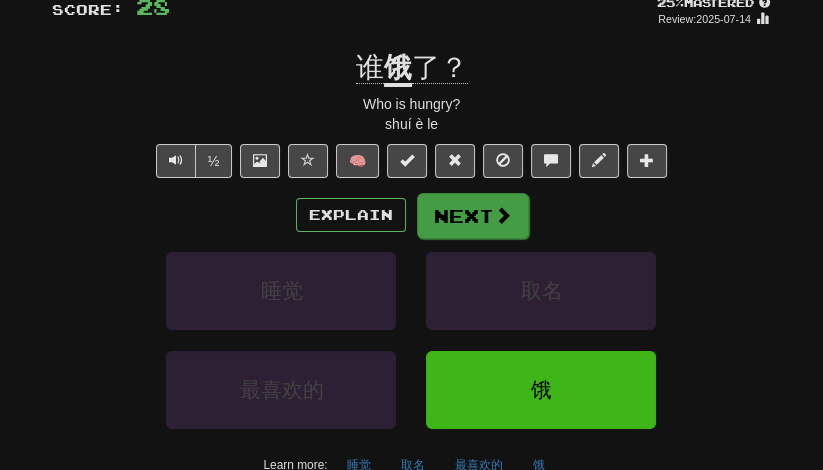 click on "Next" at bounding box center [473, 216] 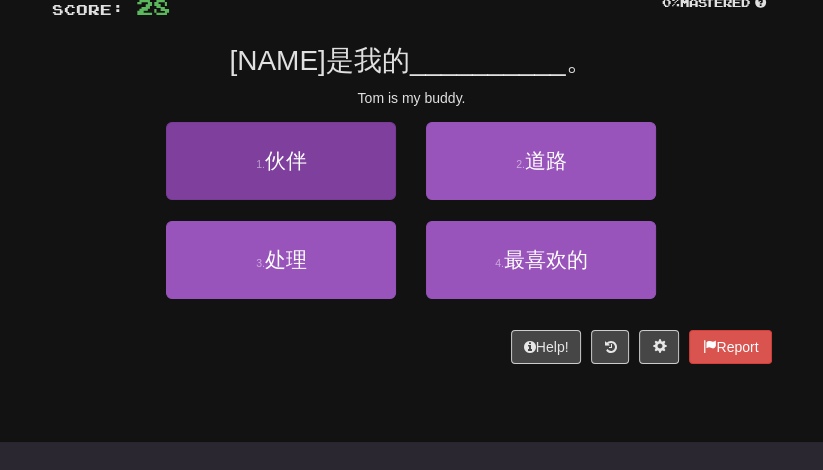 click on "1 .  伙伴" at bounding box center (281, 161) 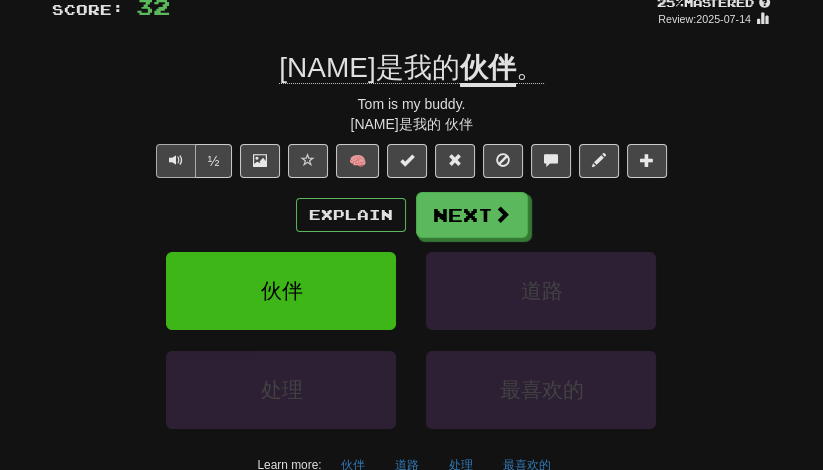 click at bounding box center [176, 160] 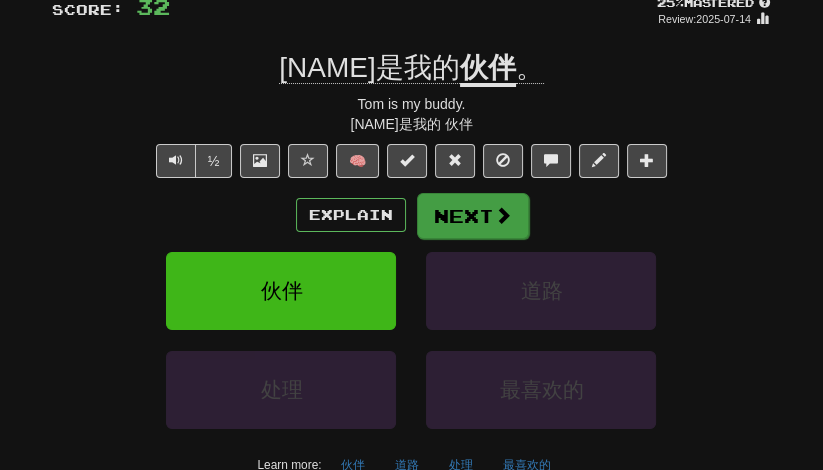 click on "Next" at bounding box center (473, 216) 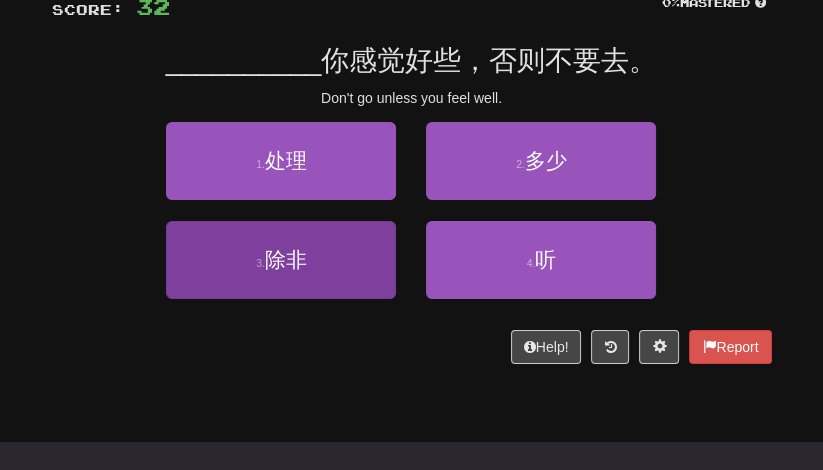 click on "3 .  除非" at bounding box center (281, 260) 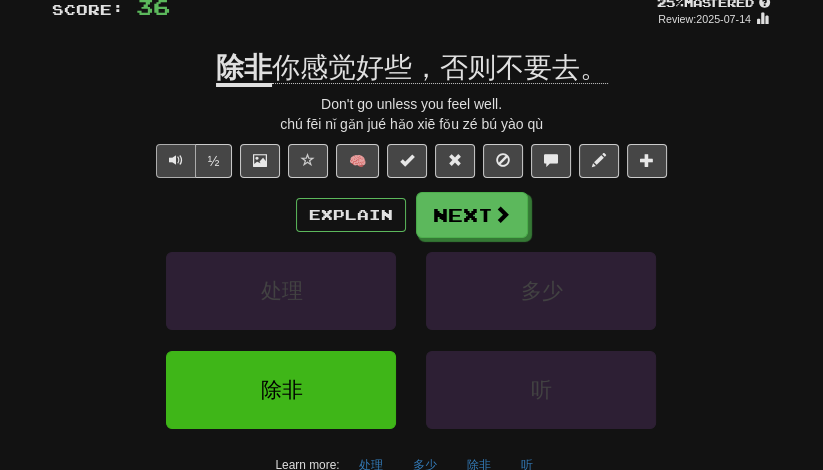 click at bounding box center [176, 161] 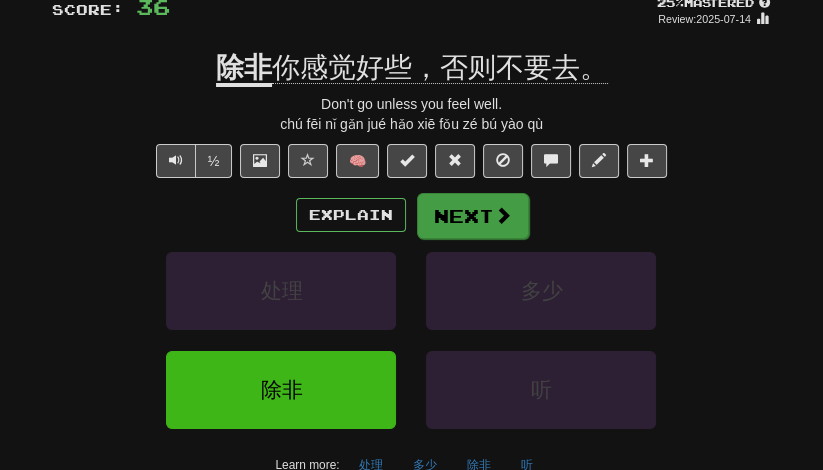 click on "Next" at bounding box center (473, 216) 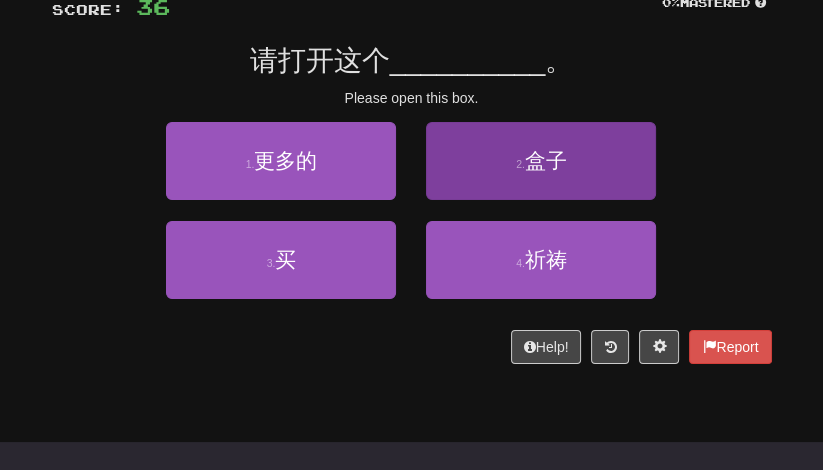 click on "2 .  盒子" at bounding box center [541, 161] 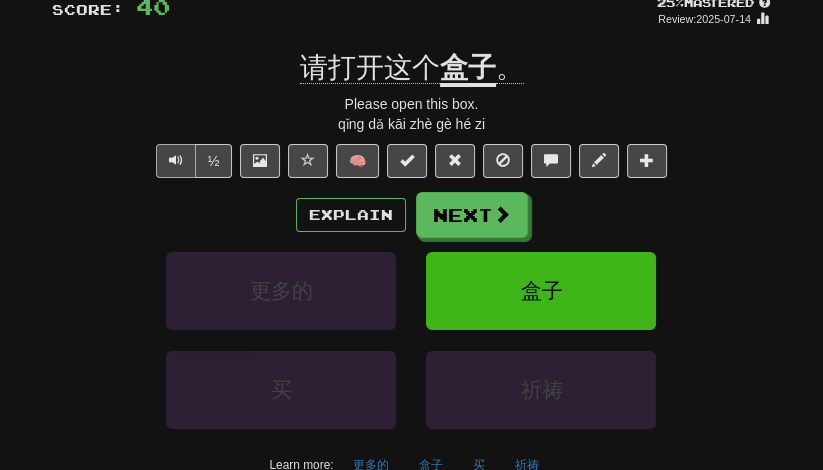 click at bounding box center [176, 160] 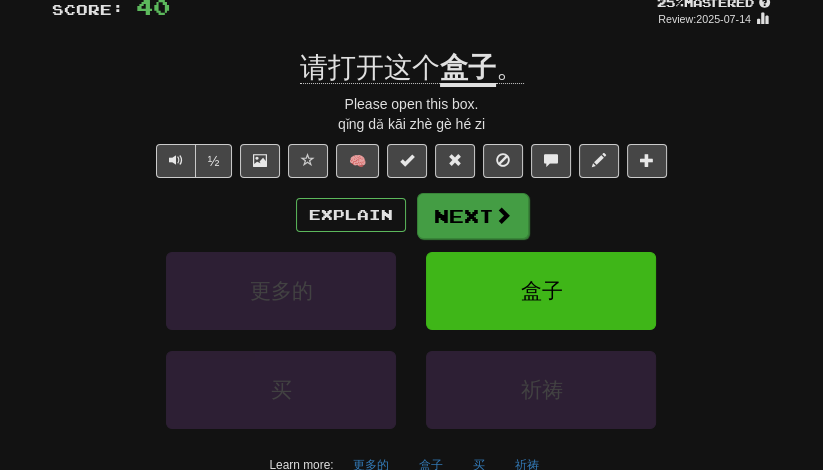 click on "Next" at bounding box center [473, 216] 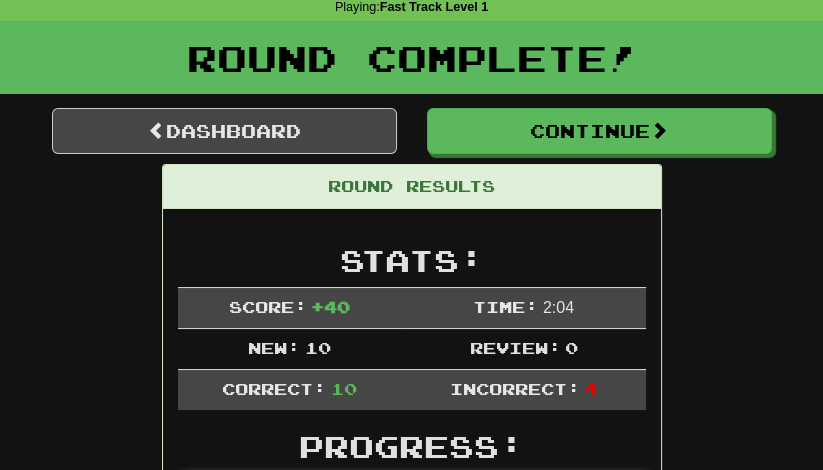 scroll, scrollTop: 70, scrollLeft: 0, axis: vertical 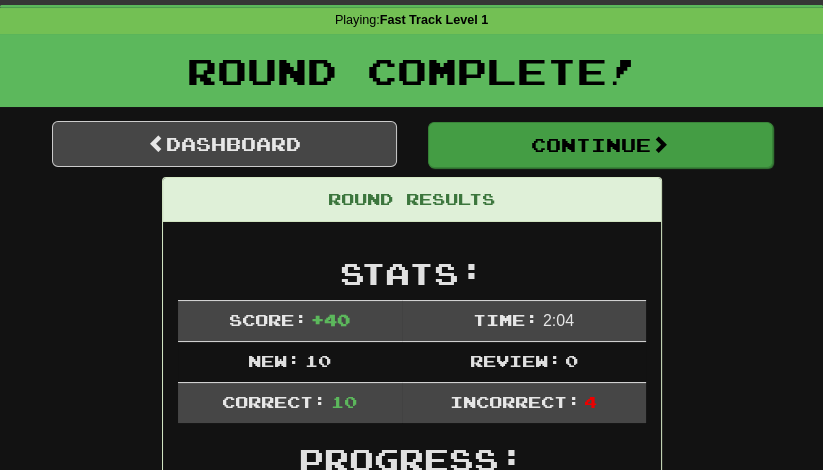 click on "Continue" at bounding box center [600, 145] 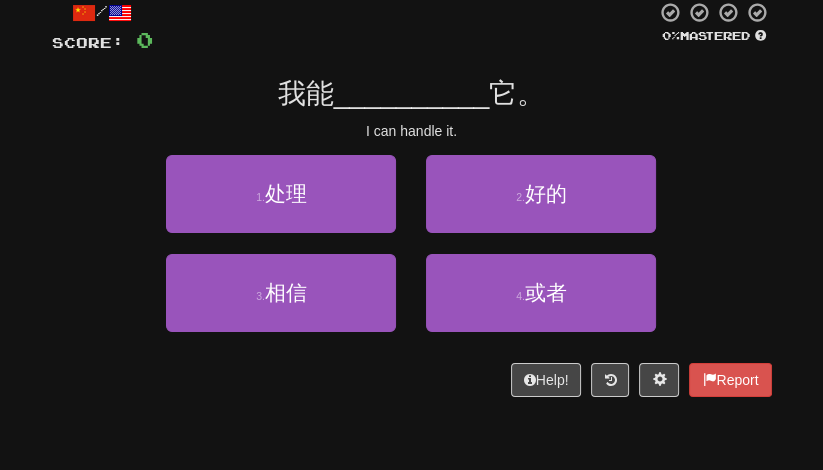 scroll, scrollTop: 117, scrollLeft: 0, axis: vertical 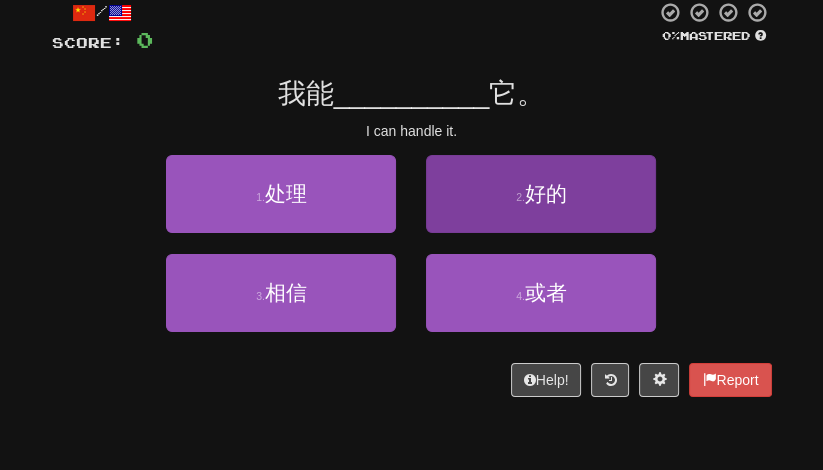 click on "2 .  好的" at bounding box center (541, 194) 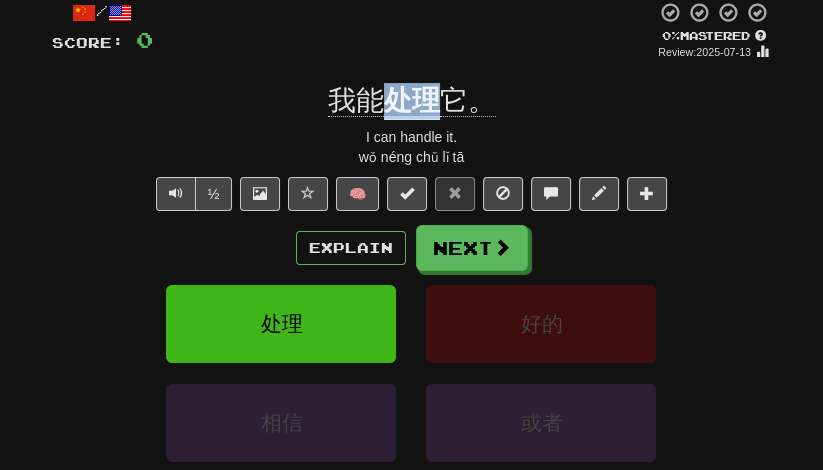 drag, startPoint x: 392, startPoint y: 111, endPoint x: 428, endPoint y: 111, distance: 36 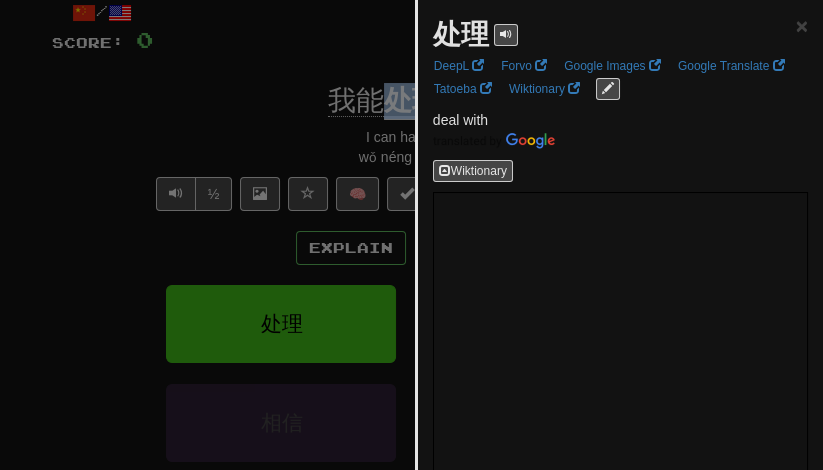 scroll, scrollTop: 168, scrollLeft: 0, axis: vertical 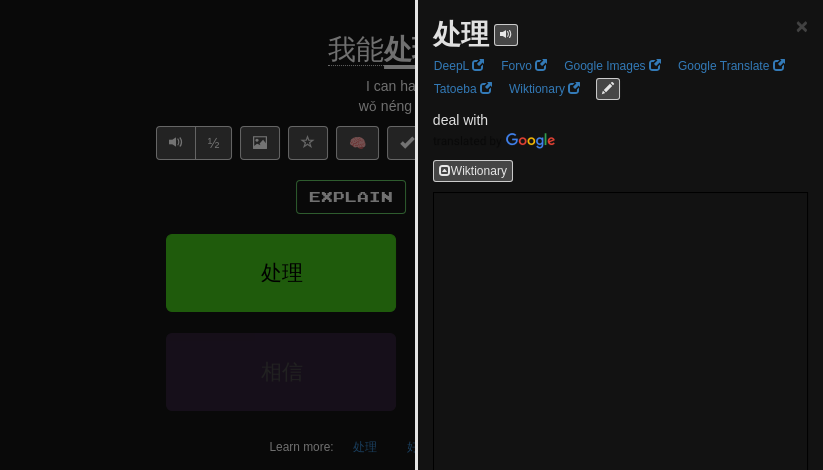 click at bounding box center [411, 235] 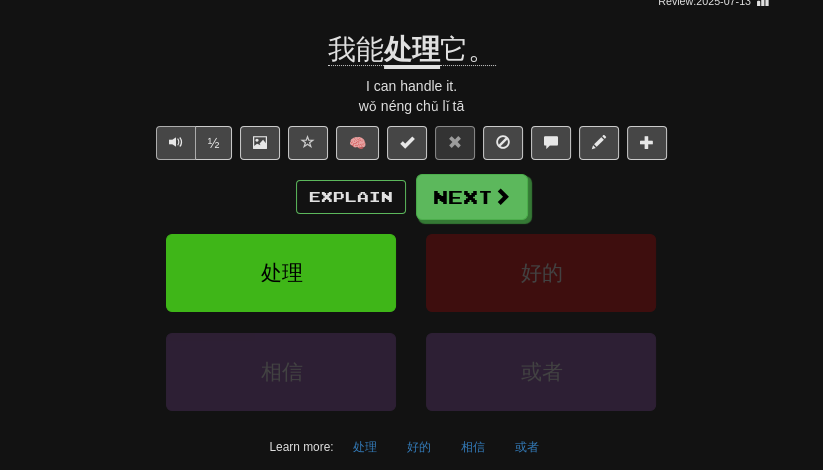 click at bounding box center [176, 142] 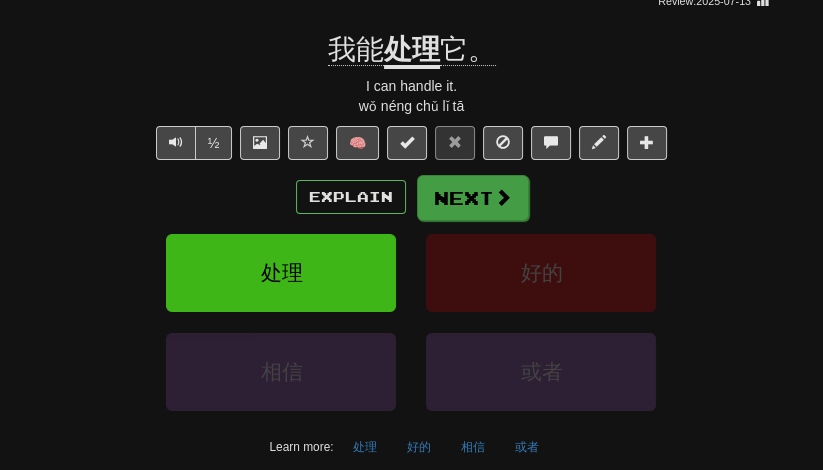 click on "Next" at bounding box center [473, 198] 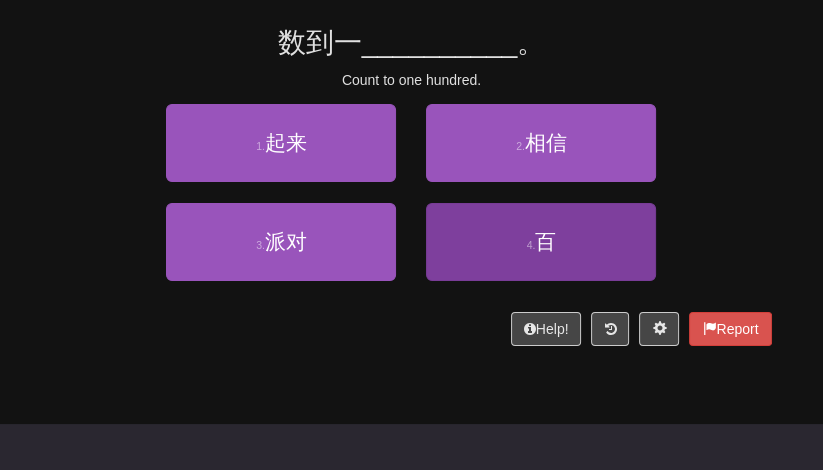 click on "4 .  百" at bounding box center [541, 242] 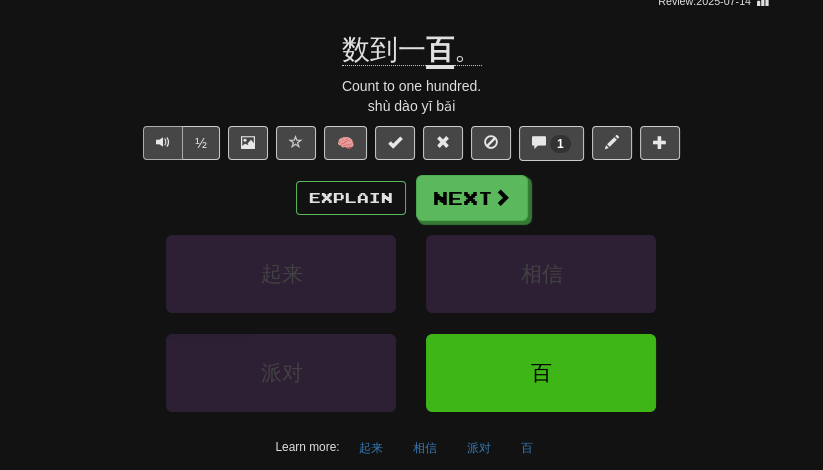 click at bounding box center [163, 142] 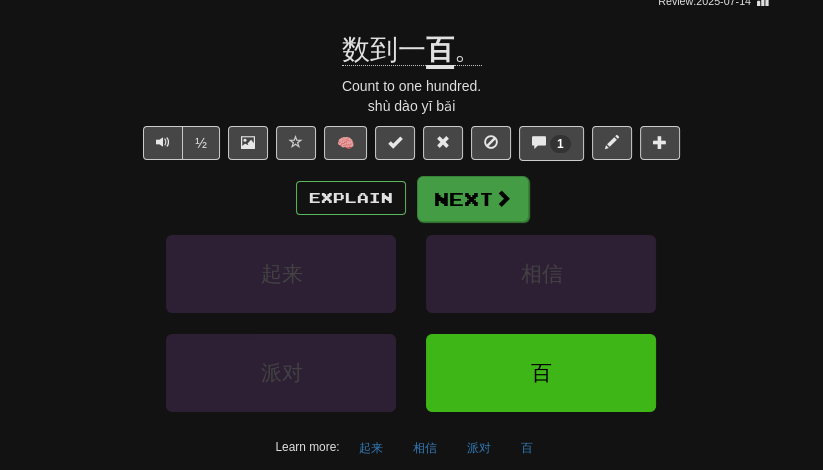 click on "Next" at bounding box center (473, 199) 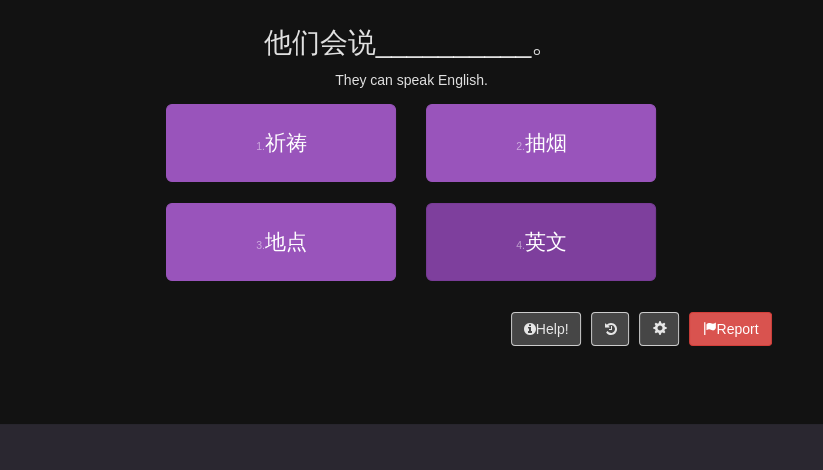 click on "4 .  英文" at bounding box center (541, 242) 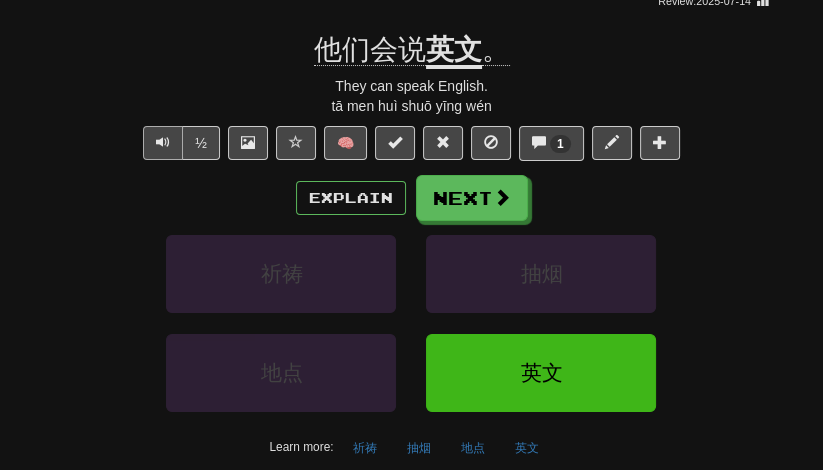 click at bounding box center (163, 142) 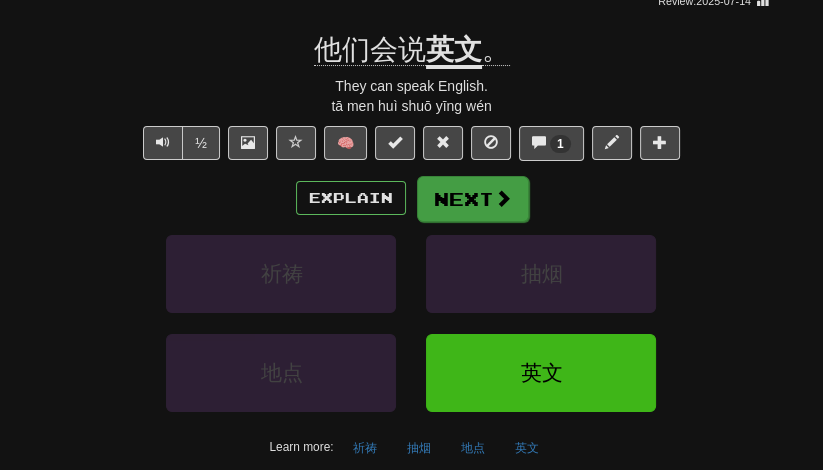 click on "Next" at bounding box center [473, 199] 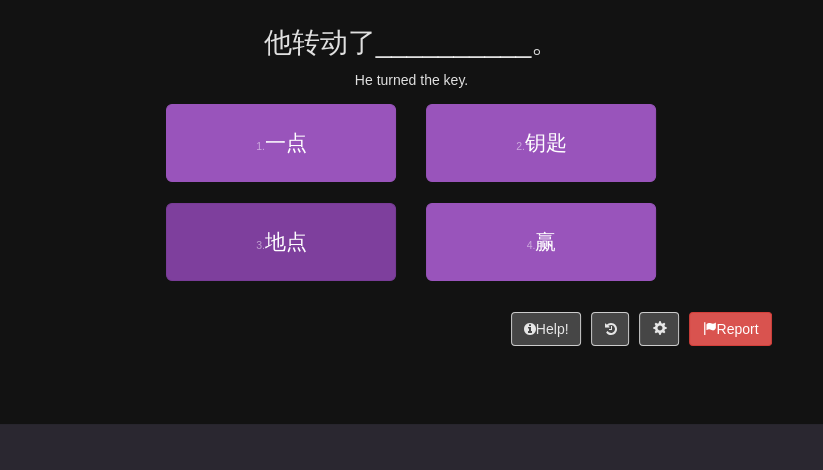 click on "3 .  地点" at bounding box center (281, 242) 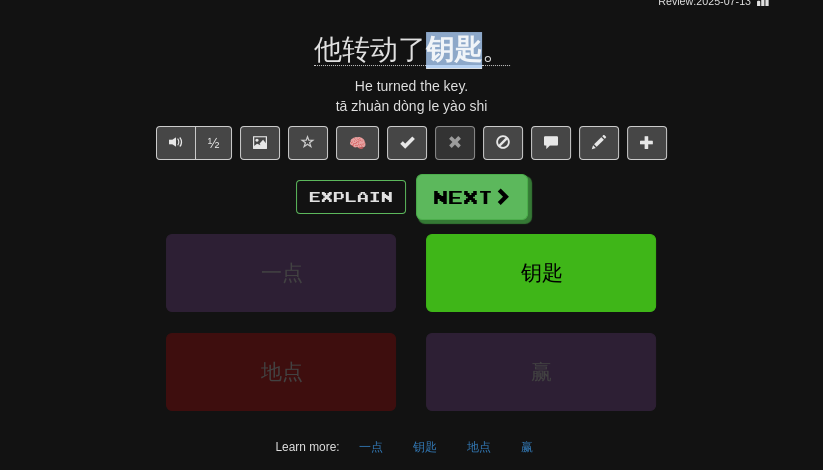 drag, startPoint x: 430, startPoint y: 56, endPoint x: 474, endPoint y: 56, distance: 44 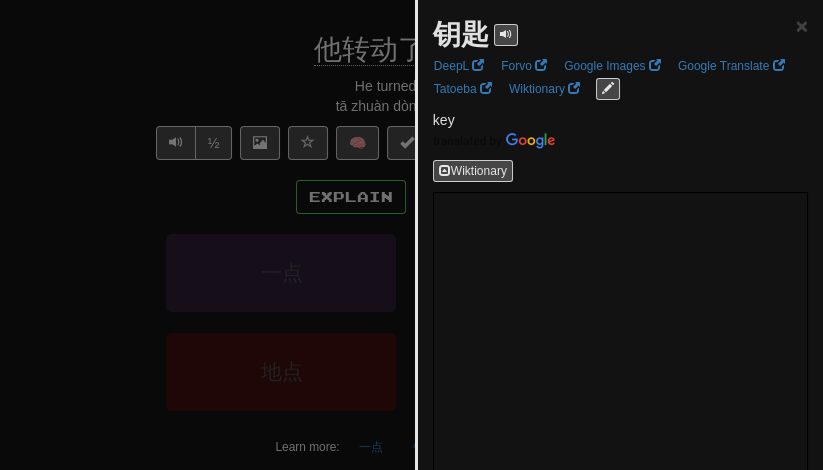 click at bounding box center [411, 235] 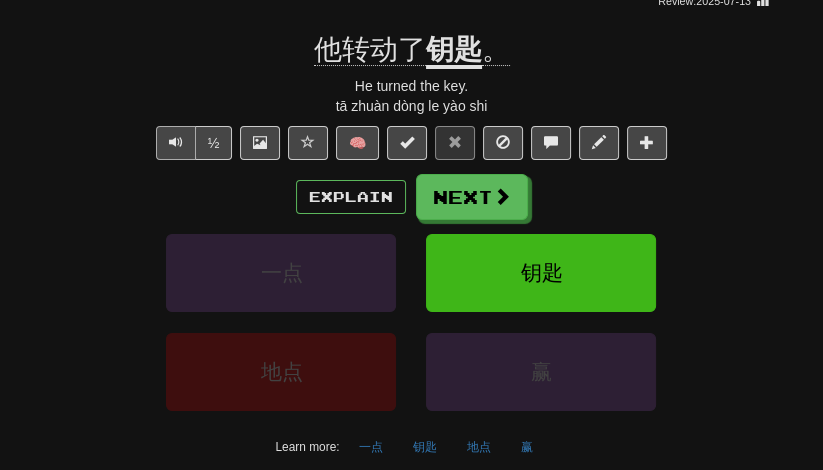click at bounding box center [176, 143] 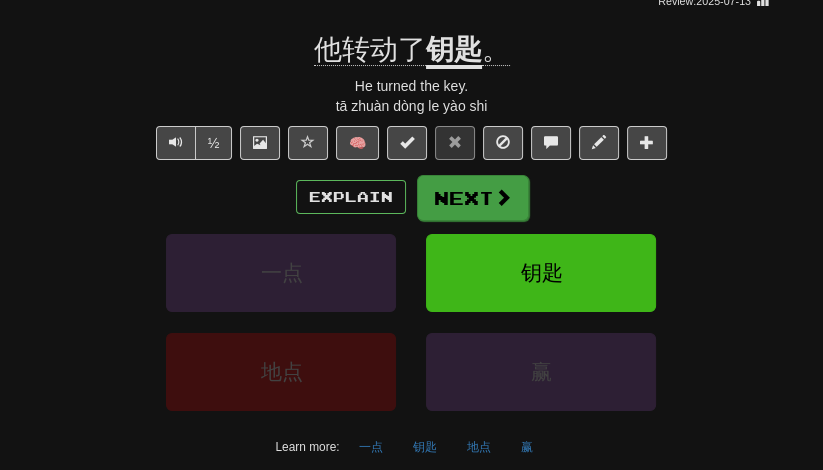 click on "Next" at bounding box center [473, 198] 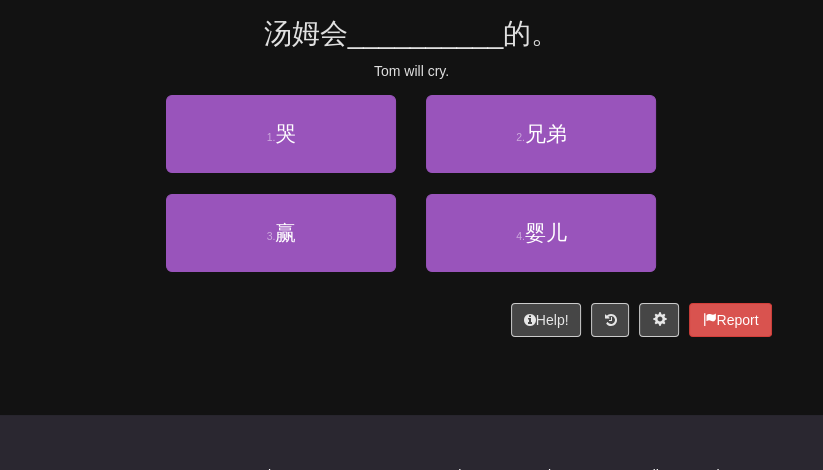 scroll, scrollTop: 179, scrollLeft: 0, axis: vertical 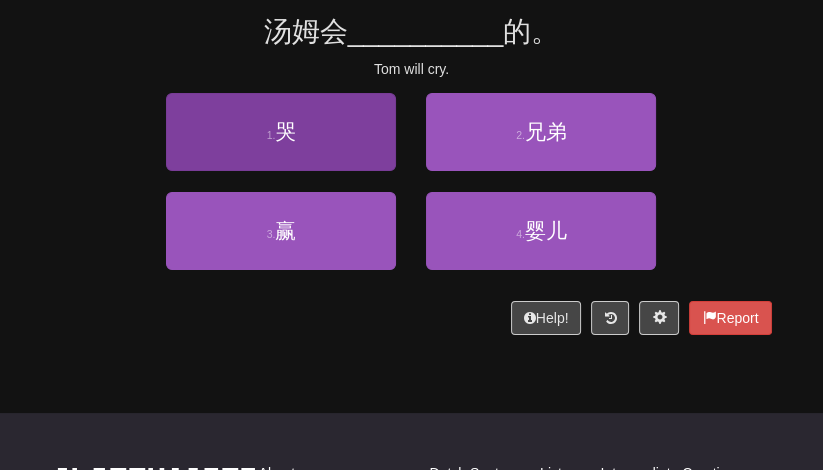 click on "1 .  哭" at bounding box center [281, 132] 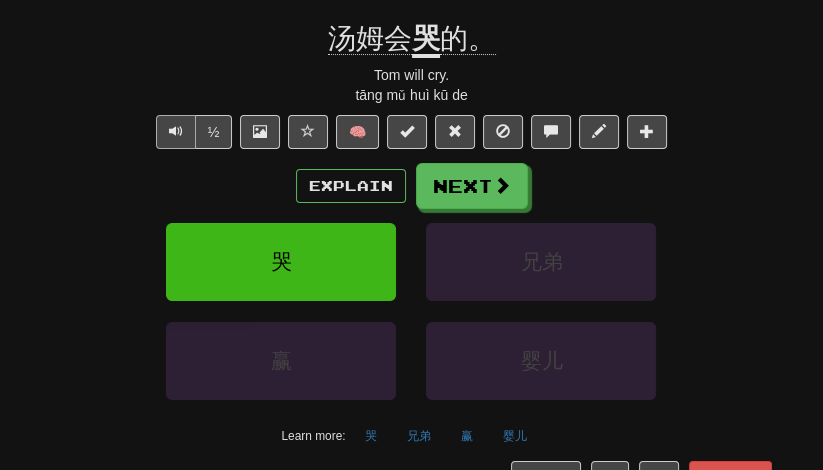 click at bounding box center [176, 131] 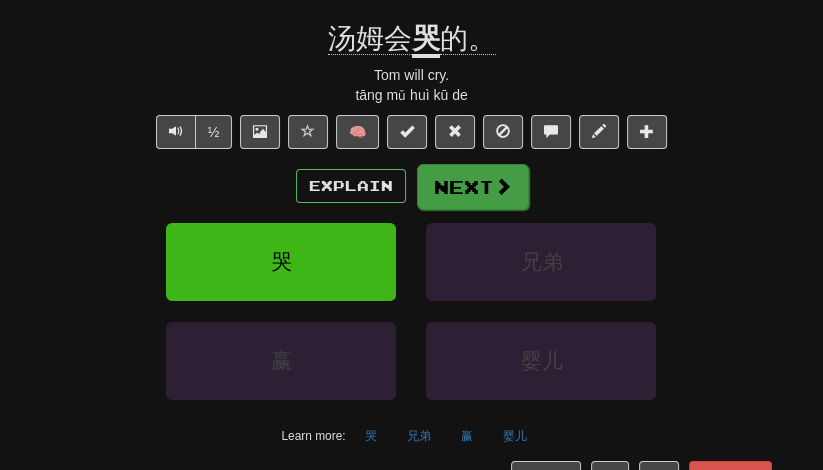 click on "Next" at bounding box center (473, 187) 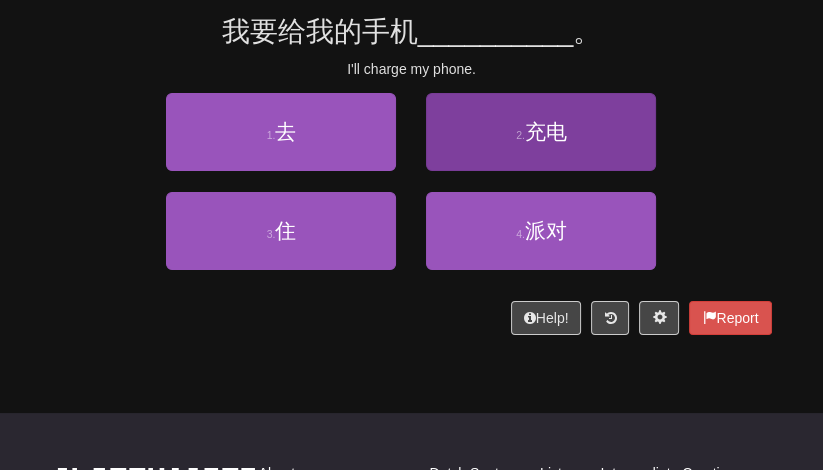 click on "2 .  充电" at bounding box center (541, 132) 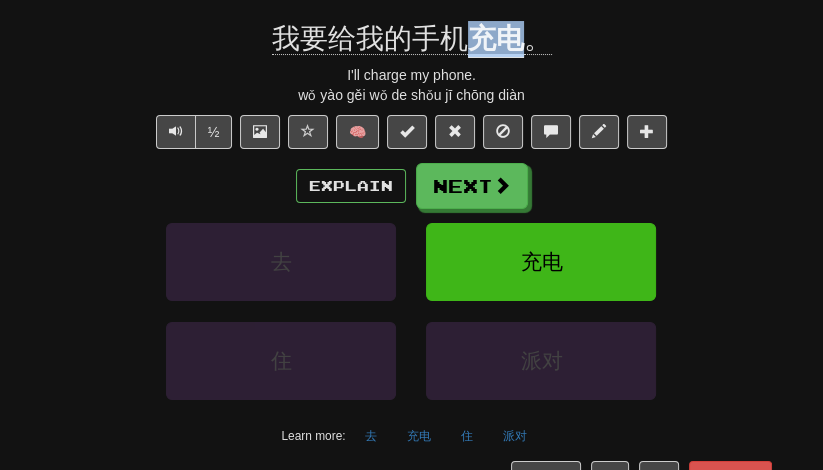 drag, startPoint x: 473, startPoint y: 47, endPoint x: 522, endPoint y: 47, distance: 49 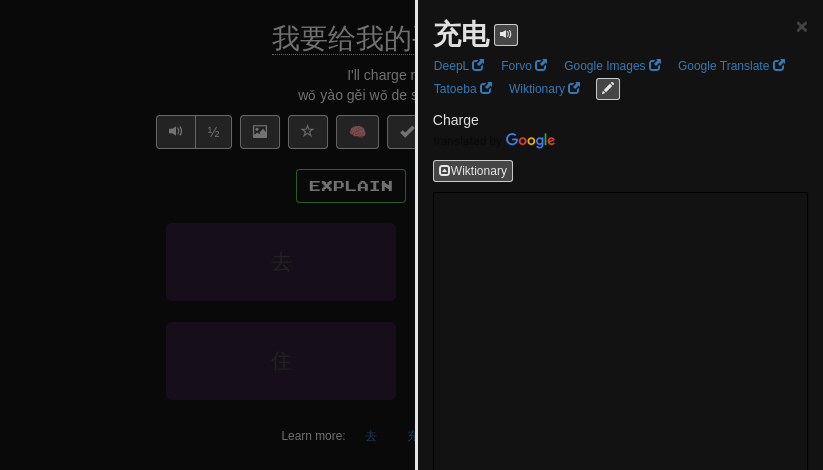 click at bounding box center (411, 235) 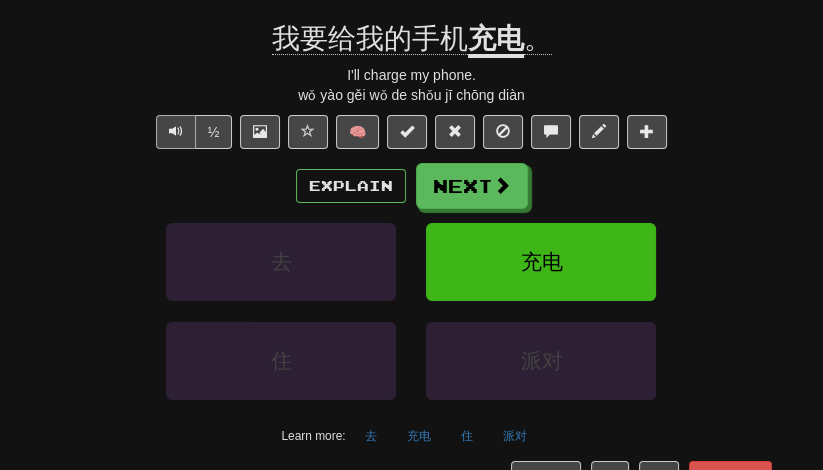 click at bounding box center [176, 131] 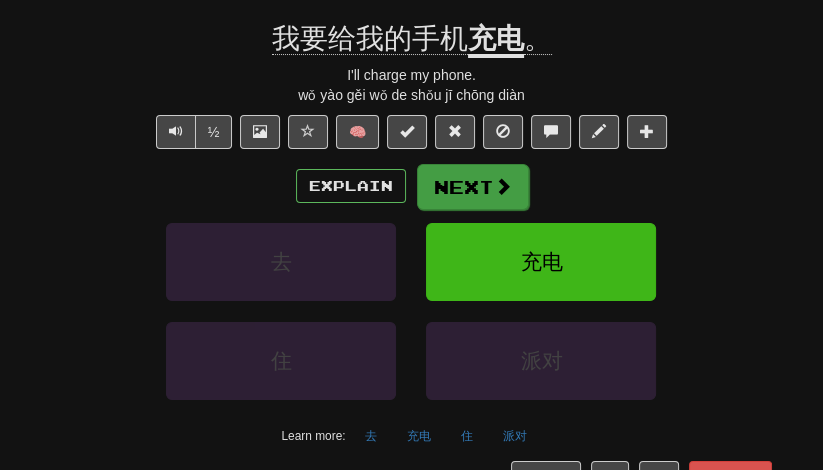 click on "Next" at bounding box center (473, 187) 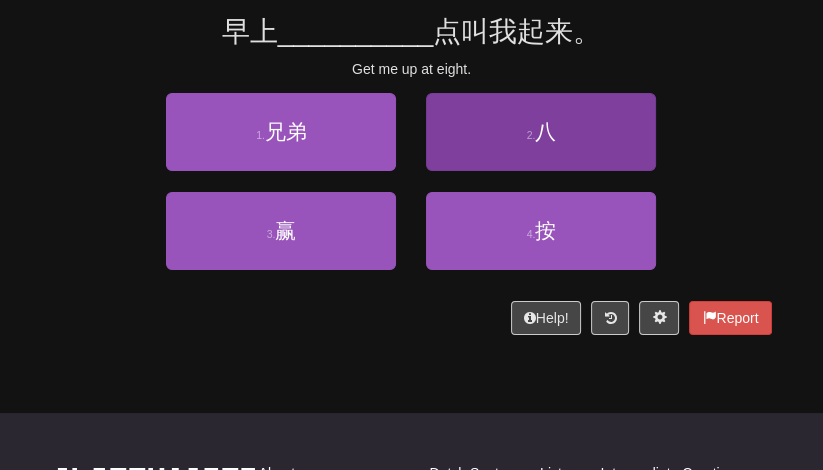 click on "2 .  八" at bounding box center [541, 132] 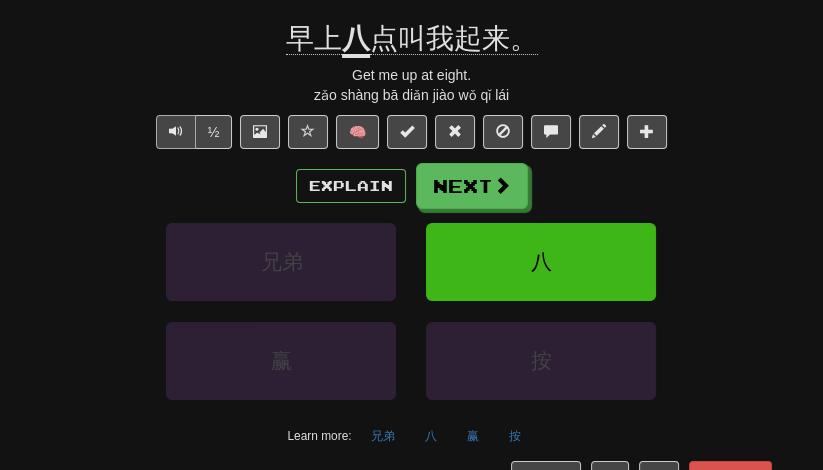 click at bounding box center [176, 131] 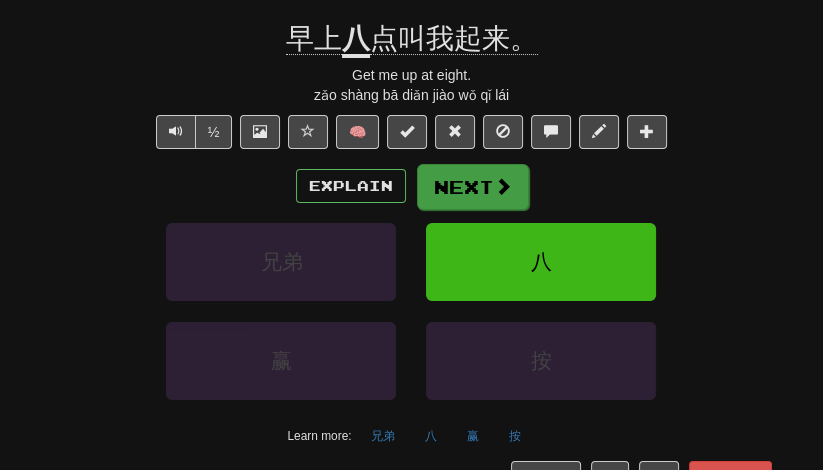 click on "Next" at bounding box center (473, 187) 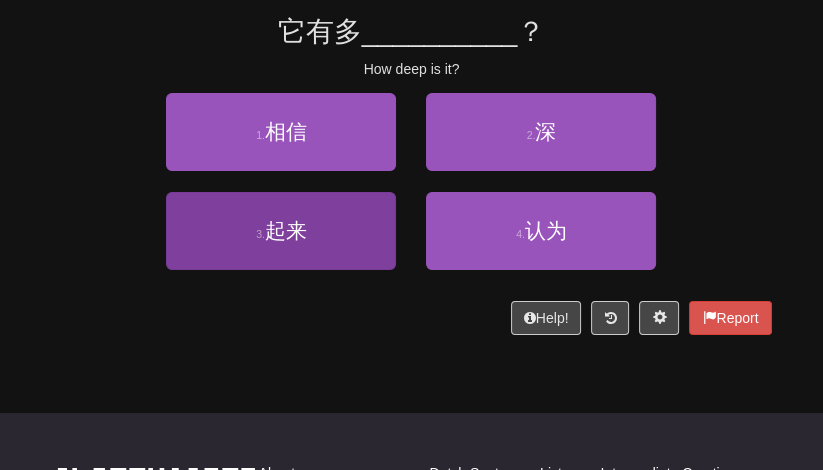 click on "3 .  起来" at bounding box center [281, 231] 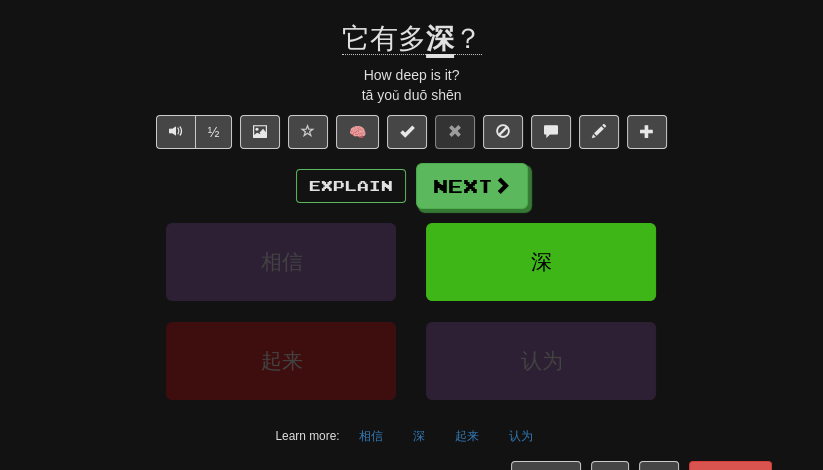 click on "深" at bounding box center (440, 40) 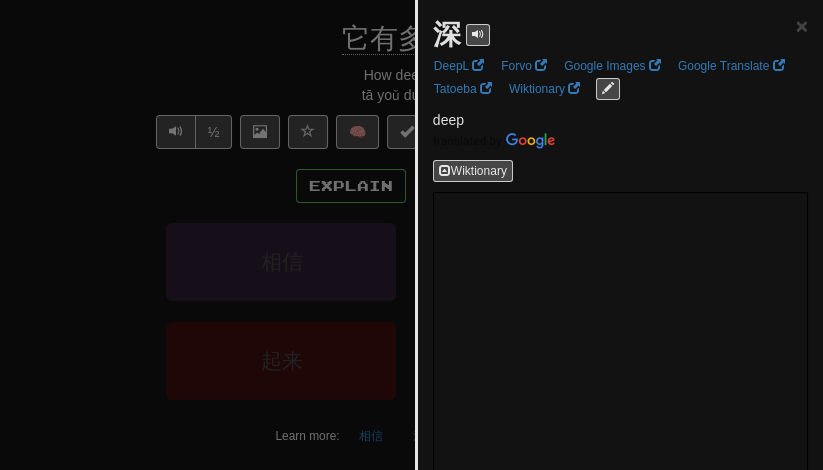 click at bounding box center (411, 235) 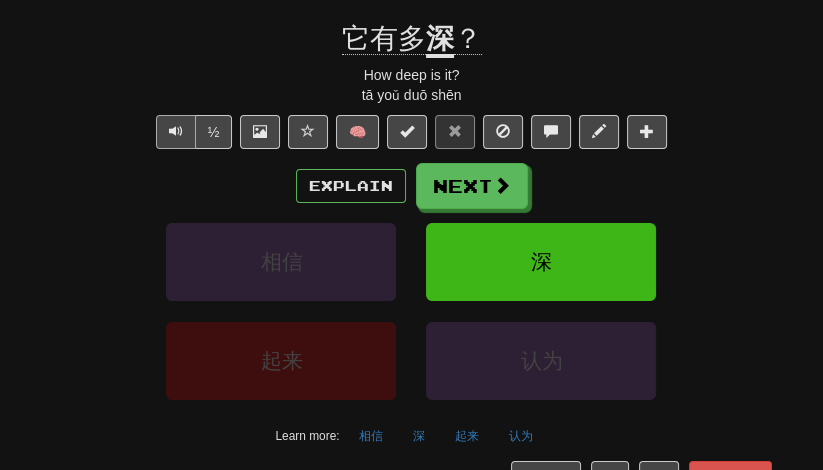 click at bounding box center (176, 131) 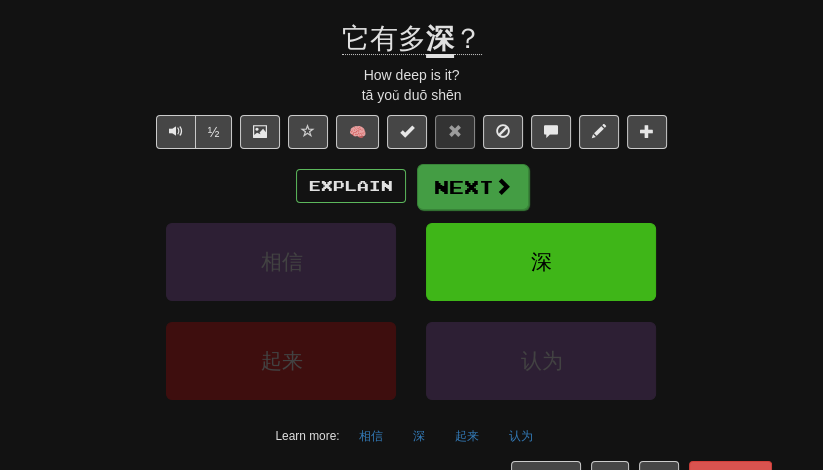 click on "Next" at bounding box center [473, 187] 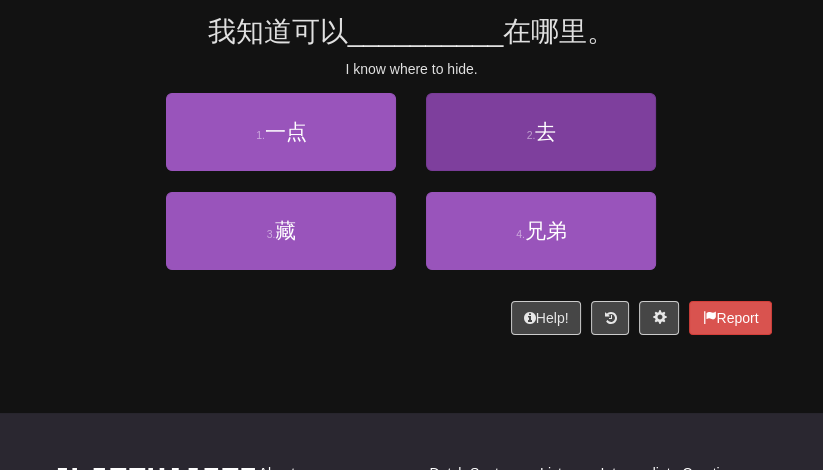 click on "2 .  去" at bounding box center [541, 132] 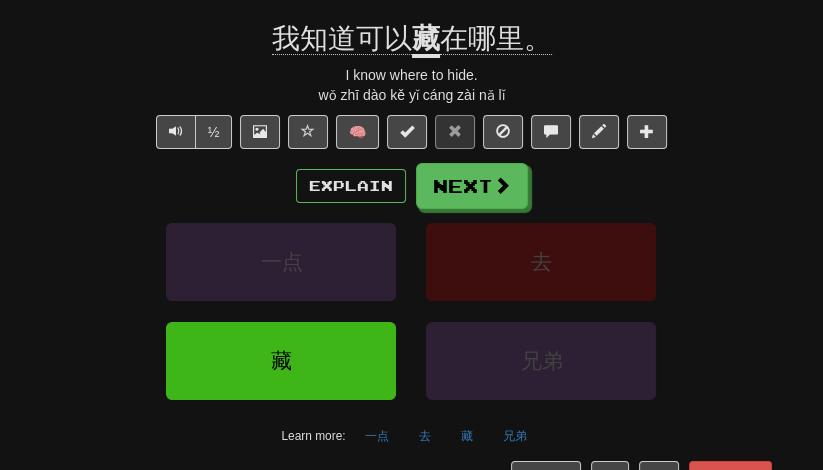click on "藏" at bounding box center (426, 40) 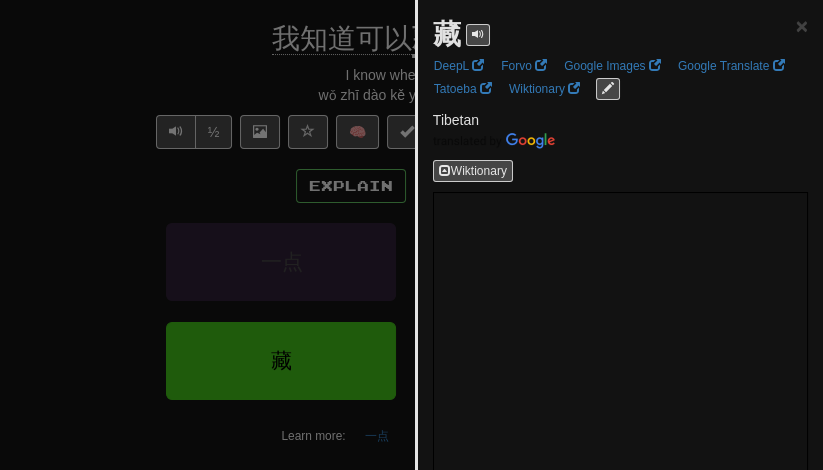 click at bounding box center [411, 235] 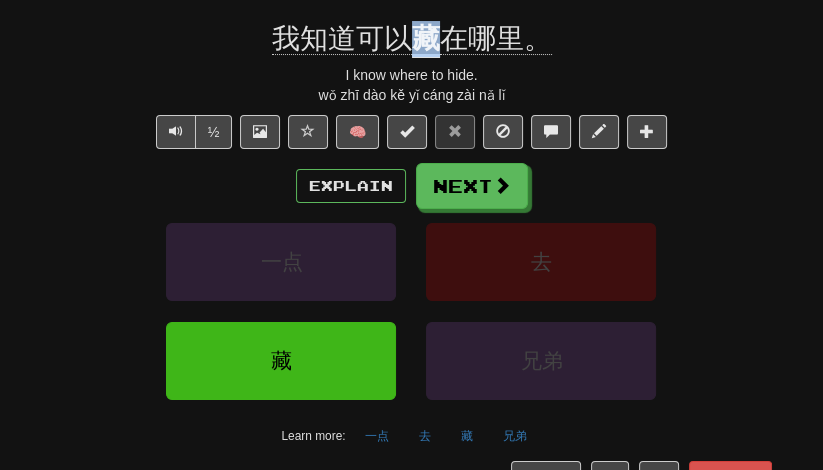 drag, startPoint x: 436, startPoint y: 47, endPoint x: 417, endPoint y: 47, distance: 19 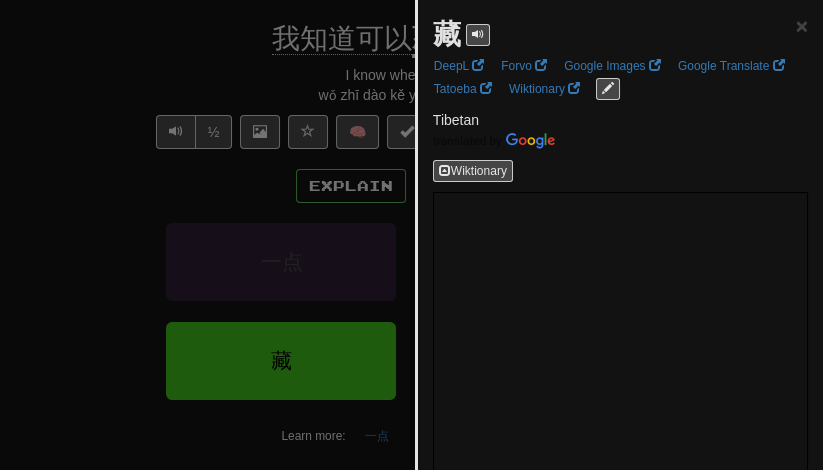 click at bounding box center [411, 235] 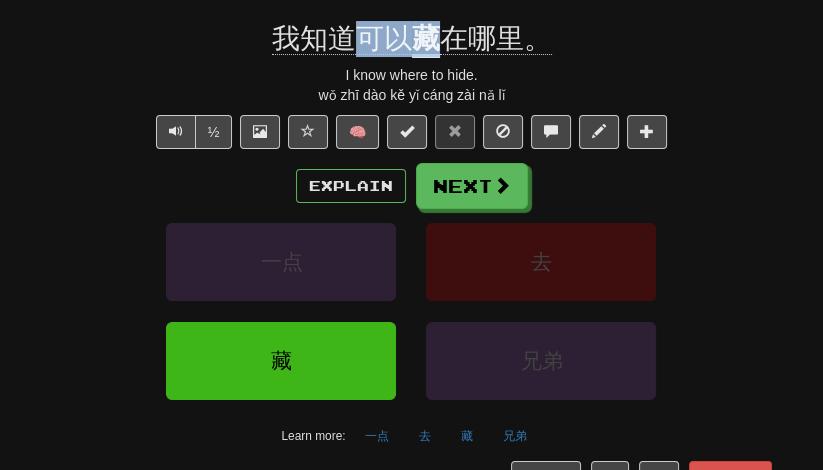 drag, startPoint x: 361, startPoint y: 42, endPoint x: 433, endPoint y: 45, distance: 72.06247 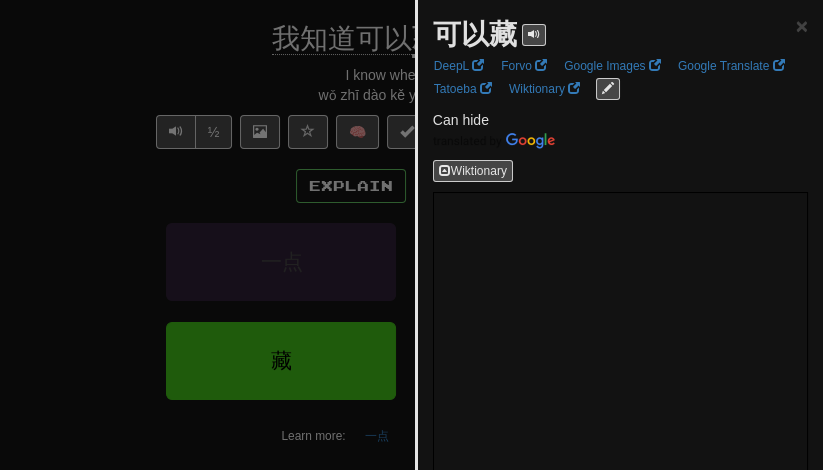 click at bounding box center (411, 235) 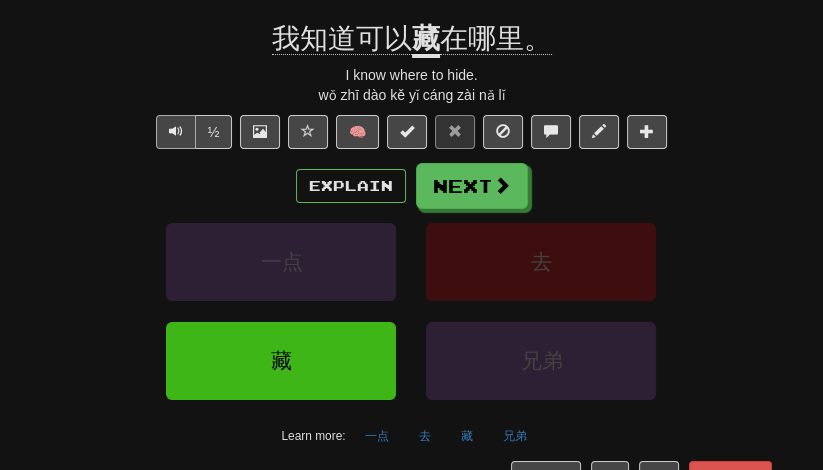 click at bounding box center [176, 131] 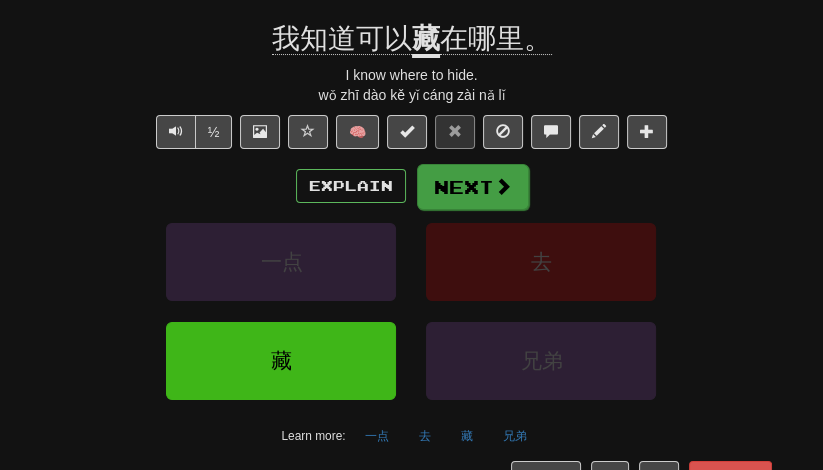 click on "Next" at bounding box center [473, 187] 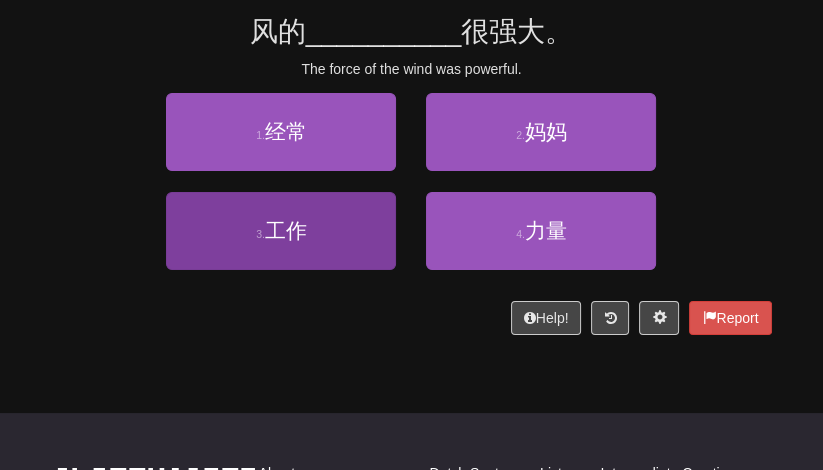 click on "3 .  工作" at bounding box center (281, 231) 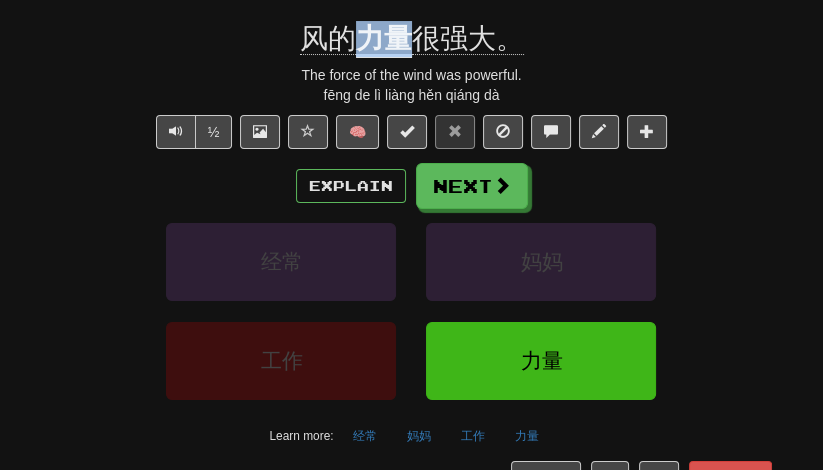 drag, startPoint x: 365, startPoint y: 42, endPoint x: 403, endPoint y: 42, distance: 38 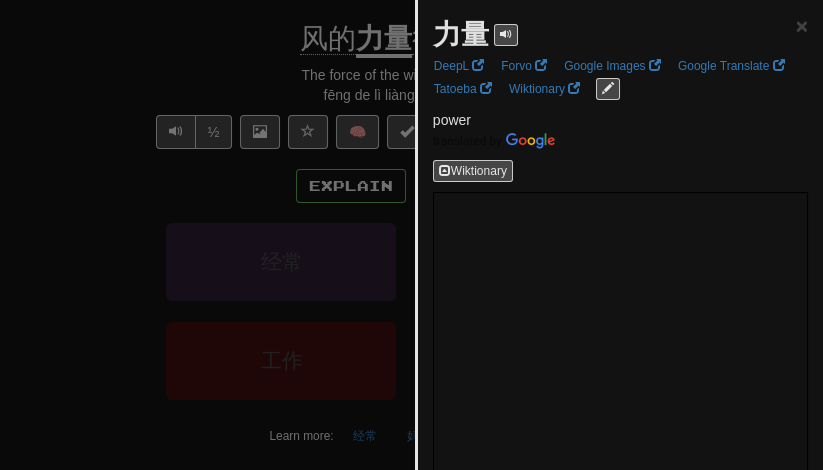 click at bounding box center (411, 235) 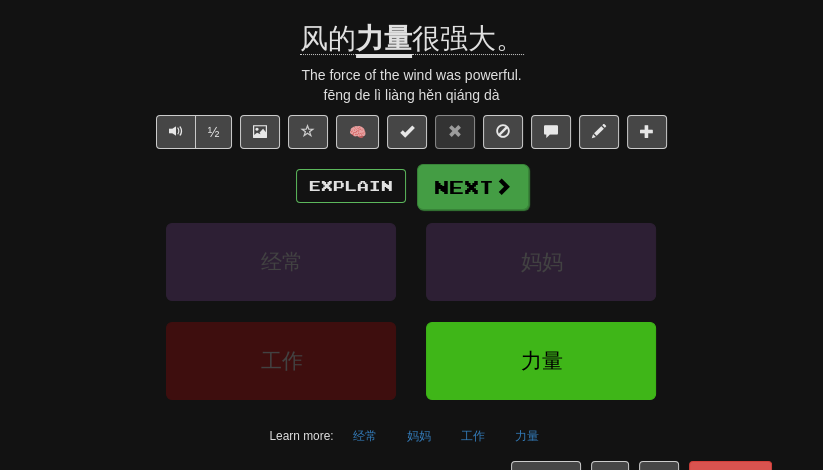 click on "Next" at bounding box center (473, 187) 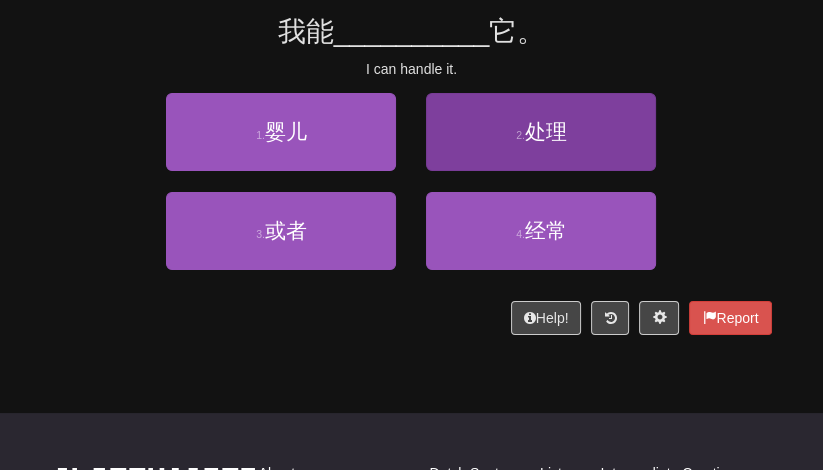 click on "2 .  处理" at bounding box center [541, 132] 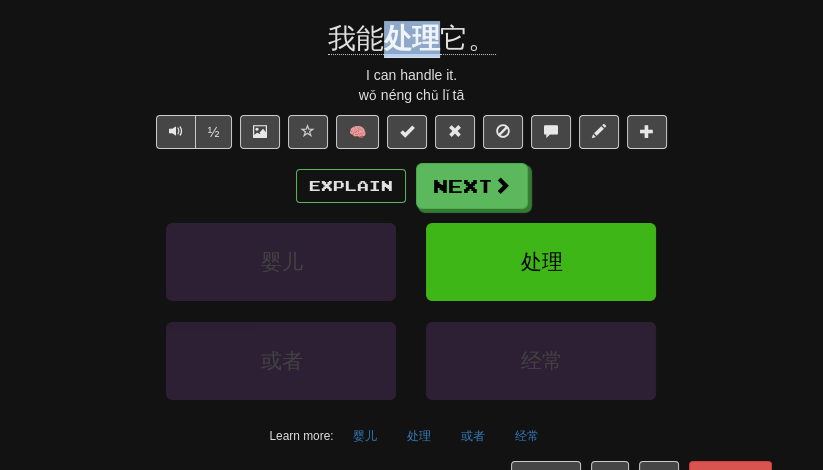 drag, startPoint x: 387, startPoint y: 50, endPoint x: 439, endPoint y: 49, distance: 52.009613 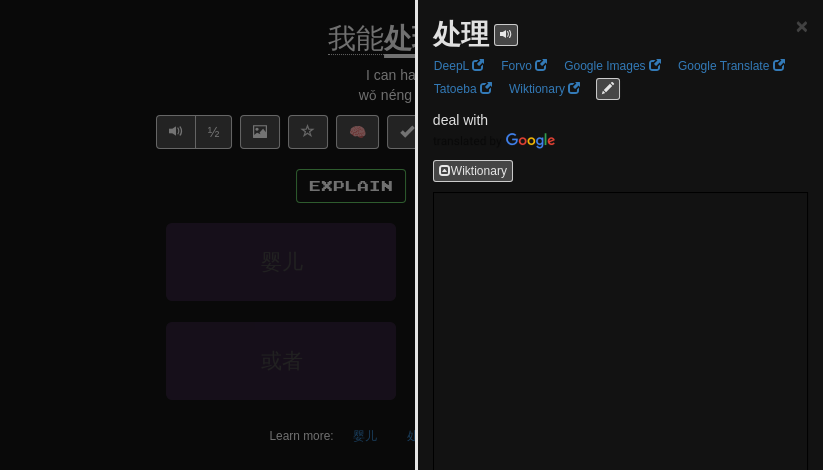 click at bounding box center [411, 235] 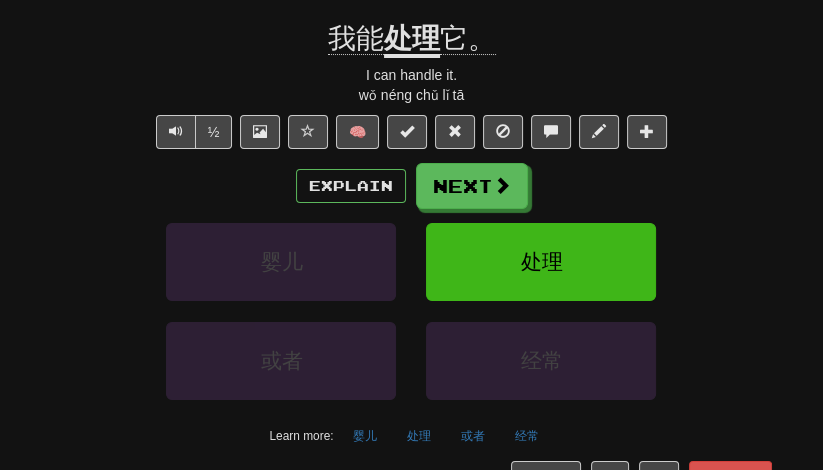 click at bounding box center (176, 131) 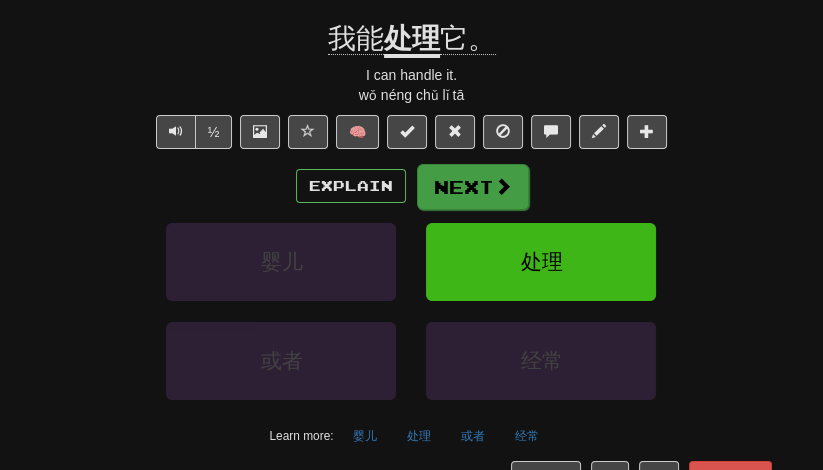 click at bounding box center [503, 186] 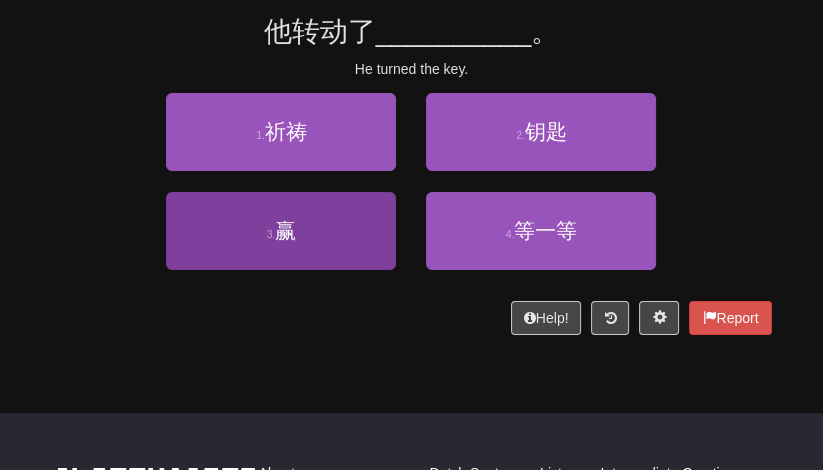 click on "3 .  赢" at bounding box center (281, 231) 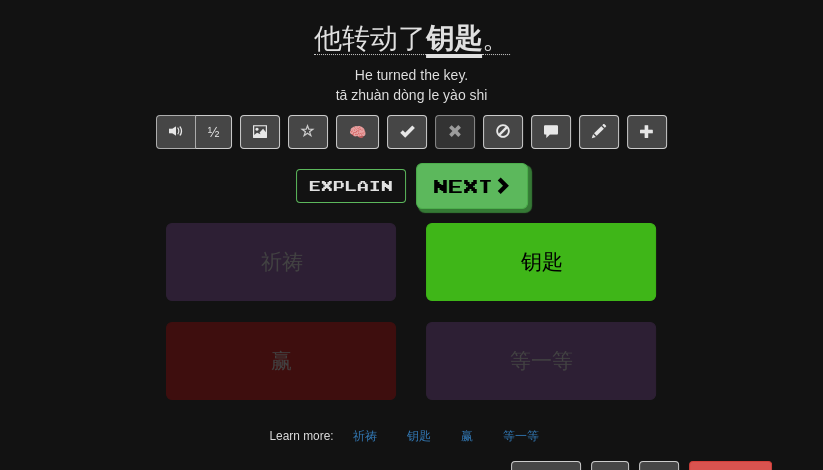 click at bounding box center [176, 132] 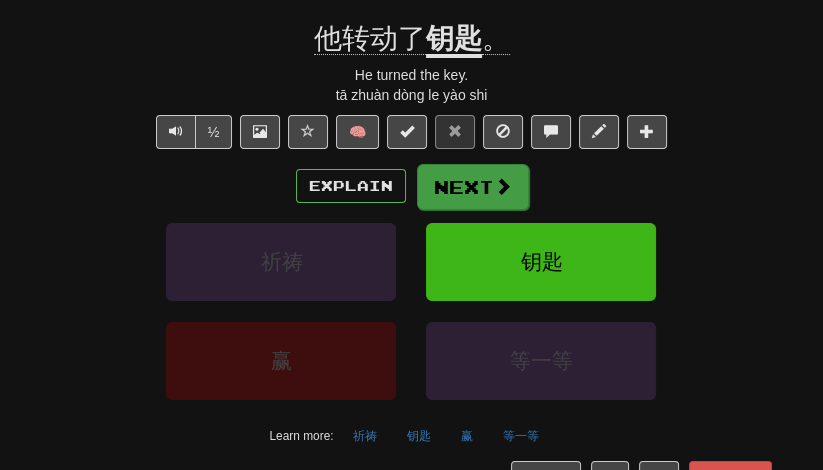 click on "Next" at bounding box center [473, 187] 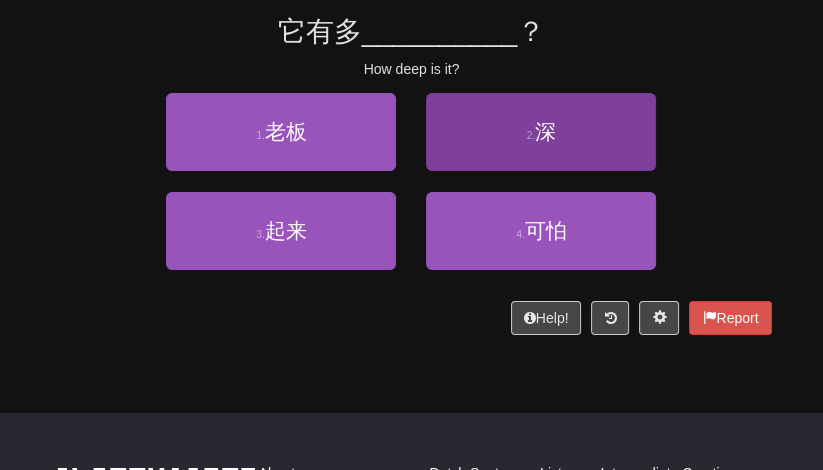 click on "2 .  深" at bounding box center (541, 132) 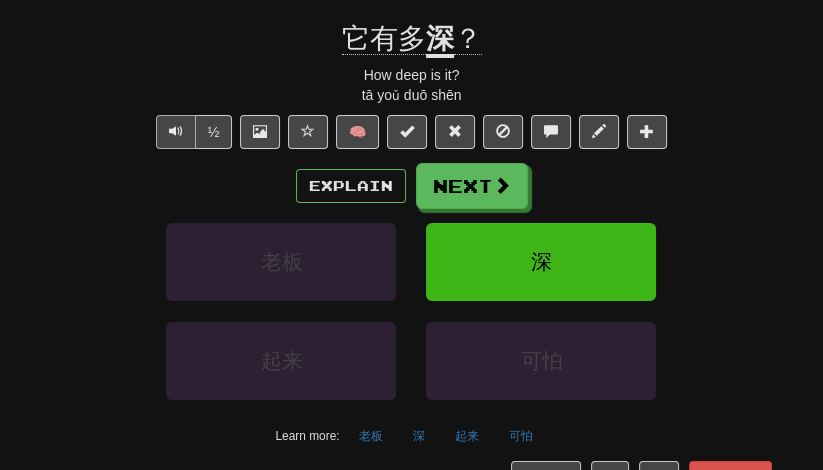 click at bounding box center [176, 131] 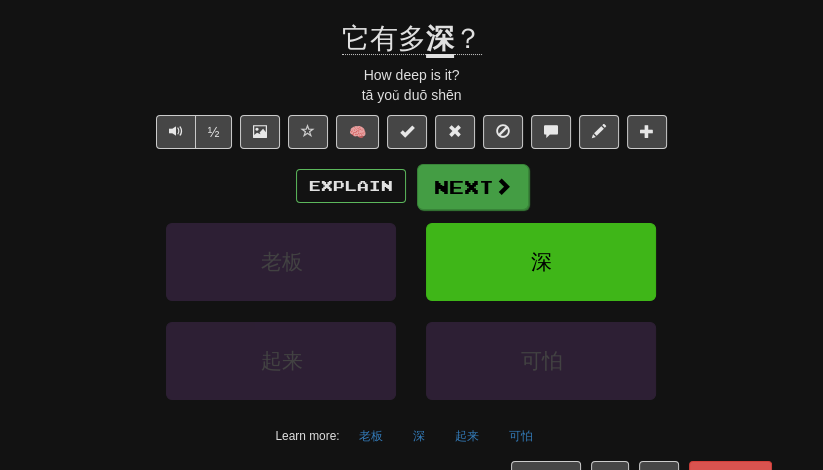 click on "Next" at bounding box center [473, 187] 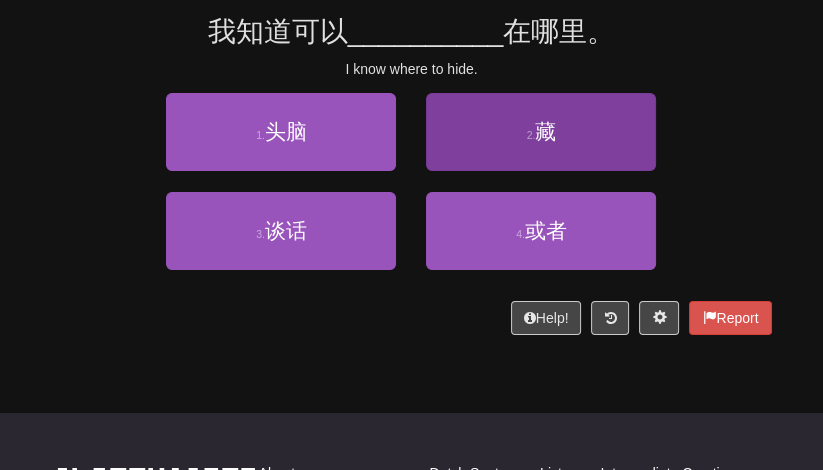click on "2 .  藏" at bounding box center (541, 132) 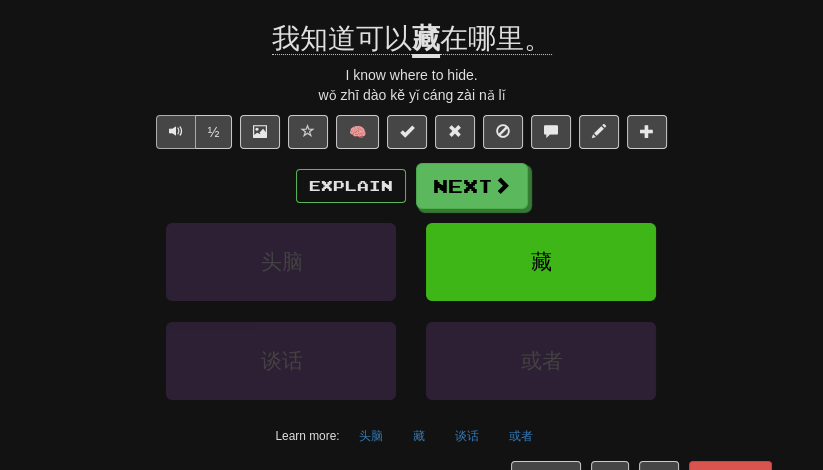 click at bounding box center (176, 131) 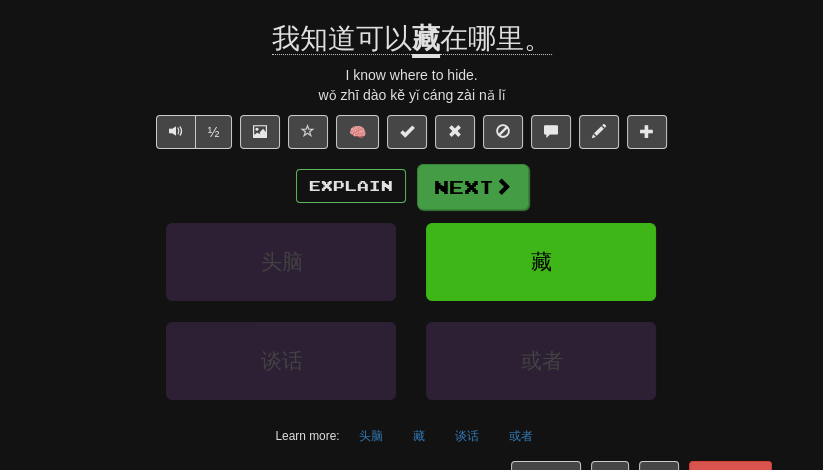 click on "Next" at bounding box center (473, 187) 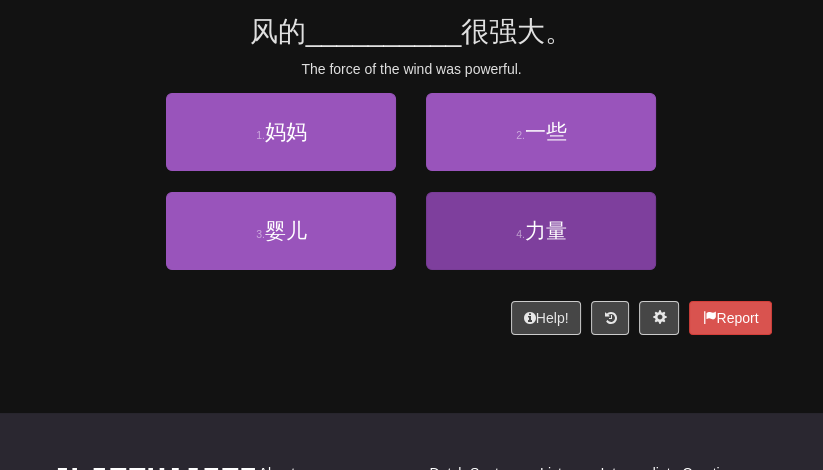 click on "4 .  力量" at bounding box center [541, 231] 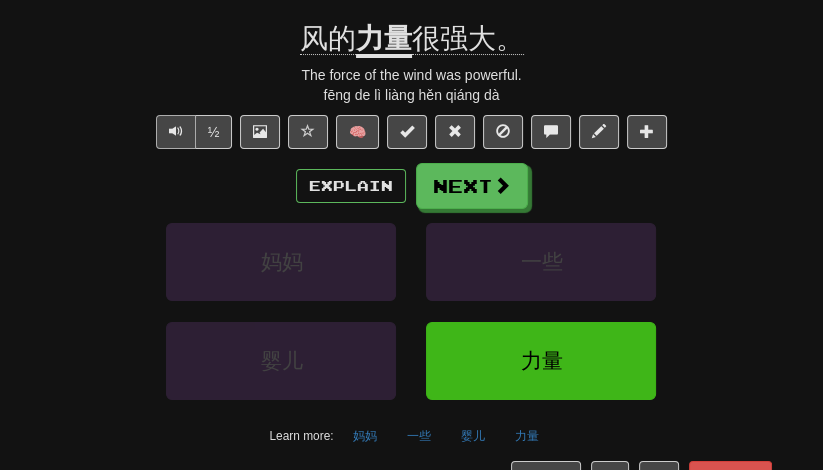 click at bounding box center [176, 132] 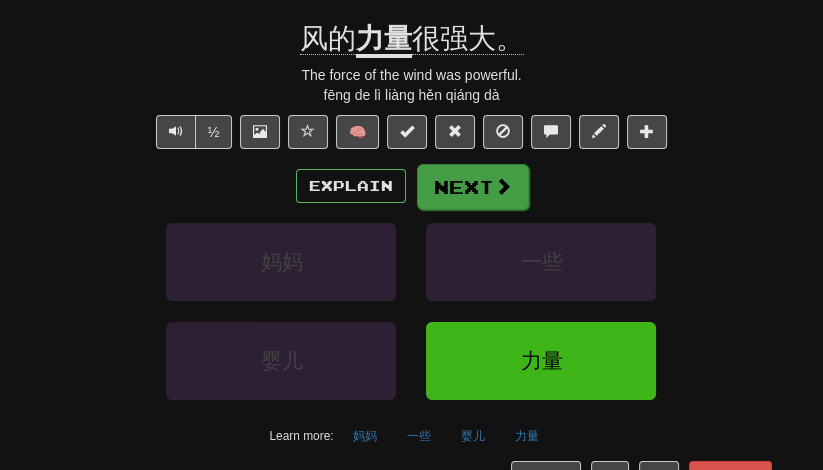 click on "Next" at bounding box center [473, 187] 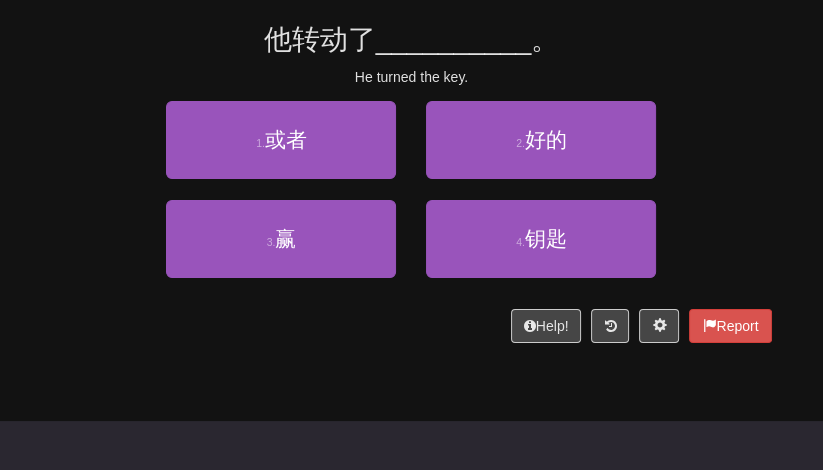 scroll, scrollTop: 169, scrollLeft: 0, axis: vertical 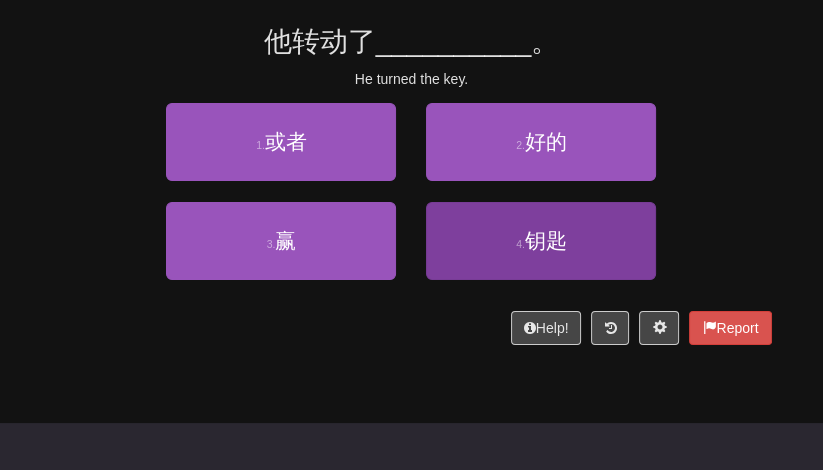 click on "4 .  钥匙" at bounding box center (541, 241) 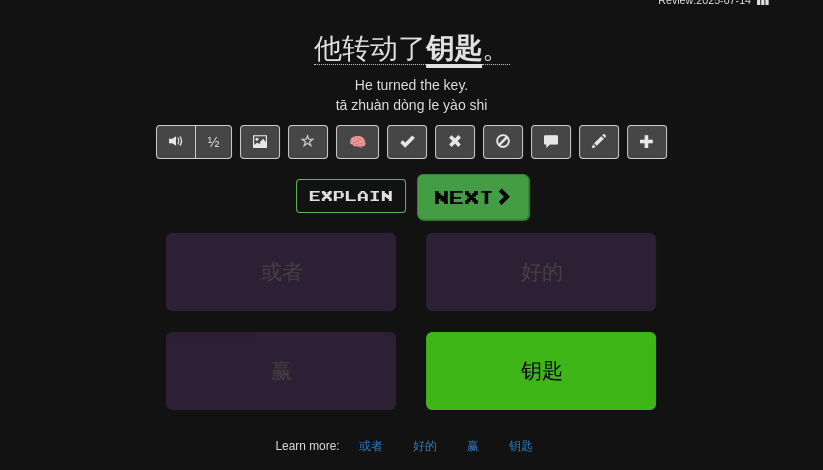 click on "Next" at bounding box center (473, 197) 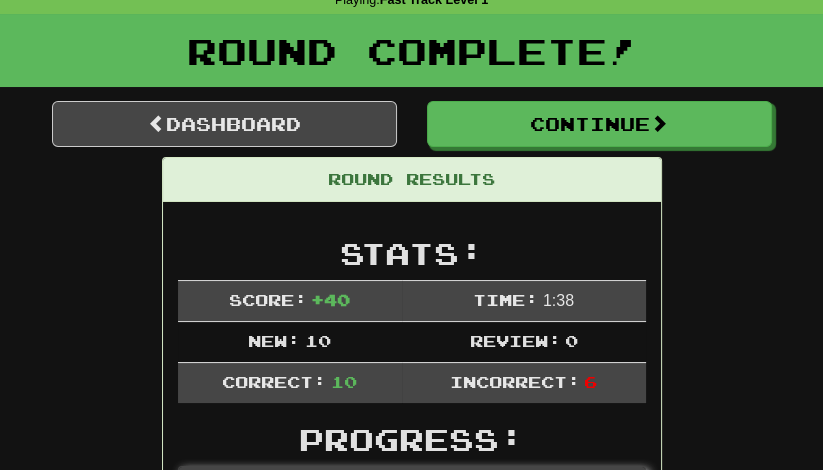 scroll, scrollTop: 82, scrollLeft: 0, axis: vertical 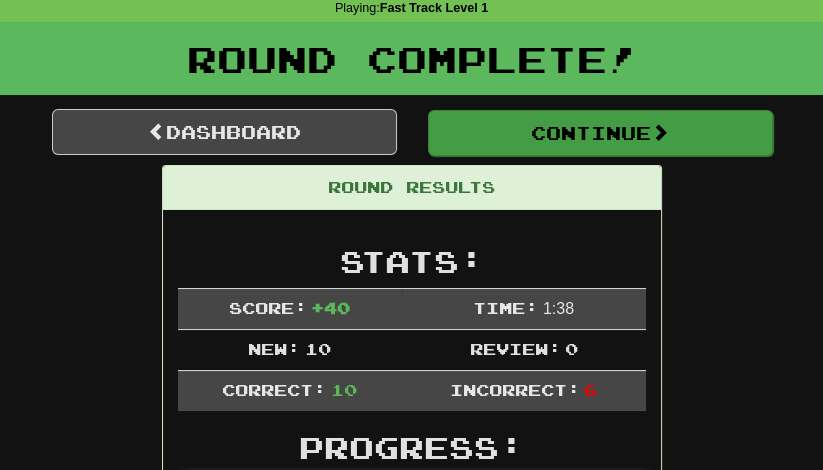 click on "Continue" at bounding box center [600, 133] 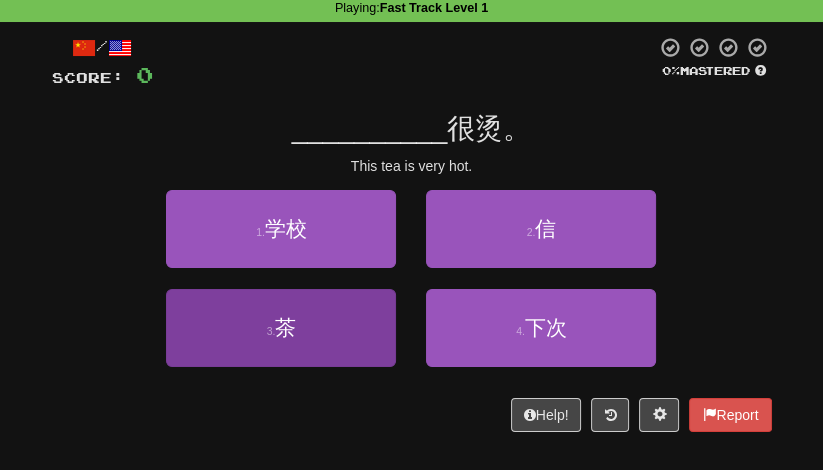 click on "3 .  茶" at bounding box center (281, 328) 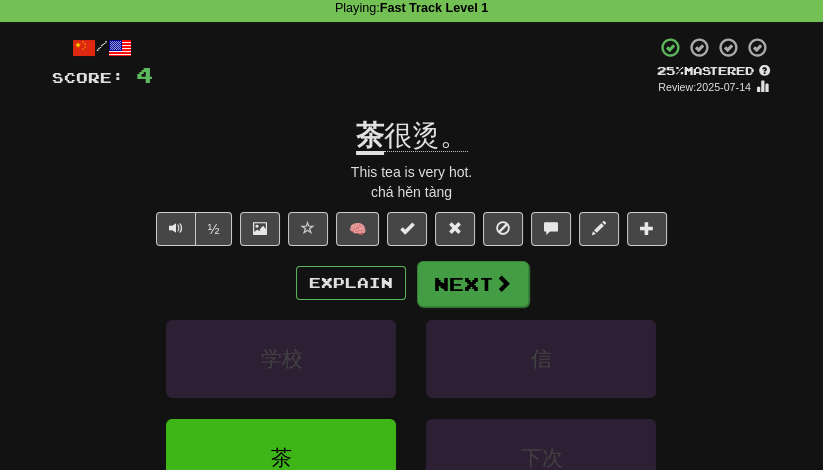 click on "Next" at bounding box center [473, 284] 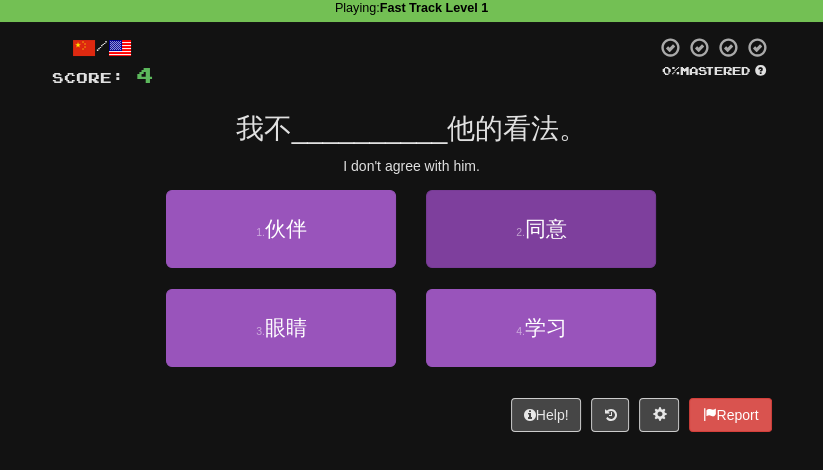 click on "2 .  同意" at bounding box center [541, 229] 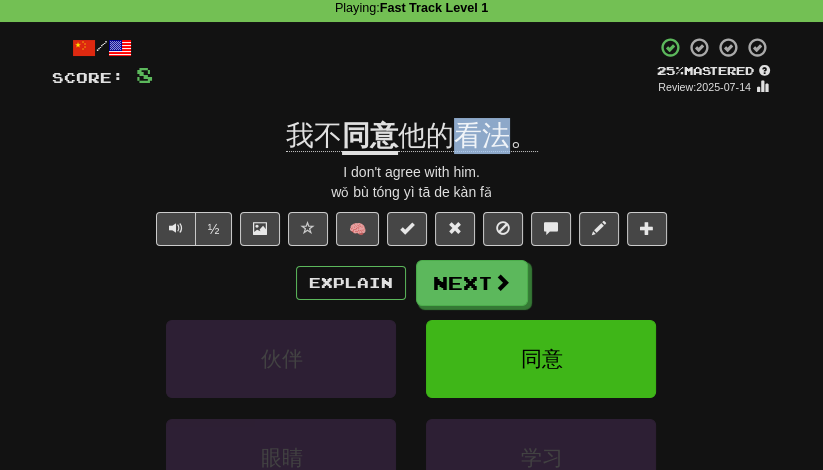 drag, startPoint x: 461, startPoint y: 141, endPoint x: 520, endPoint y: 141, distance: 59 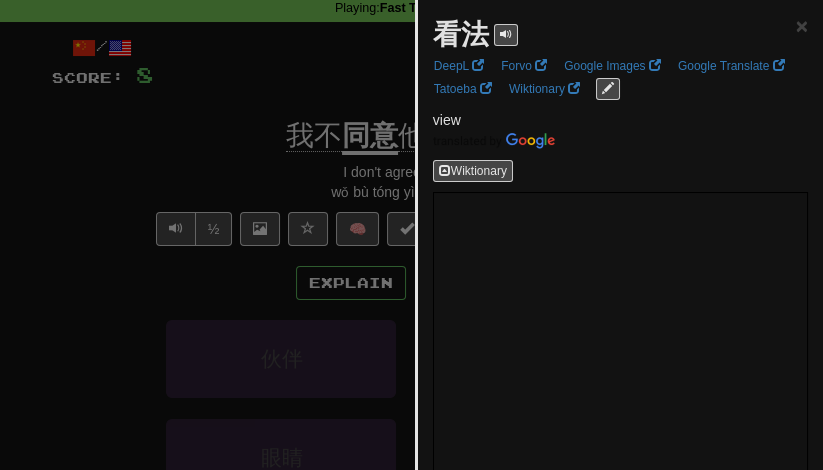 click at bounding box center (411, 235) 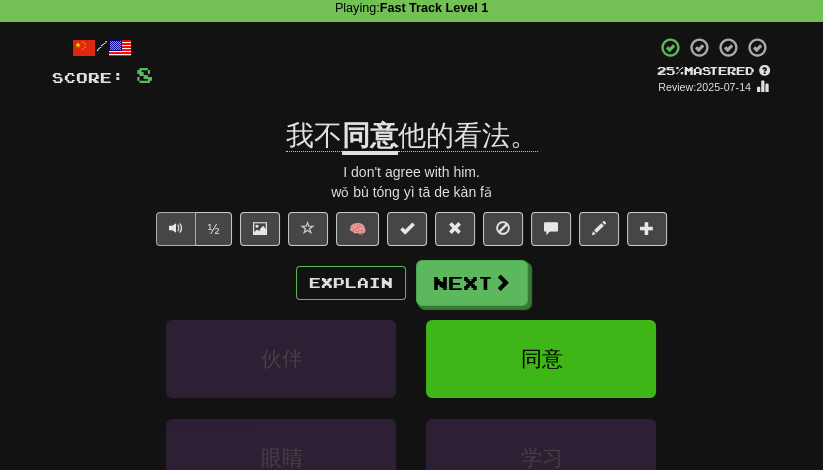 click at bounding box center (176, 229) 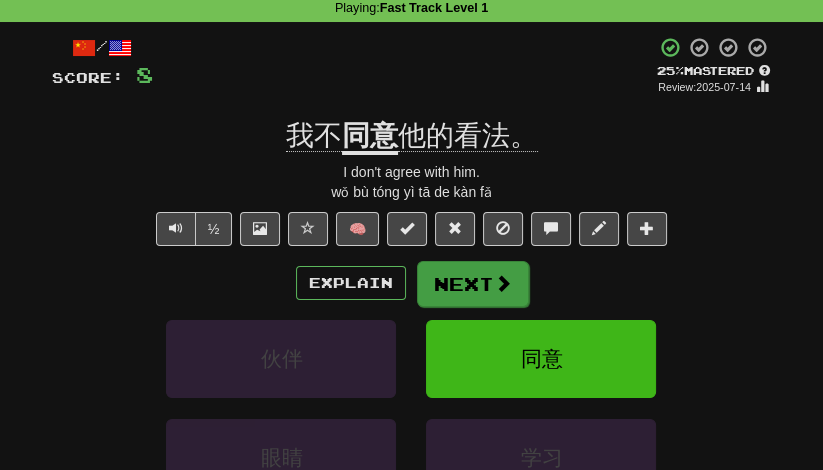 click on "Next" at bounding box center [473, 284] 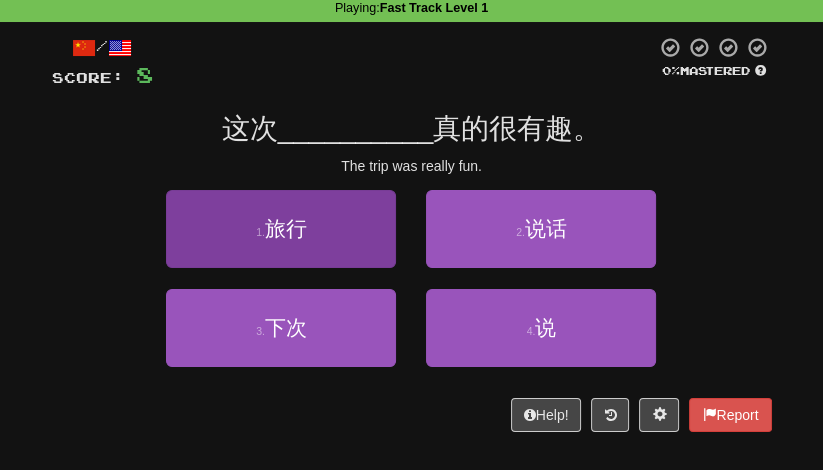 click on "1 .  旅行" at bounding box center (281, 229) 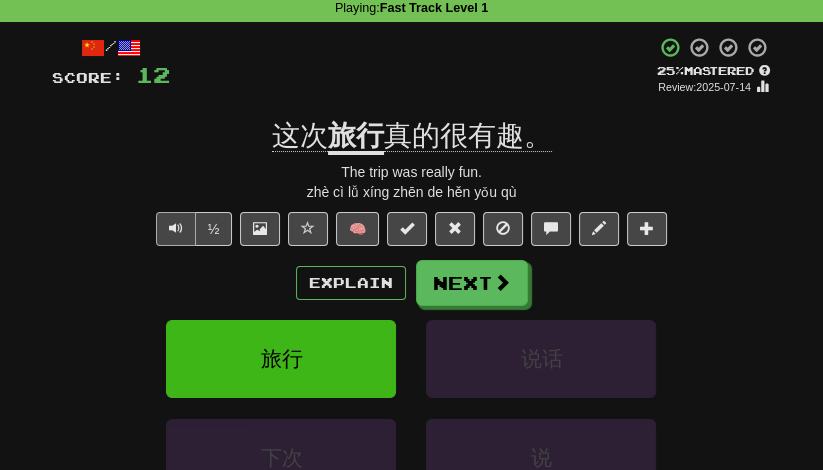 click at bounding box center (176, 229) 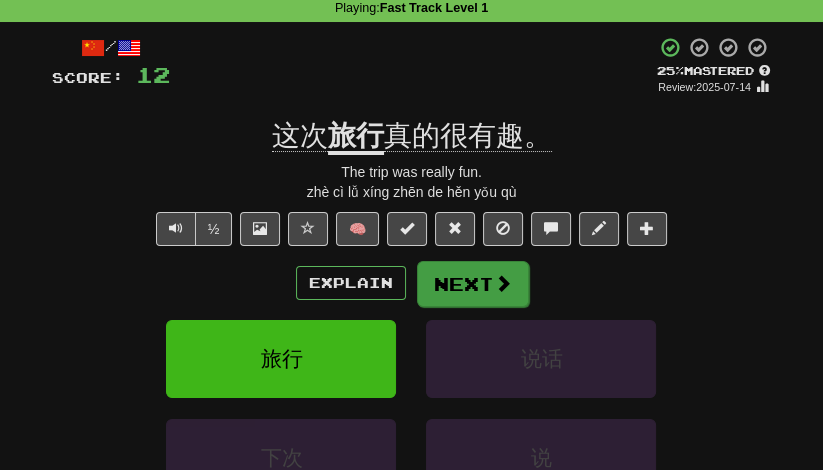 click on "Next" at bounding box center [473, 284] 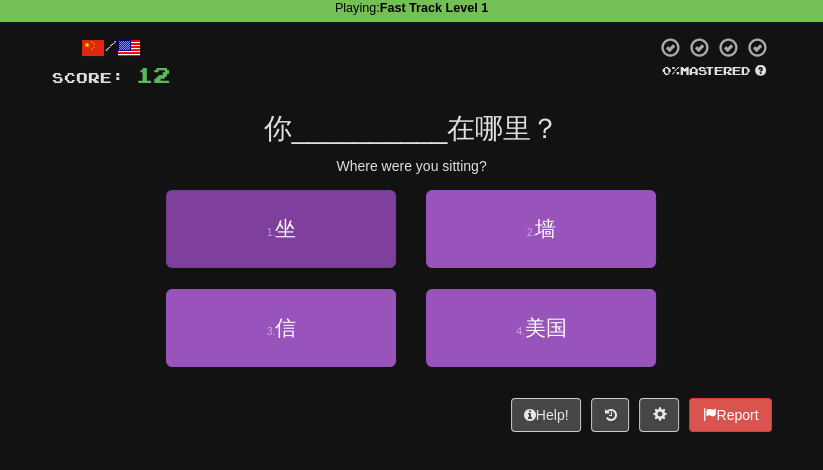 click on "1 .  坐" at bounding box center [281, 229] 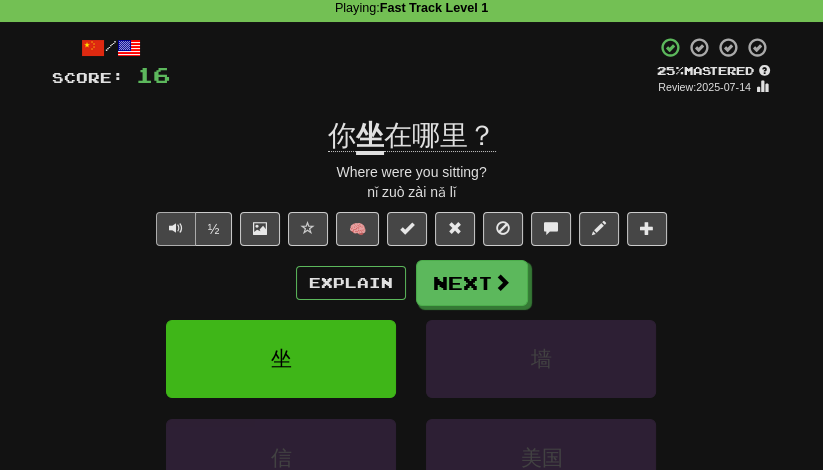 click at bounding box center (176, 228) 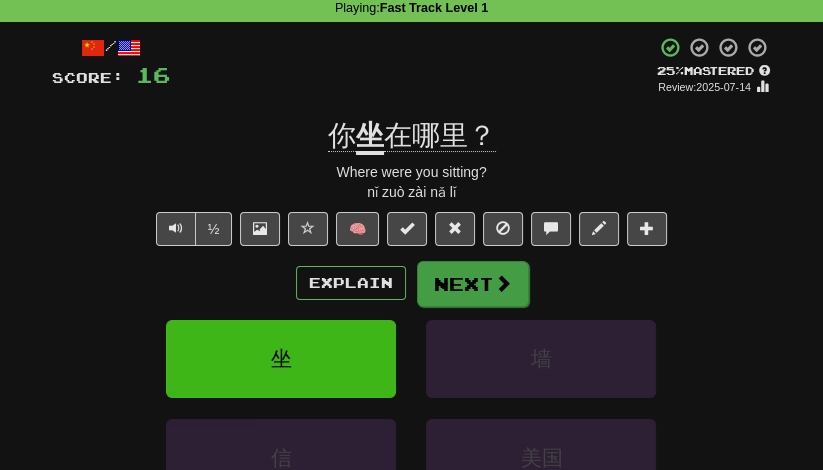 click on "Next" at bounding box center [473, 284] 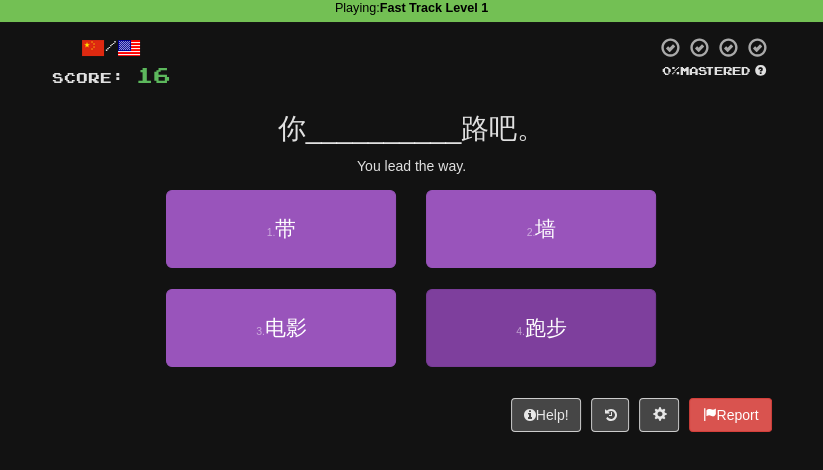 click on "4 .  跑步" at bounding box center [541, 328] 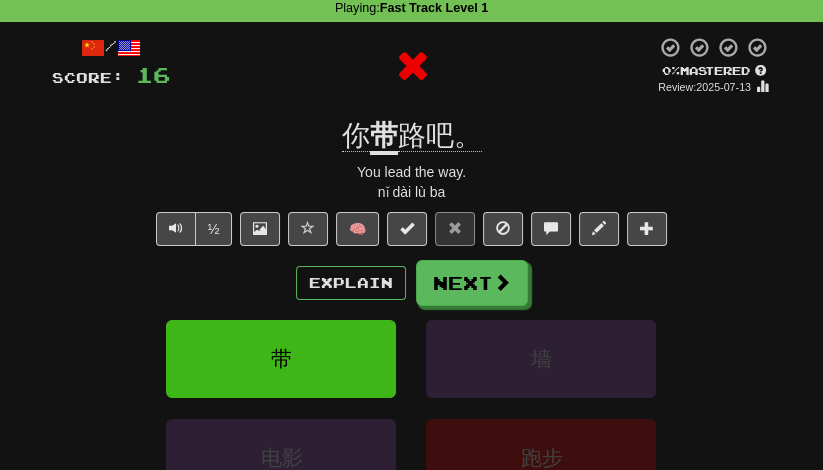 click on "带" at bounding box center [384, 137] 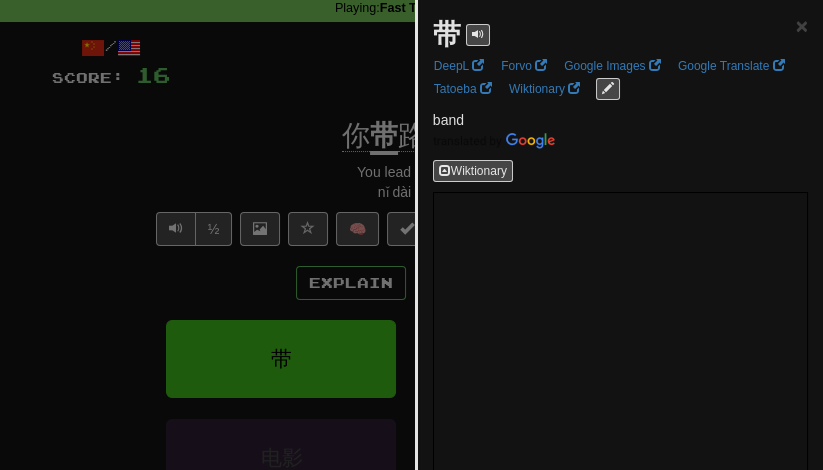 click at bounding box center [411, 235] 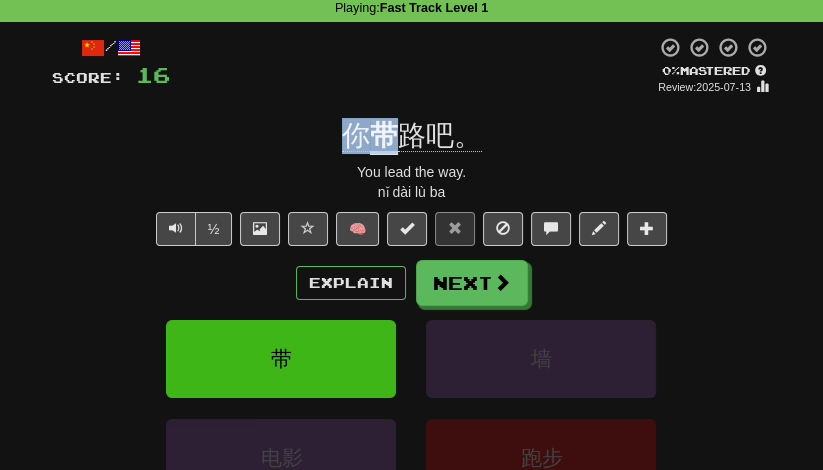 drag, startPoint x: 344, startPoint y: 138, endPoint x: 391, endPoint y: 138, distance: 47 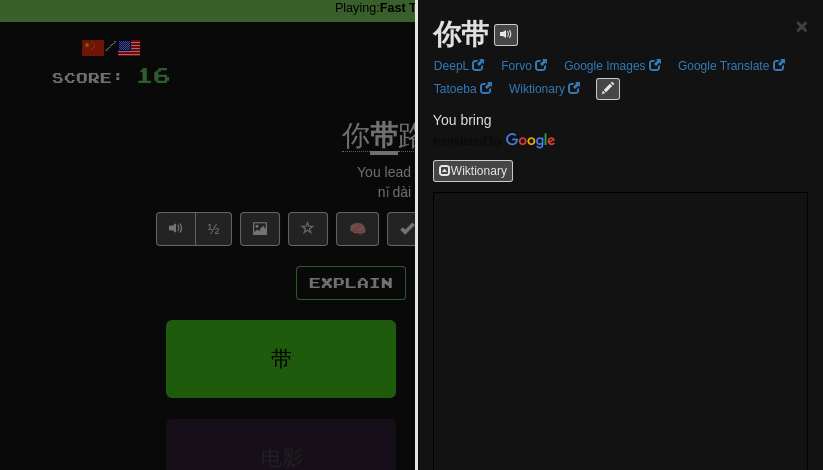click at bounding box center (411, 235) 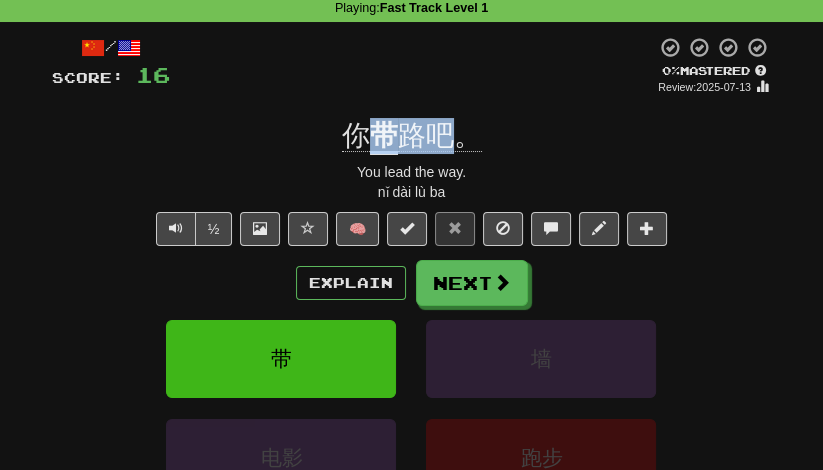drag, startPoint x: 378, startPoint y: 135, endPoint x: 452, endPoint y: 134, distance: 74.00676 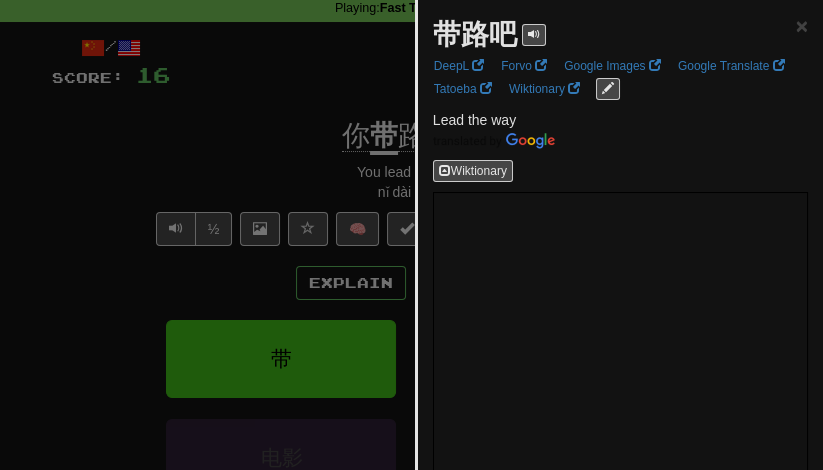 click at bounding box center (411, 235) 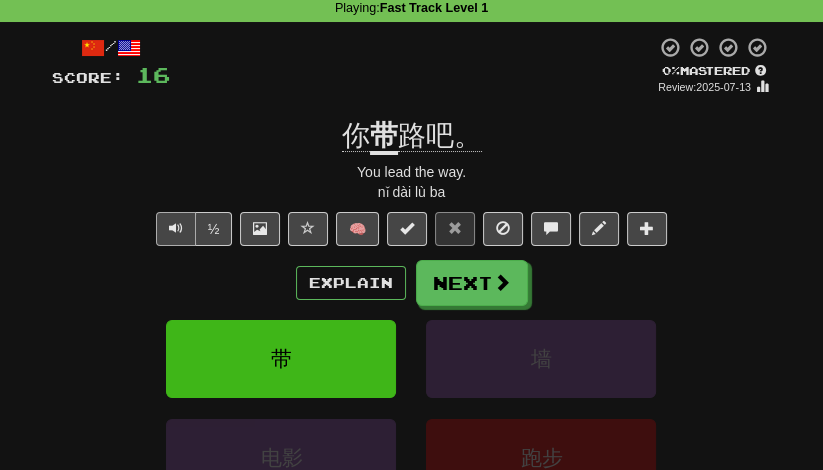 click at bounding box center [176, 228] 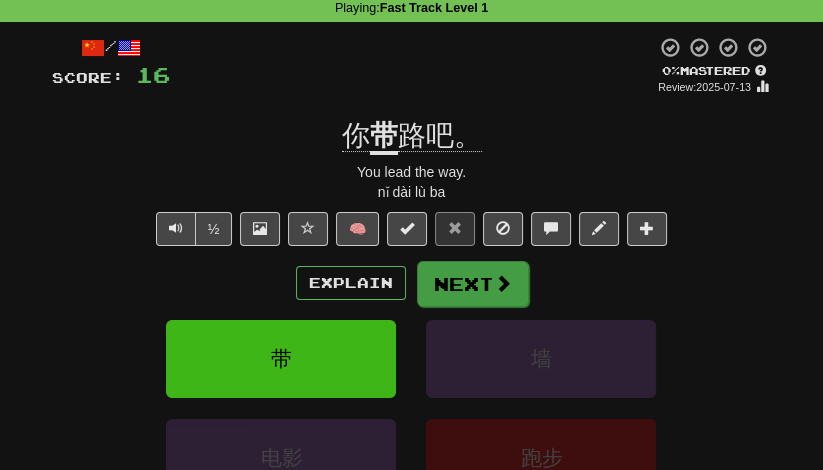 click on "Next" at bounding box center (473, 284) 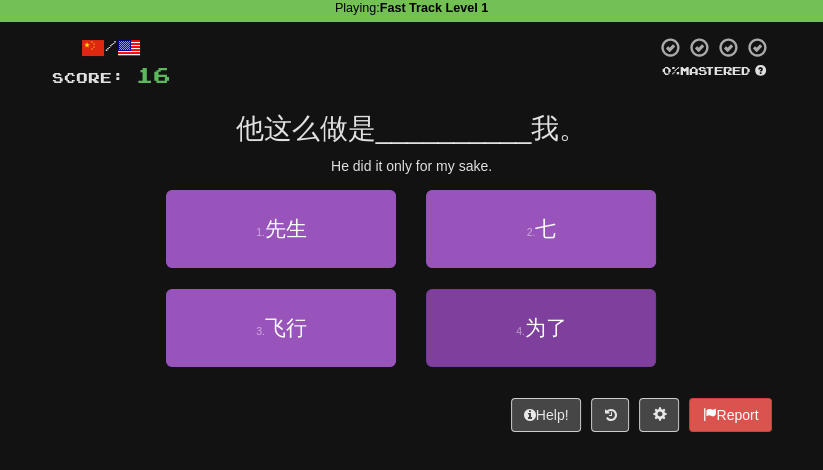 click on "4 .  为了" at bounding box center (541, 328) 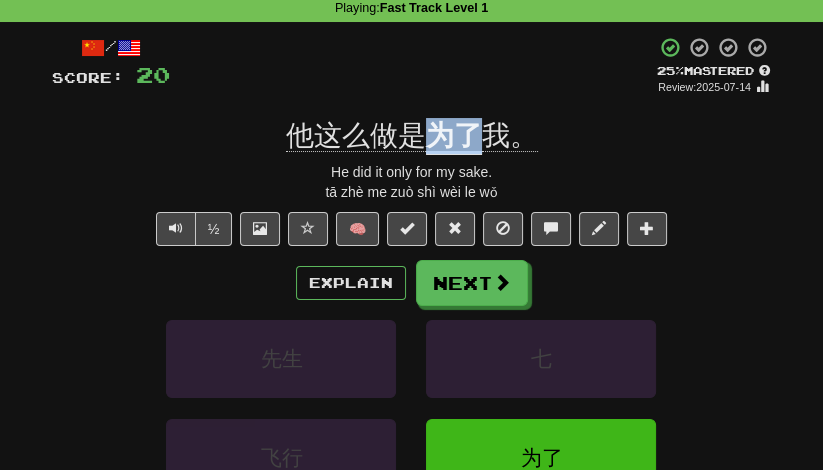 drag, startPoint x: 431, startPoint y: 140, endPoint x: 471, endPoint y: 140, distance: 40 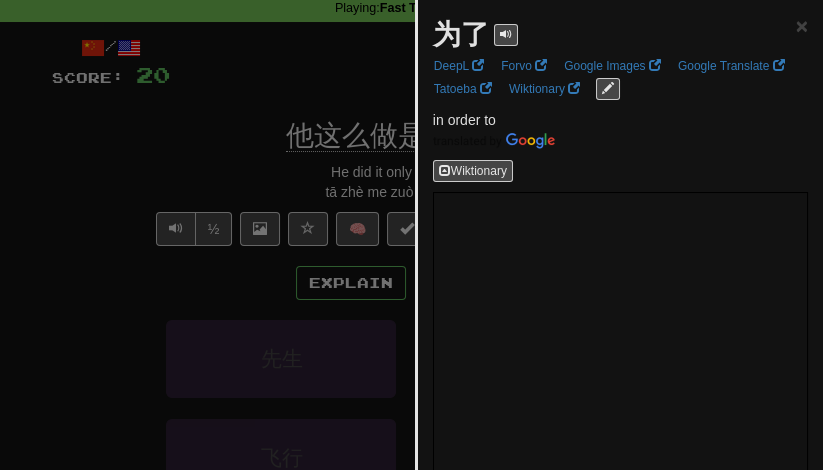 click at bounding box center (411, 235) 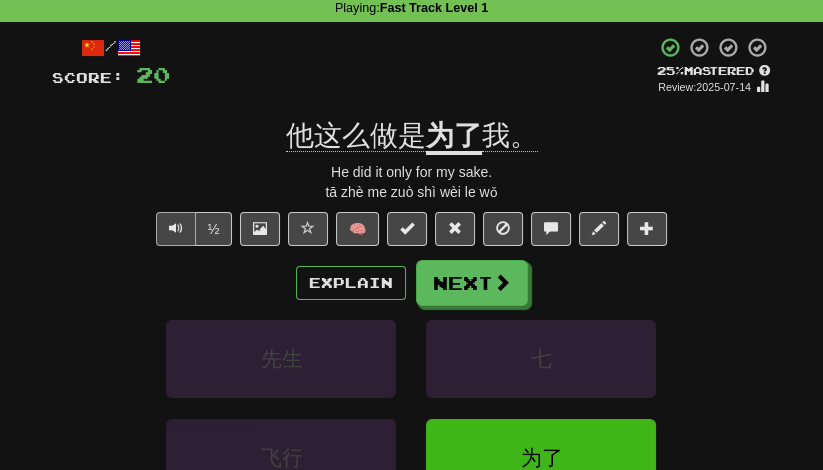click at bounding box center (176, 228) 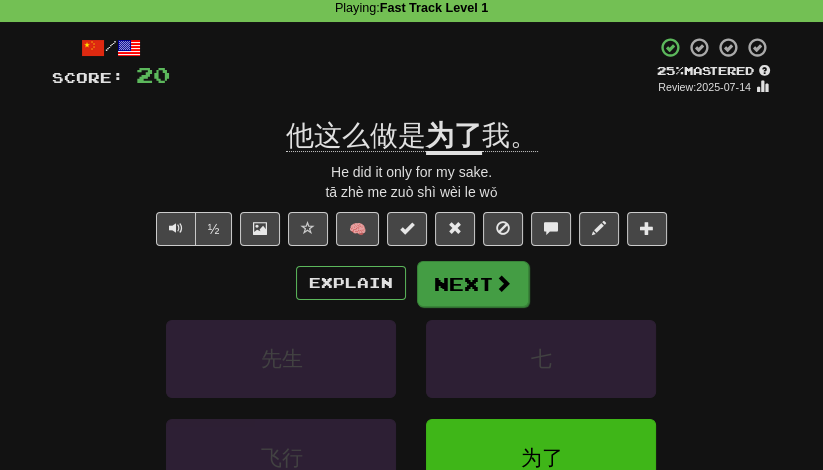 click on "Next" at bounding box center [473, 284] 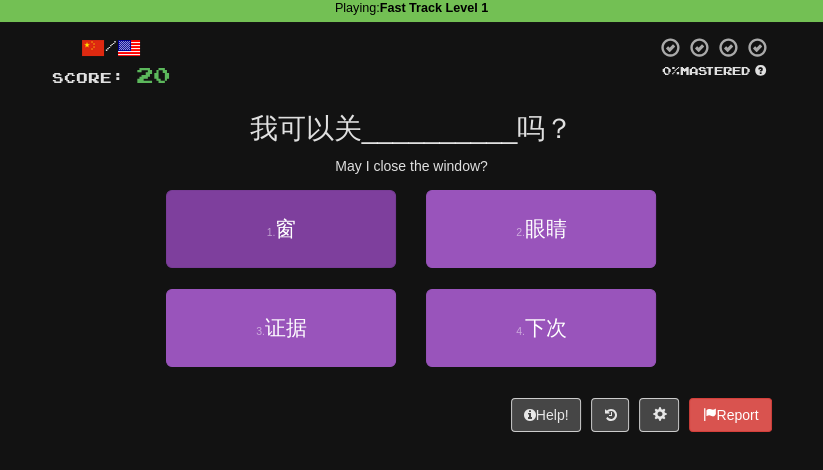 click on "1 .  窗" at bounding box center (281, 229) 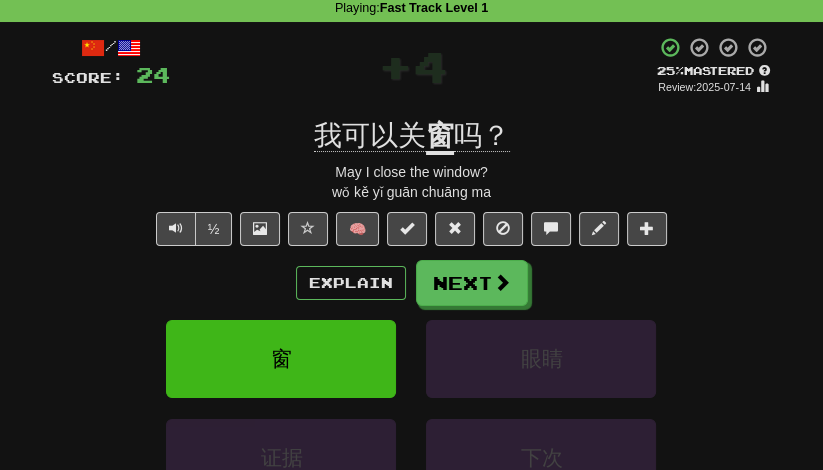 click on "窗" at bounding box center (440, 137) 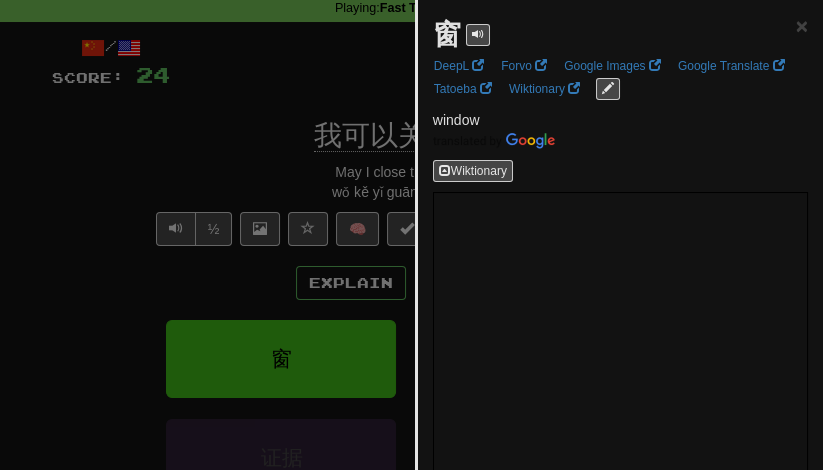click at bounding box center (411, 235) 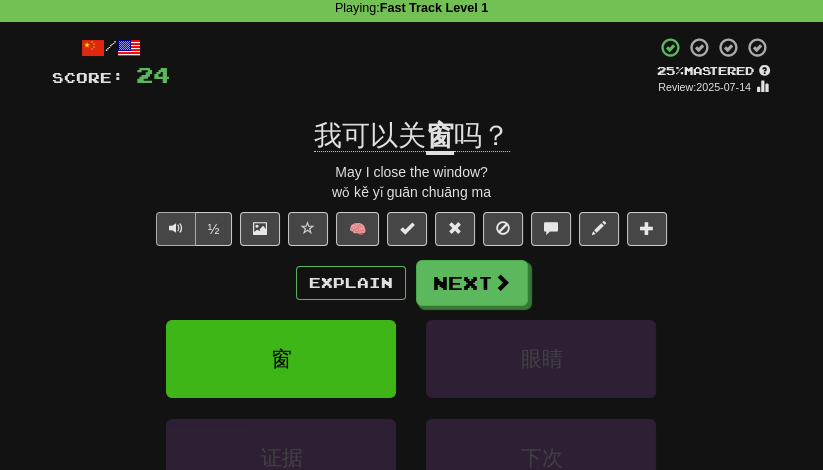 click at bounding box center (176, 228) 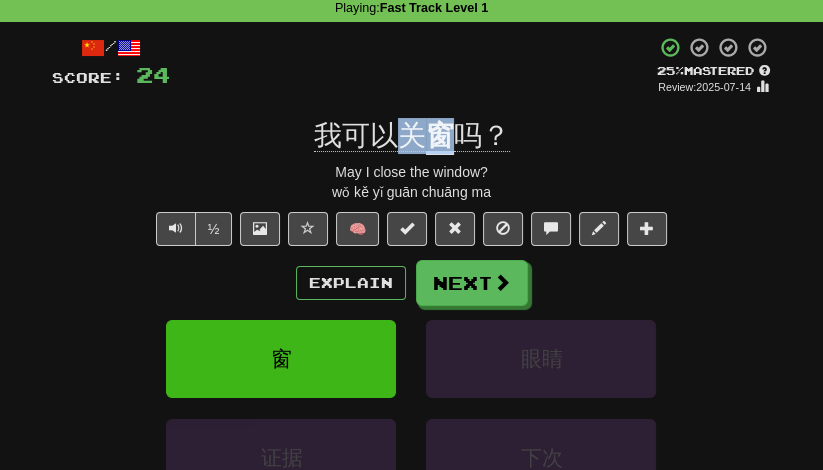 drag, startPoint x: 403, startPoint y: 140, endPoint x: 456, endPoint y: 144, distance: 53.15073 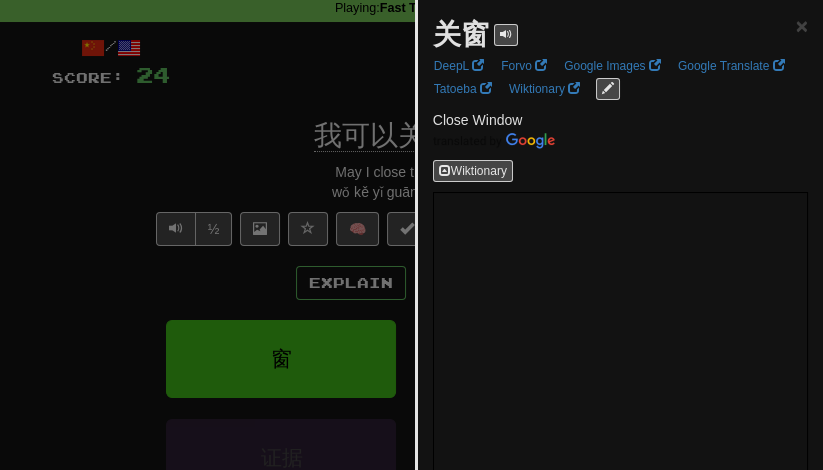 click at bounding box center (411, 235) 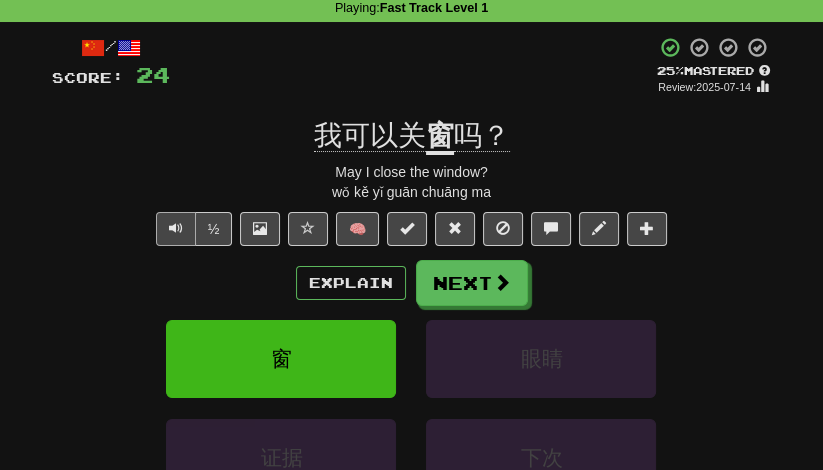 click at bounding box center (176, 229) 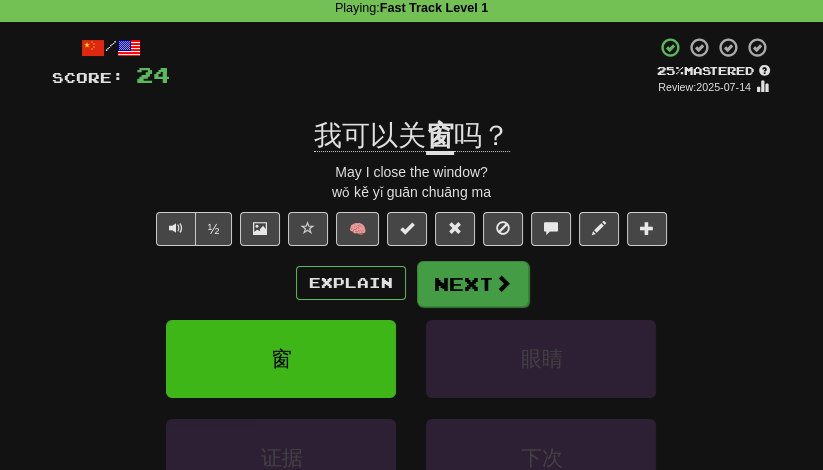 click on "Next" at bounding box center (473, 284) 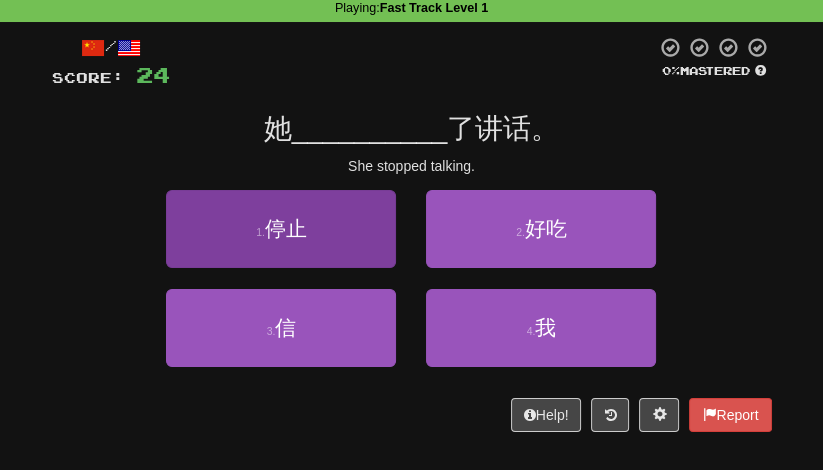 click on "1 .  停止" at bounding box center [281, 229] 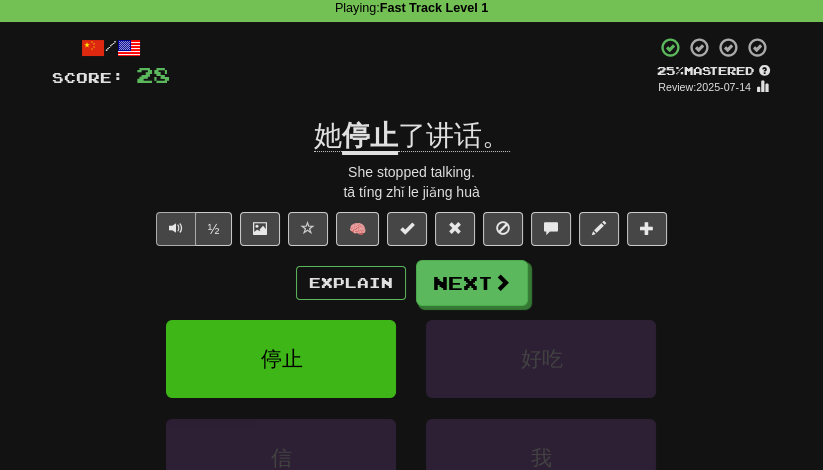 click at bounding box center (176, 228) 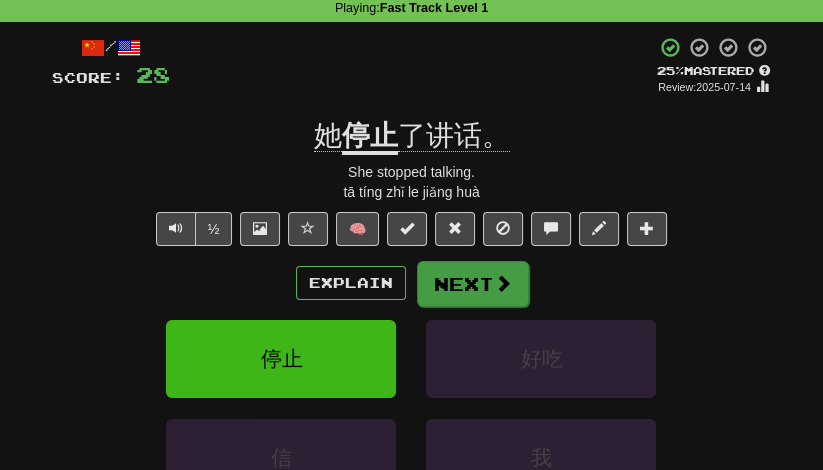 click on "Next" at bounding box center [473, 284] 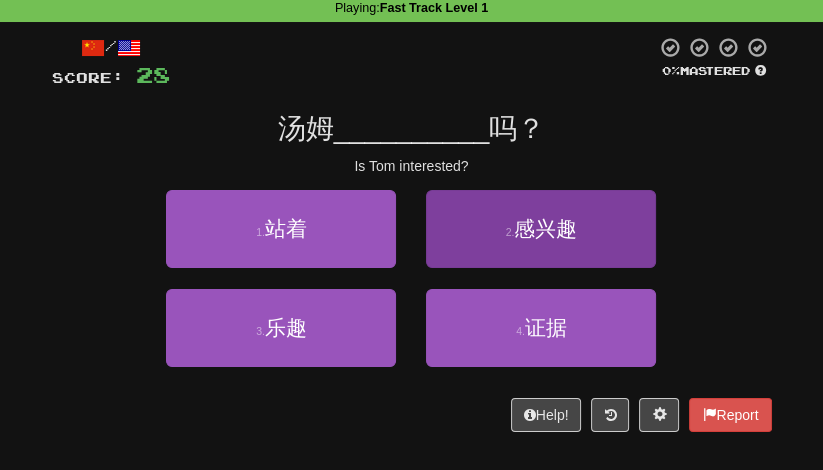 click on "2 .  感兴趣" at bounding box center [541, 229] 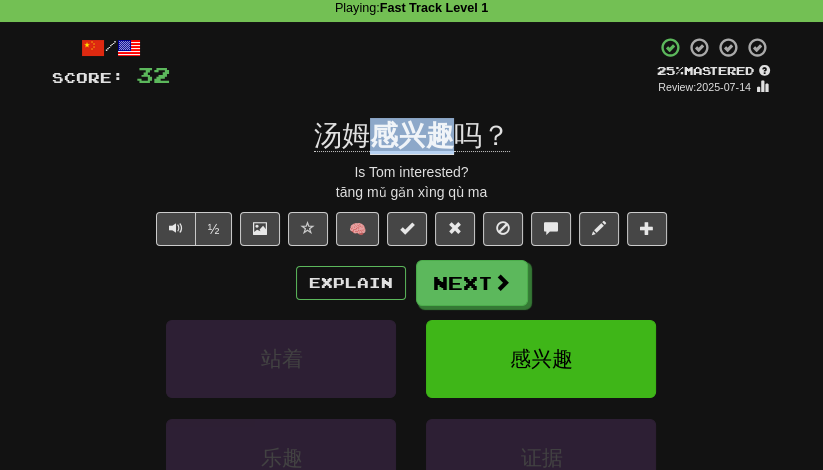 drag, startPoint x: 377, startPoint y: 137, endPoint x: 445, endPoint y: 139, distance: 68.0294 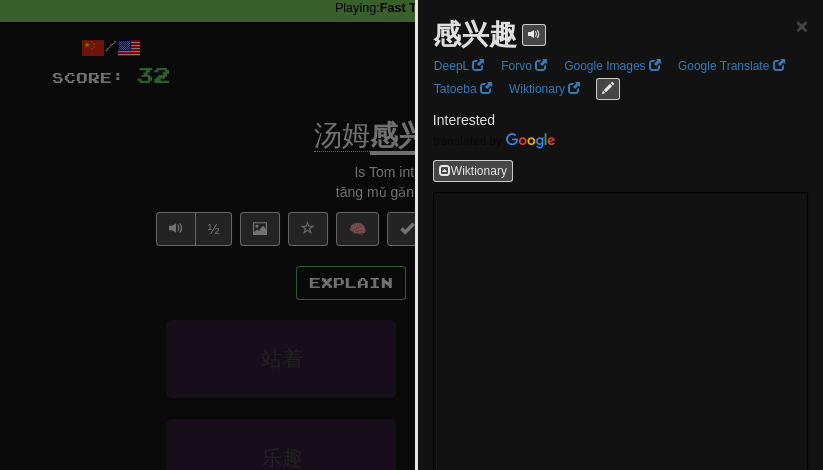 click at bounding box center (411, 235) 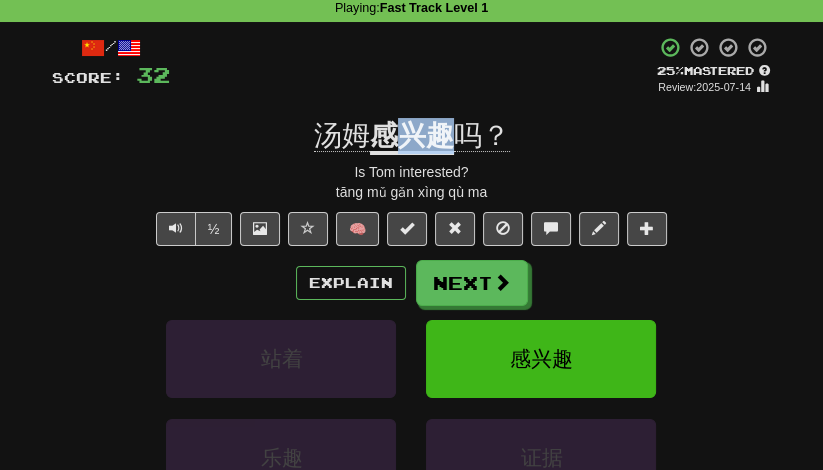 drag, startPoint x: 404, startPoint y: 142, endPoint x: 448, endPoint y: 142, distance: 44 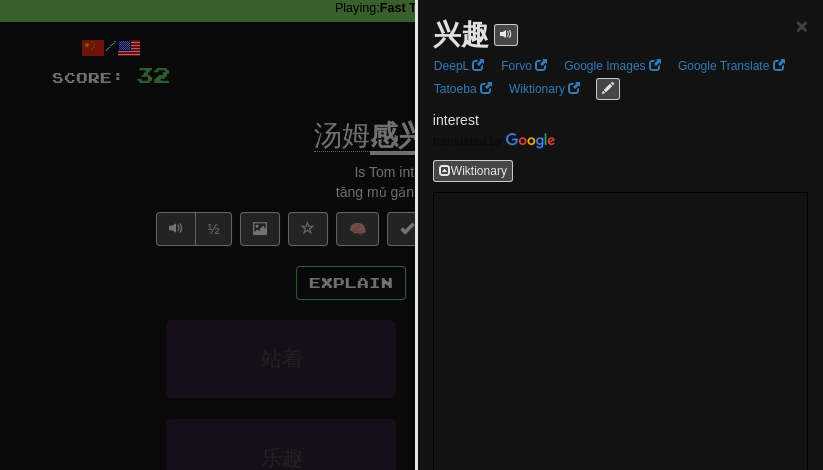 click at bounding box center (411, 235) 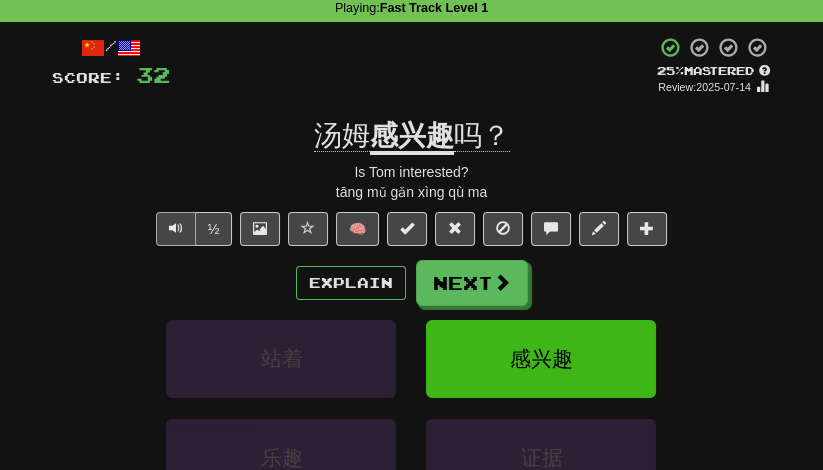 click at bounding box center (176, 228) 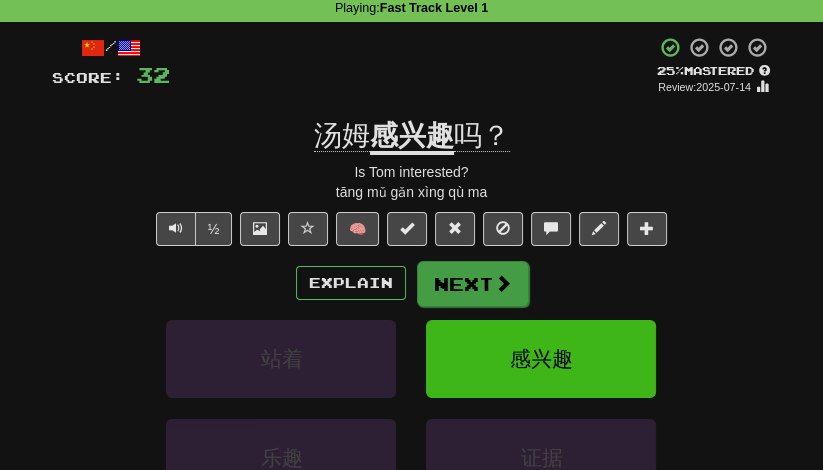 click on "Next" at bounding box center (473, 284) 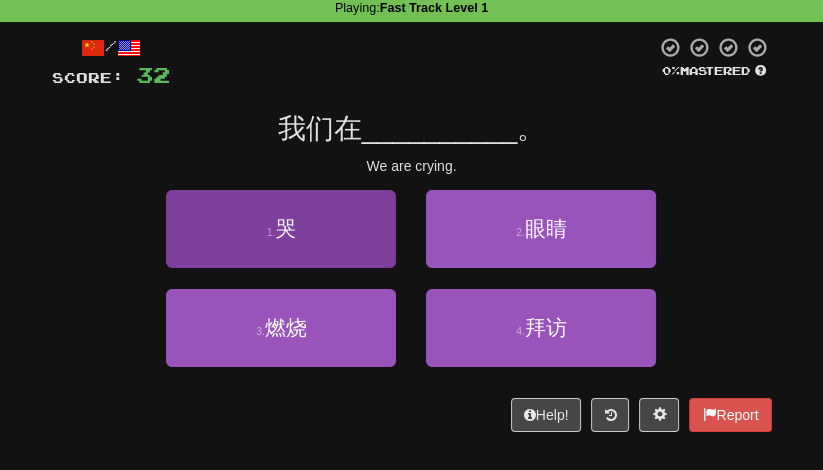 click on "1 .  哭" at bounding box center [281, 229] 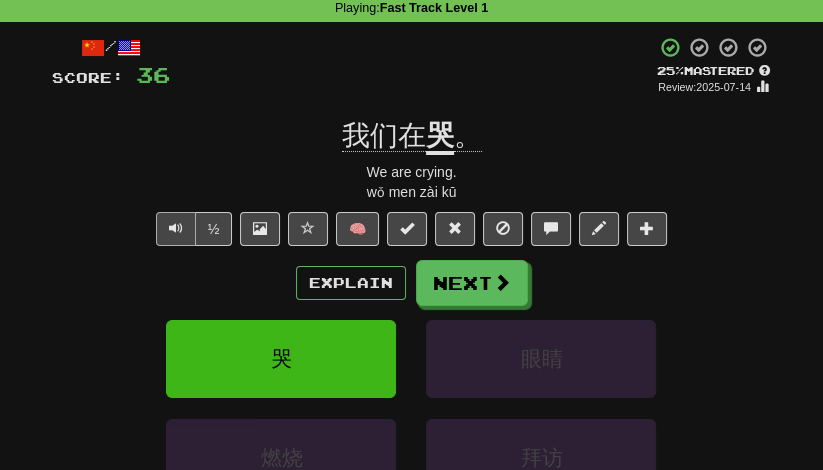 click at bounding box center (176, 228) 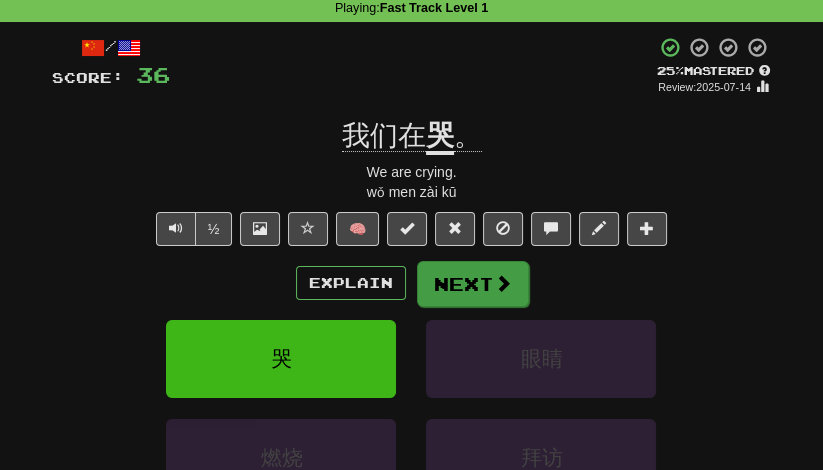 click on "Explain Next" at bounding box center (412, 283) 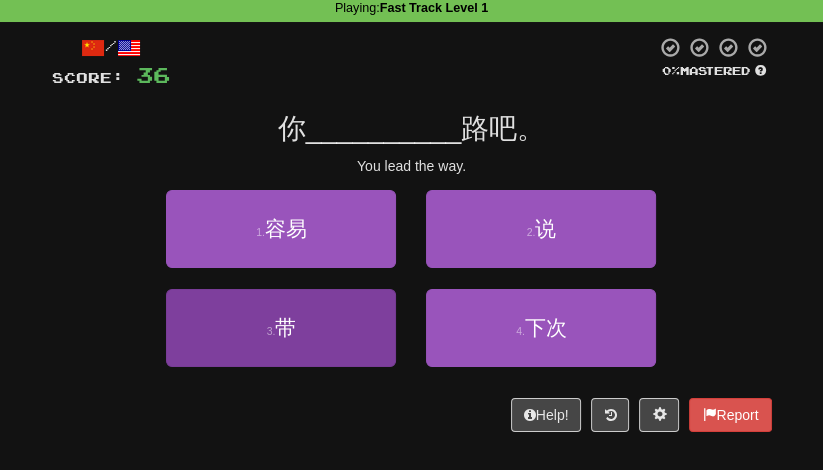 click on "3 .  带" at bounding box center [281, 328] 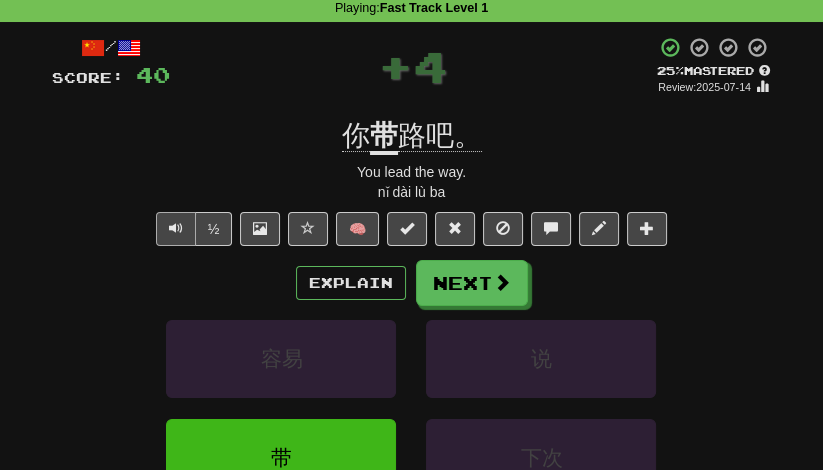 click at bounding box center (176, 229) 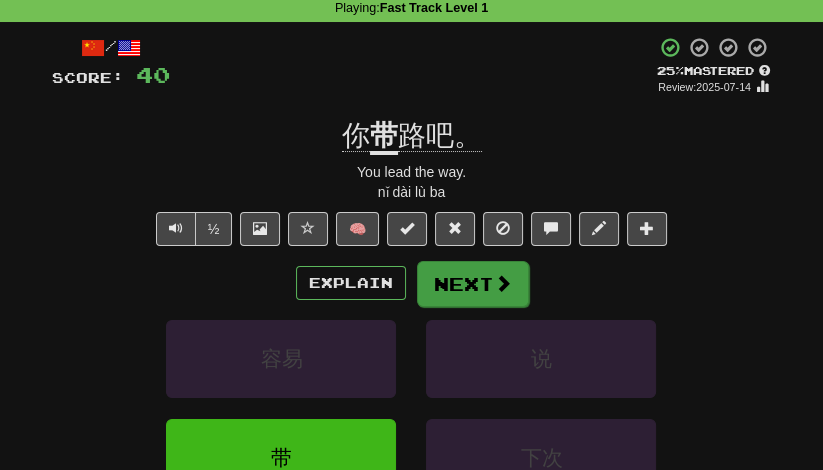 click on "Next" at bounding box center [473, 284] 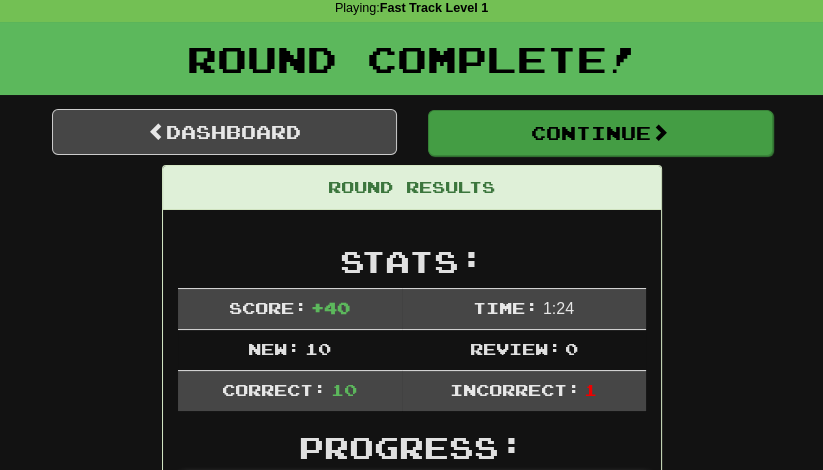 click on "Continue" at bounding box center [600, 133] 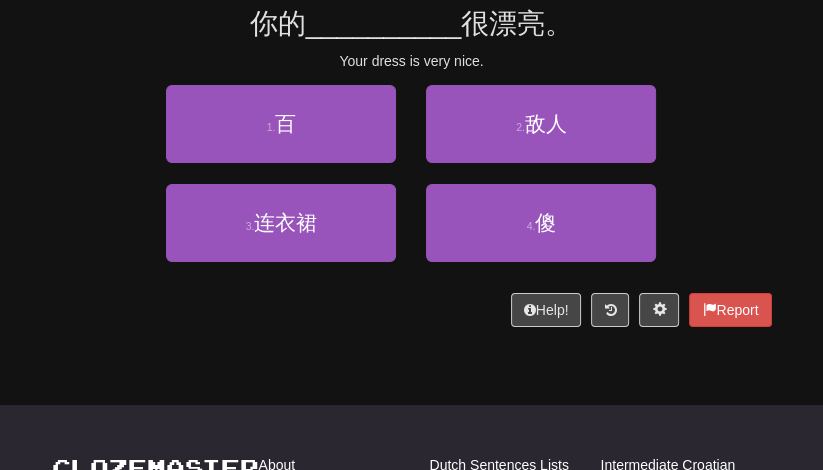 scroll, scrollTop: 186, scrollLeft: 0, axis: vertical 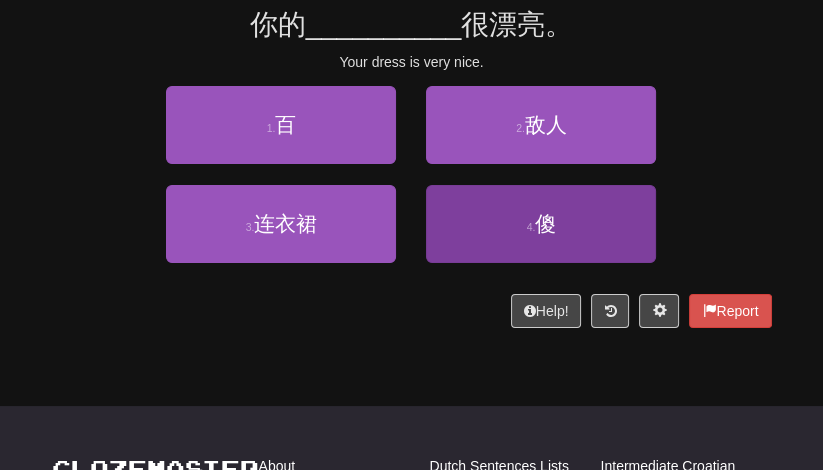 click on "4 .  傻" at bounding box center [541, 224] 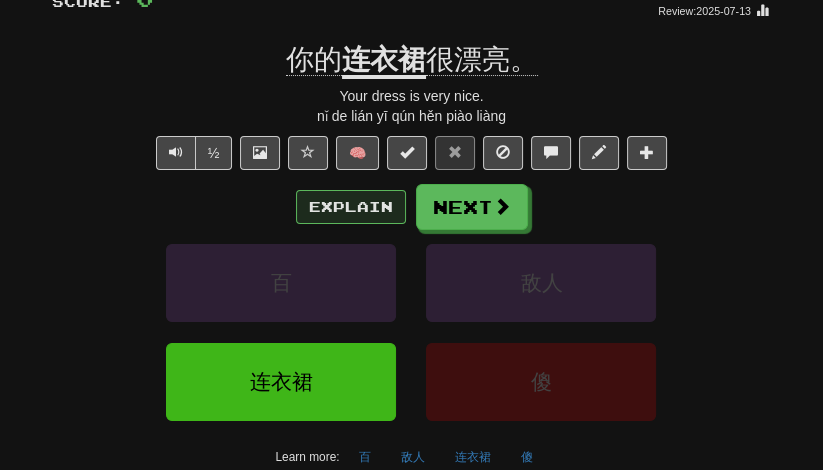 scroll, scrollTop: 131, scrollLeft: 0, axis: vertical 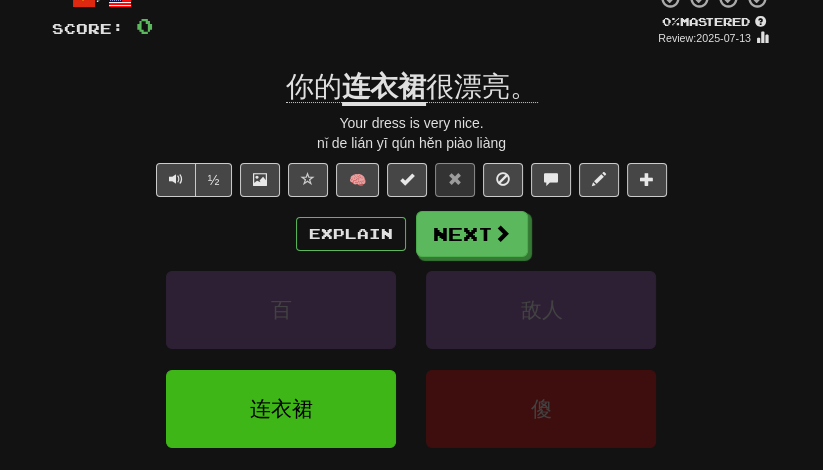 click on "连衣裙" at bounding box center [384, 88] 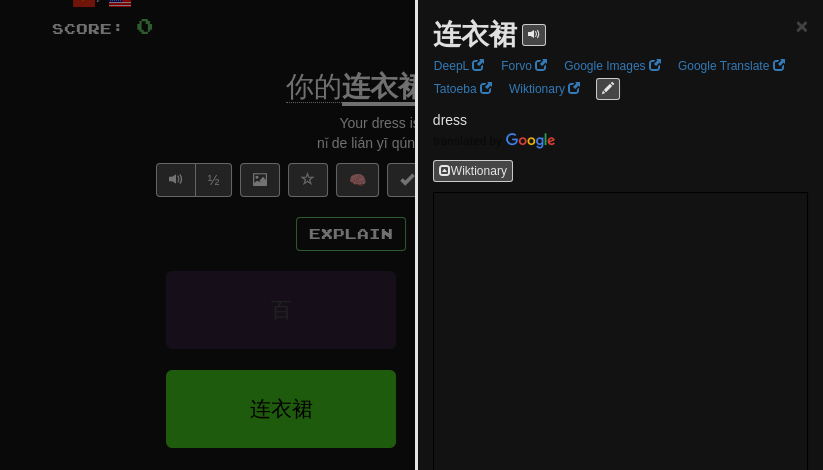 click at bounding box center [411, 235] 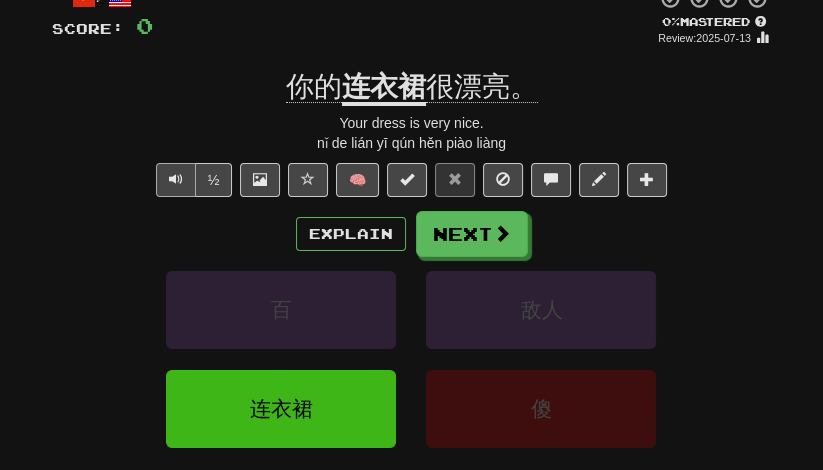 click at bounding box center [176, 180] 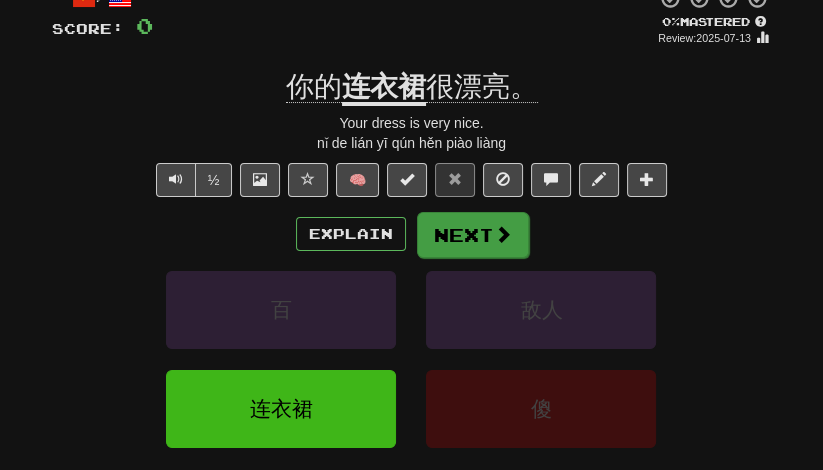 click on "Next" at bounding box center [473, 235] 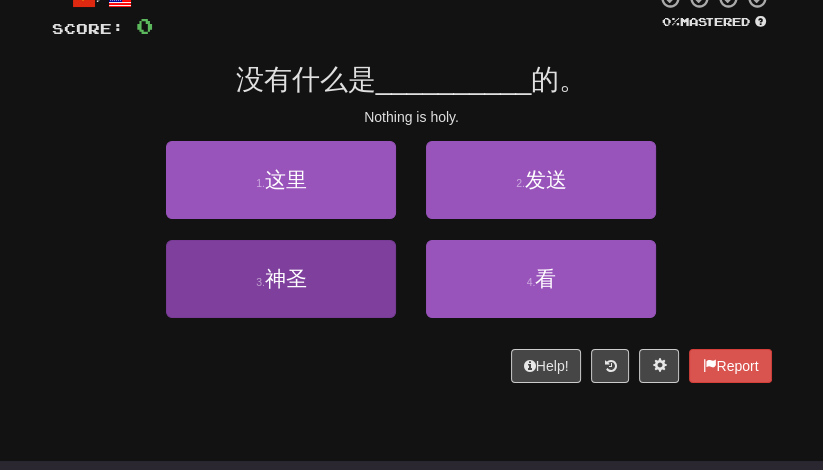 click on "3 .  神圣" at bounding box center [281, 279] 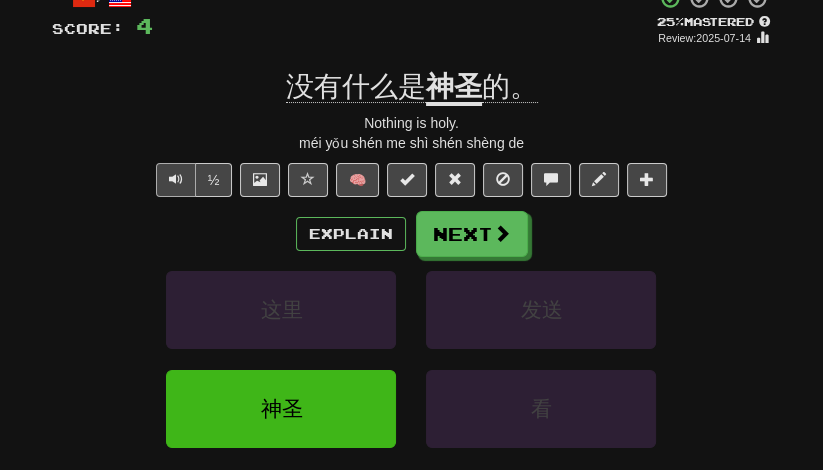 click at bounding box center (176, 180) 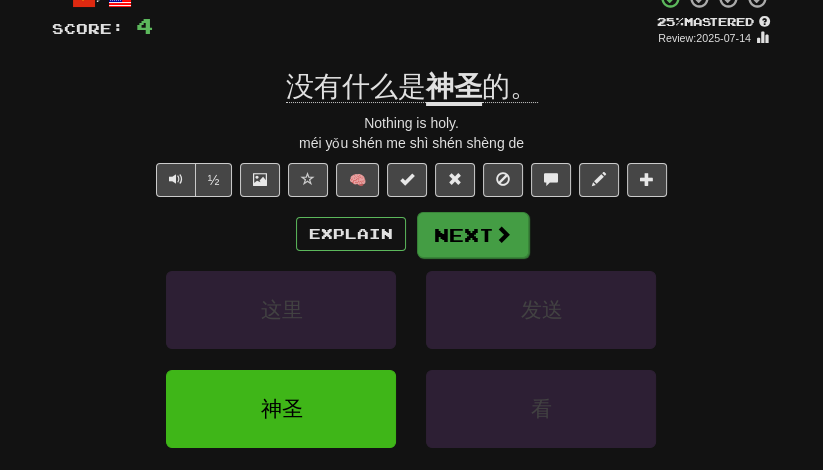 click on "Next" at bounding box center (473, 235) 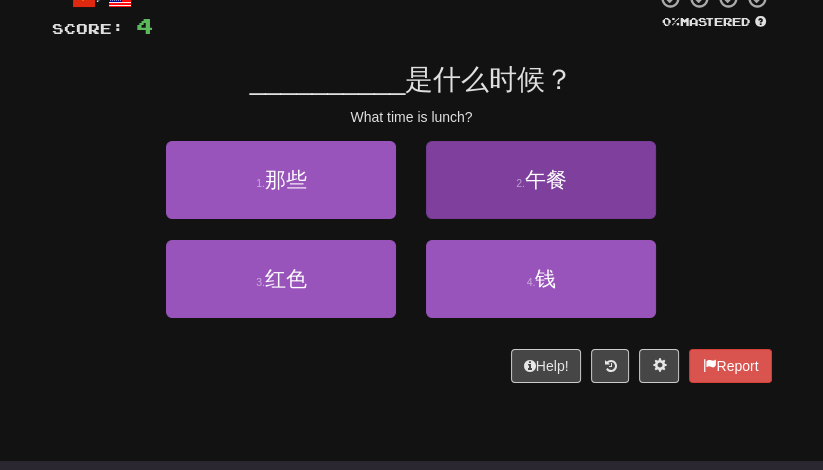 click on "2 .  午餐" at bounding box center [541, 180] 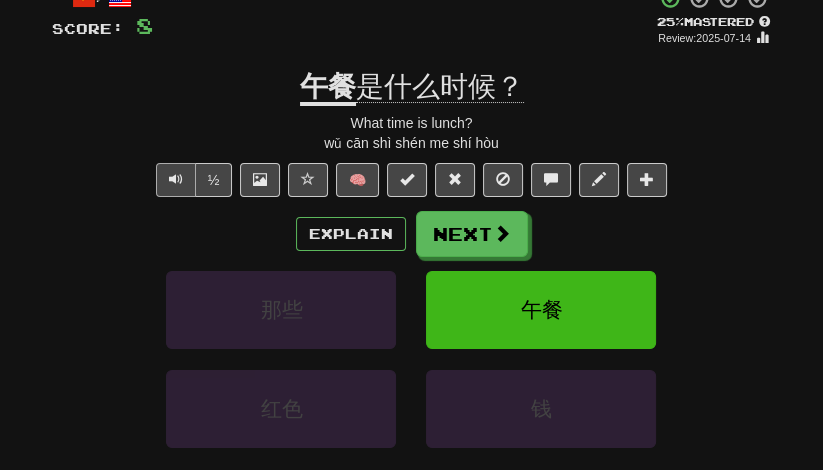 click at bounding box center [176, 179] 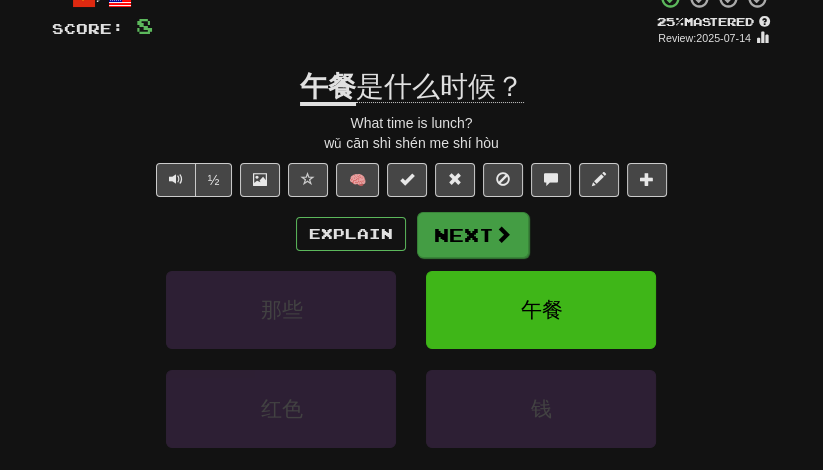 click on "Next" at bounding box center (473, 235) 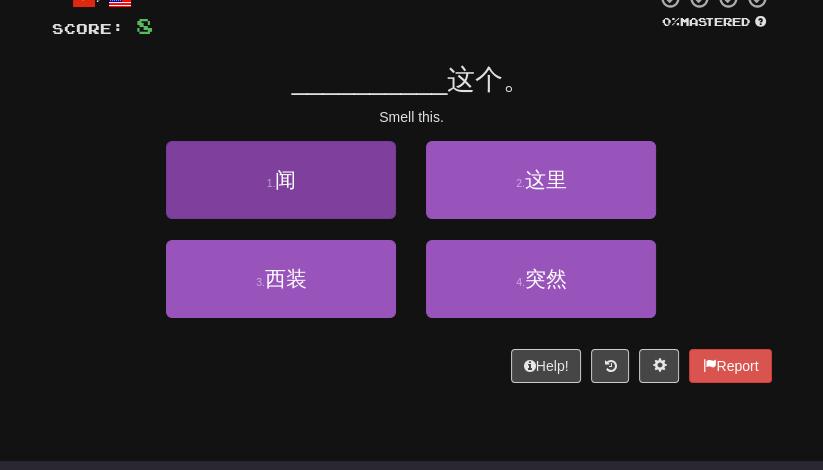 click on "1 .  闻" at bounding box center (281, 180) 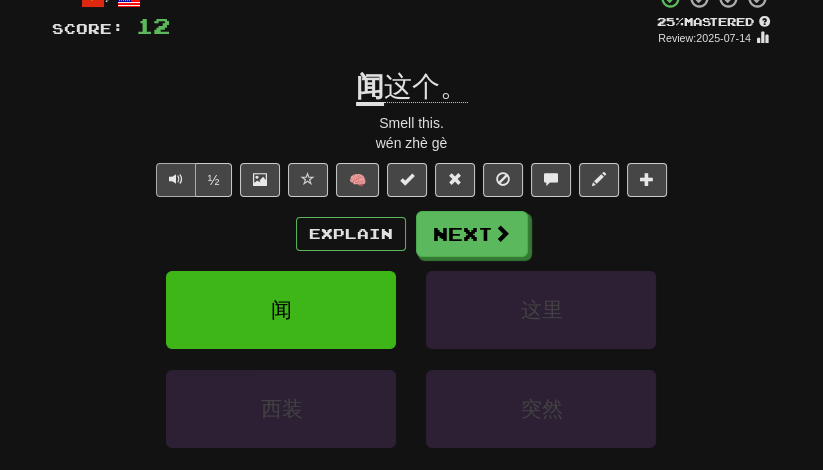 click at bounding box center [176, 179] 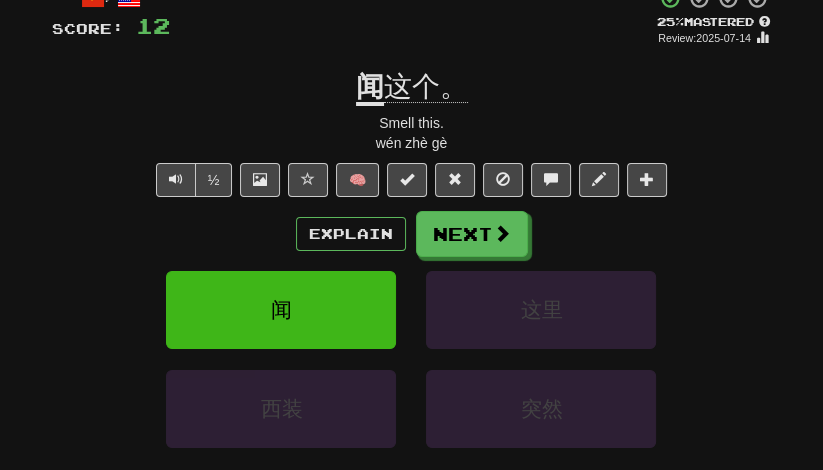 click on "闻" at bounding box center (370, 88) 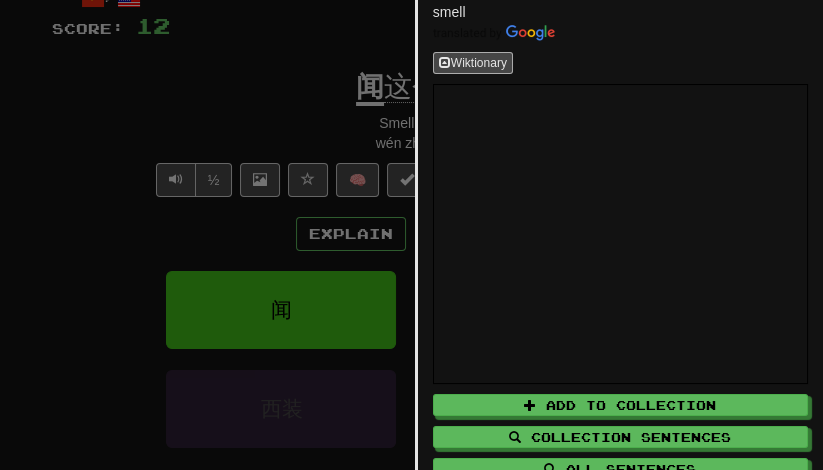 scroll, scrollTop: 113, scrollLeft: 0, axis: vertical 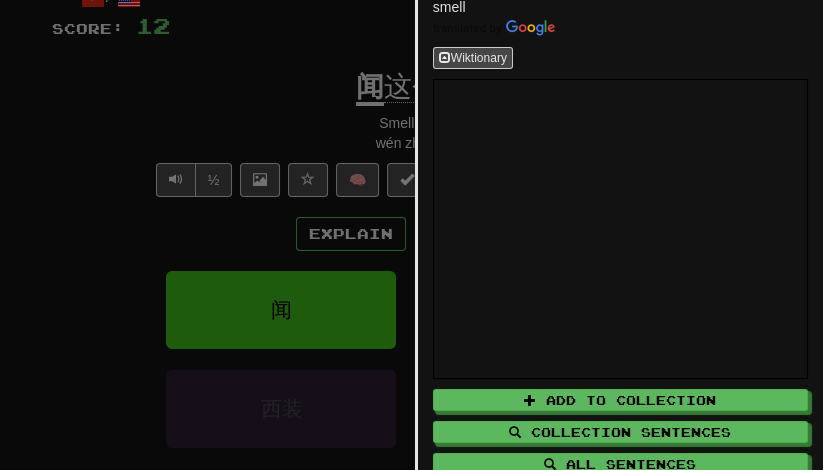 click at bounding box center [411, 235] 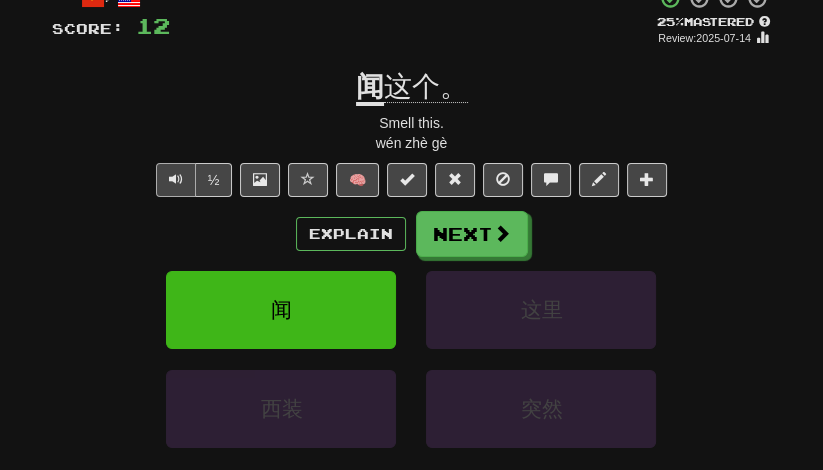 click at bounding box center [176, 180] 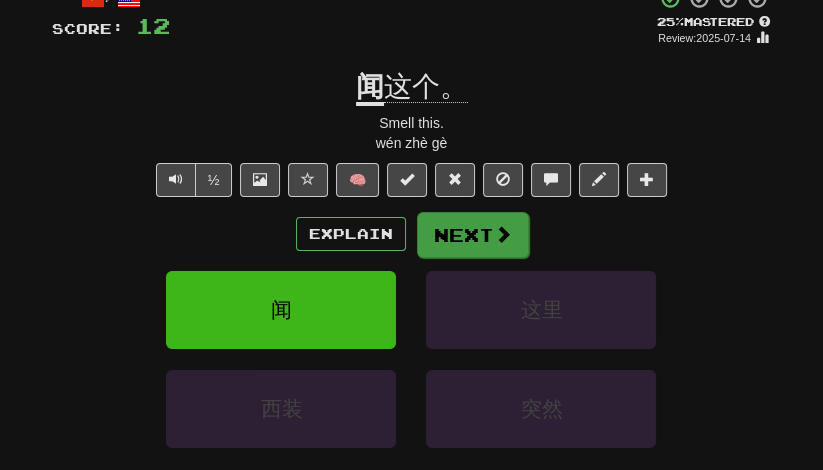 click on "Next" at bounding box center (473, 235) 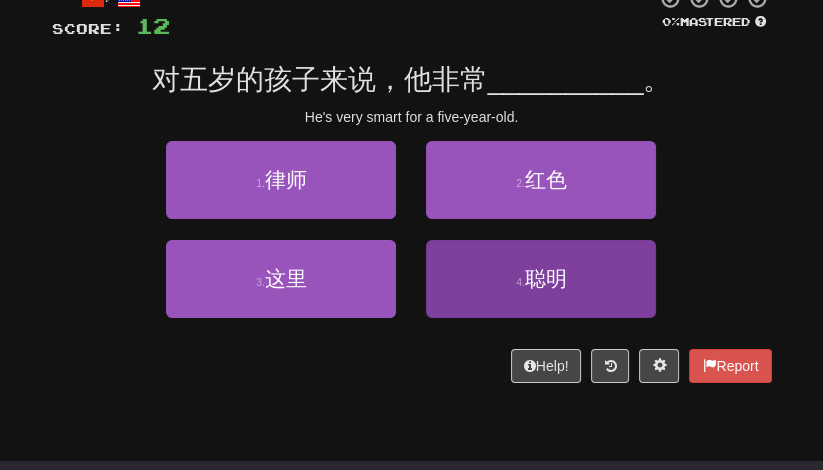 click on "4 .  聪明" at bounding box center (541, 279) 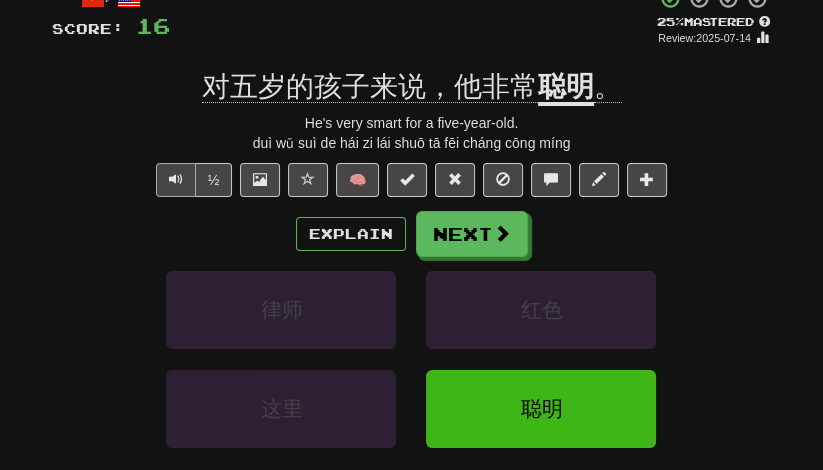 click at bounding box center (176, 180) 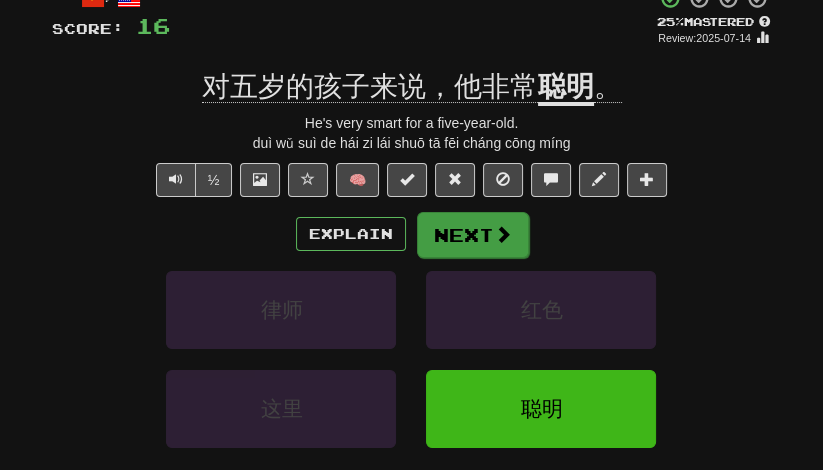 click on "Next" at bounding box center [473, 235] 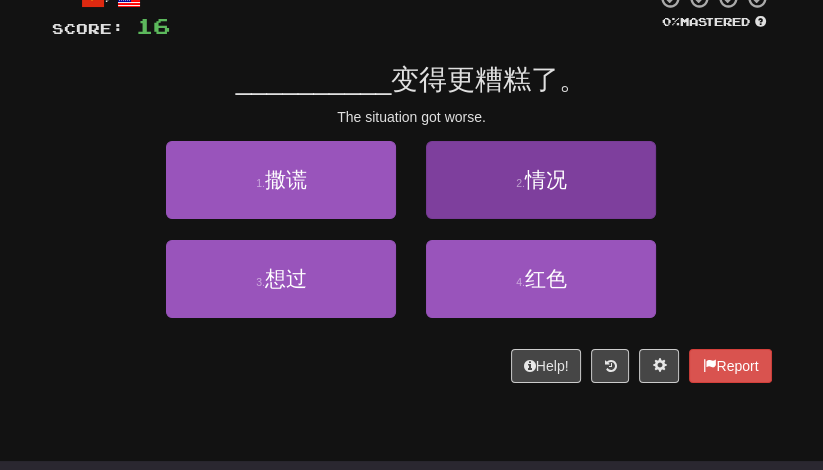 click on "2 .  情况" at bounding box center [541, 180] 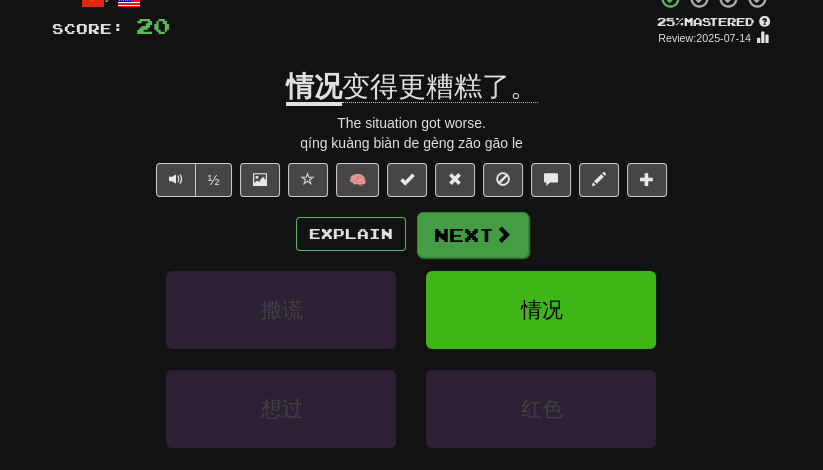 click on "Next" at bounding box center [473, 235] 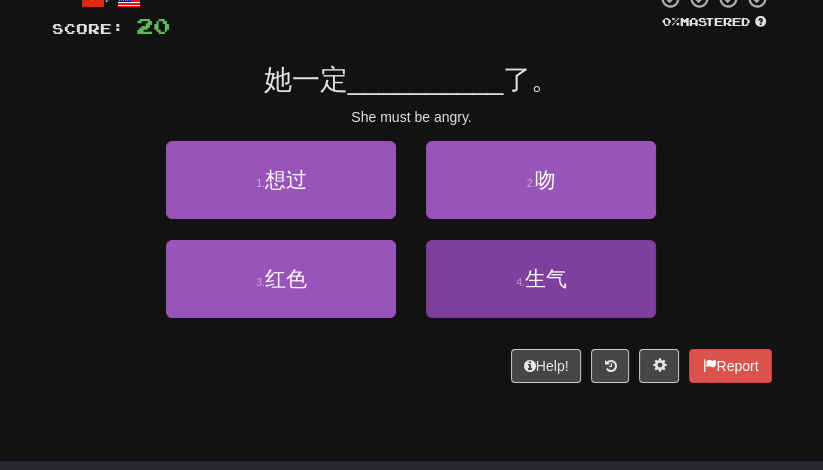 click on "4 .  生气" at bounding box center (541, 279) 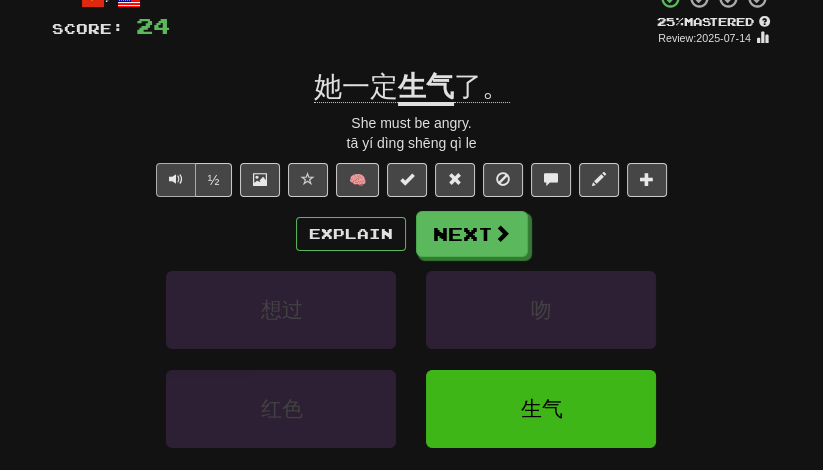 click at bounding box center (176, 180) 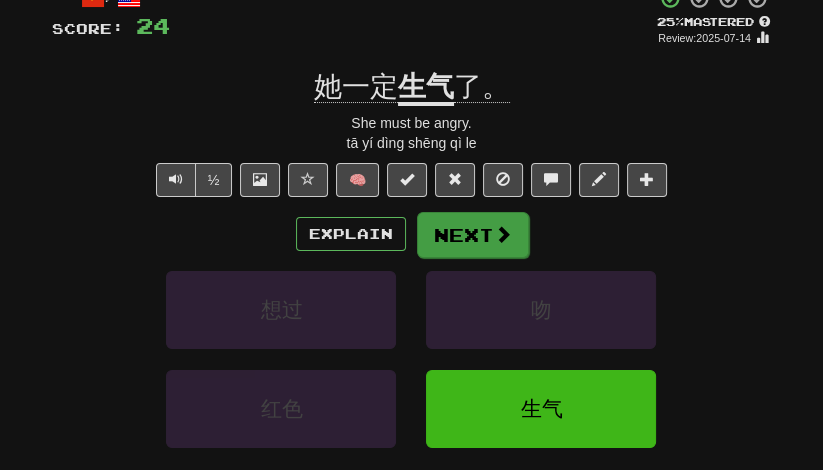 click at bounding box center [503, 234] 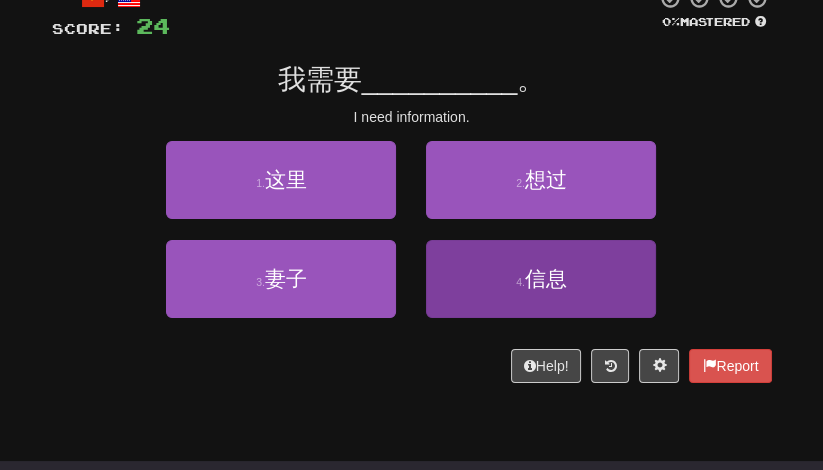 click on "4 .  信息" at bounding box center [541, 279] 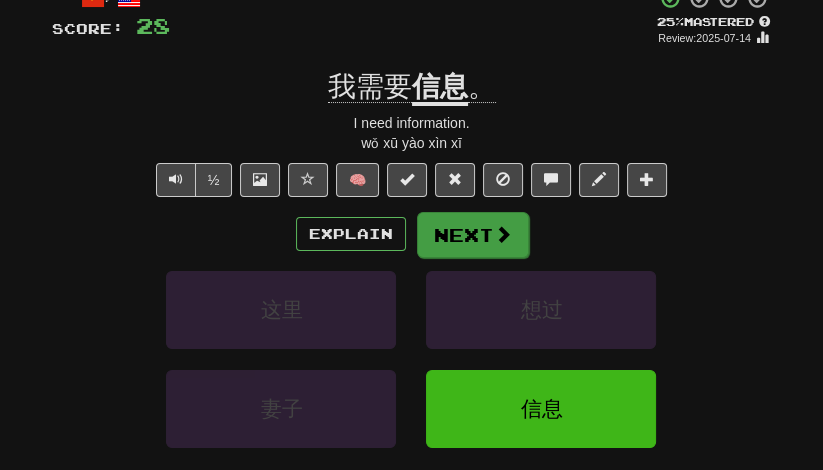 click on "Next" at bounding box center (473, 235) 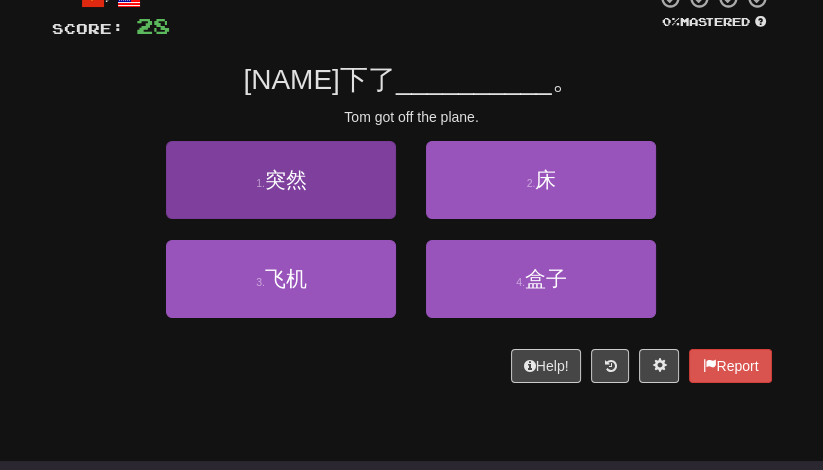 click on "1 .  突然" at bounding box center [281, 180] 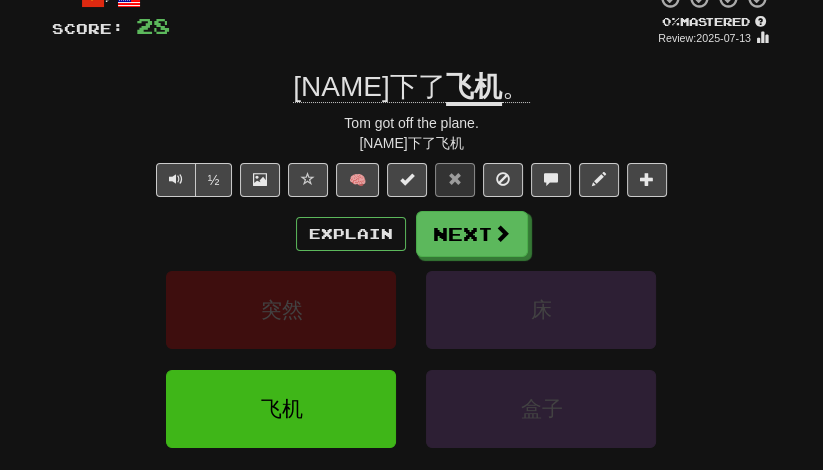 click on "飞机" at bounding box center (474, 88) 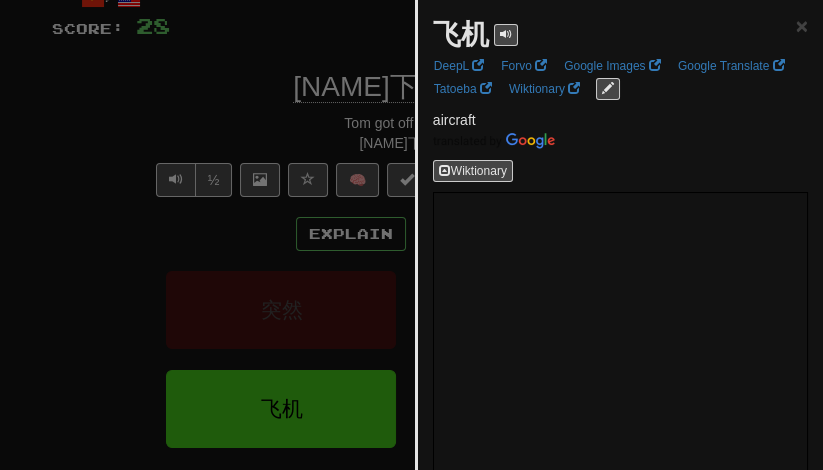 click at bounding box center (411, 235) 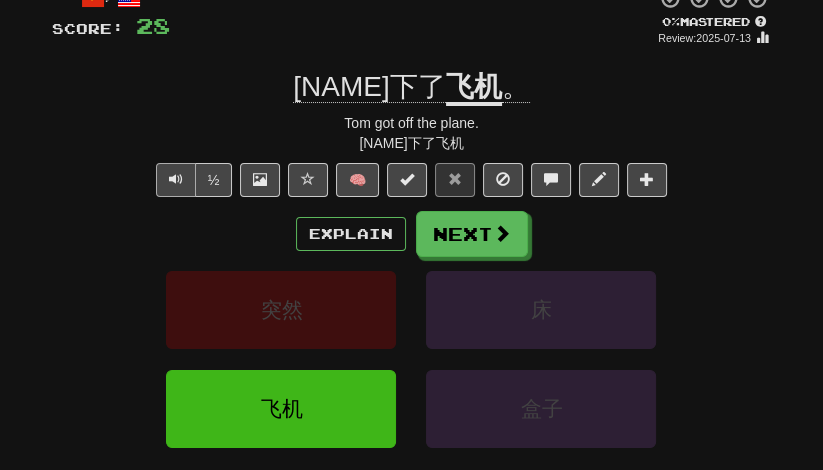 click at bounding box center [176, 179] 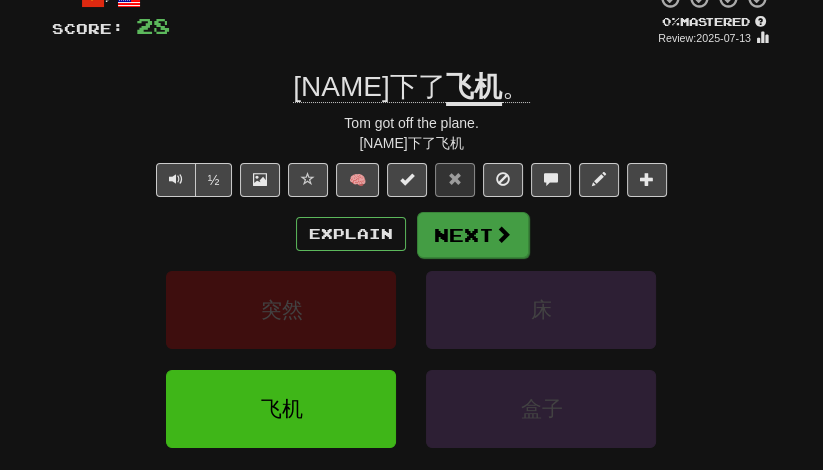 click on "Next" at bounding box center (473, 235) 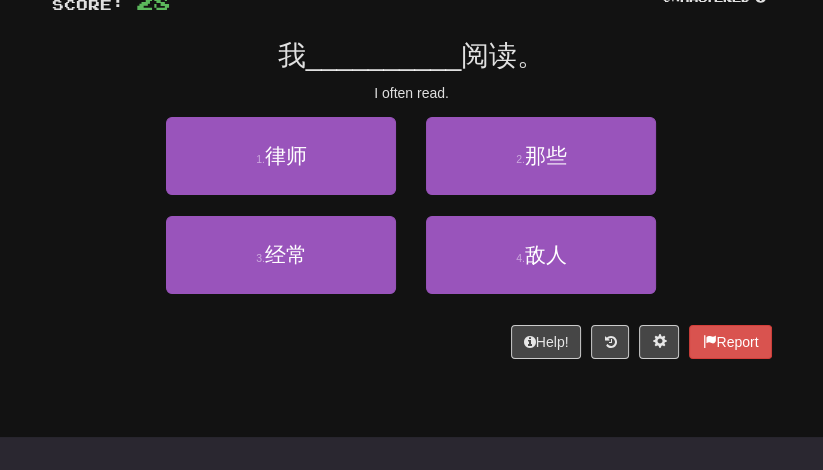 scroll, scrollTop: 161, scrollLeft: 0, axis: vertical 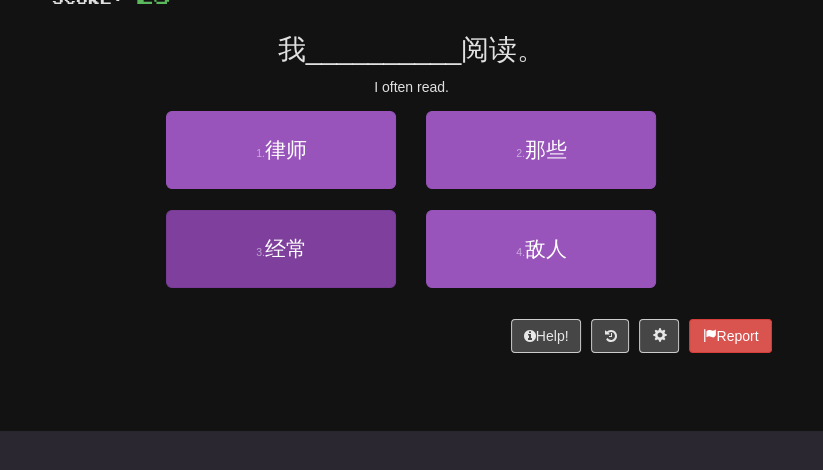 click on "3 .  经常" at bounding box center (281, 249) 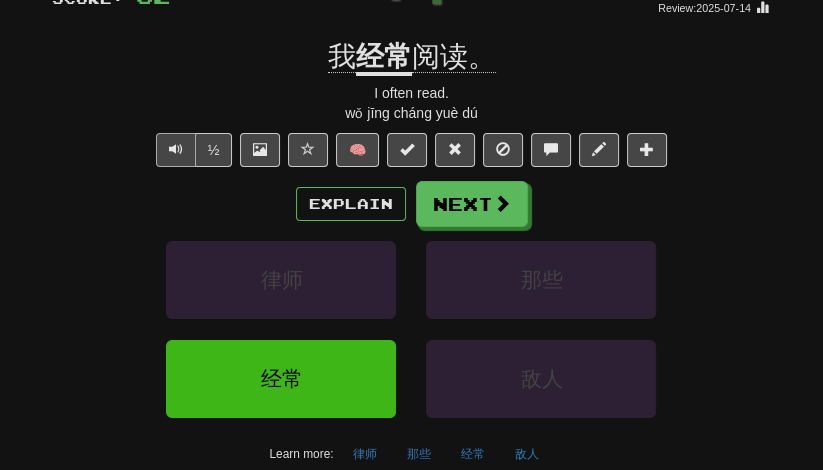 click at bounding box center (176, 149) 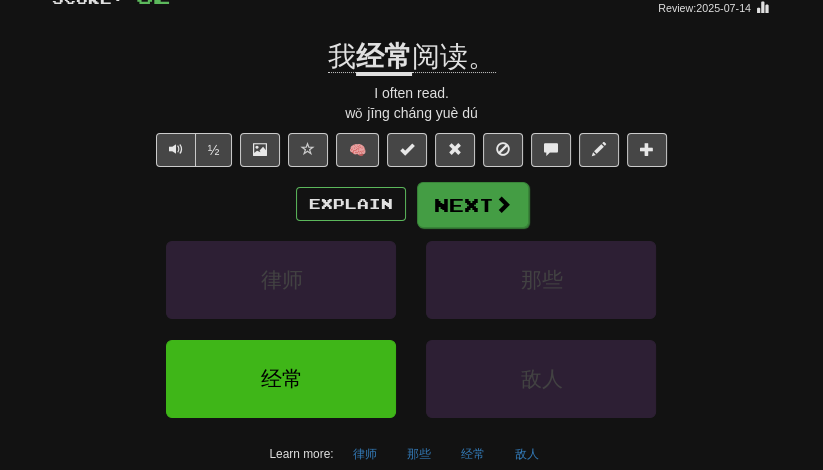 click at bounding box center [503, 204] 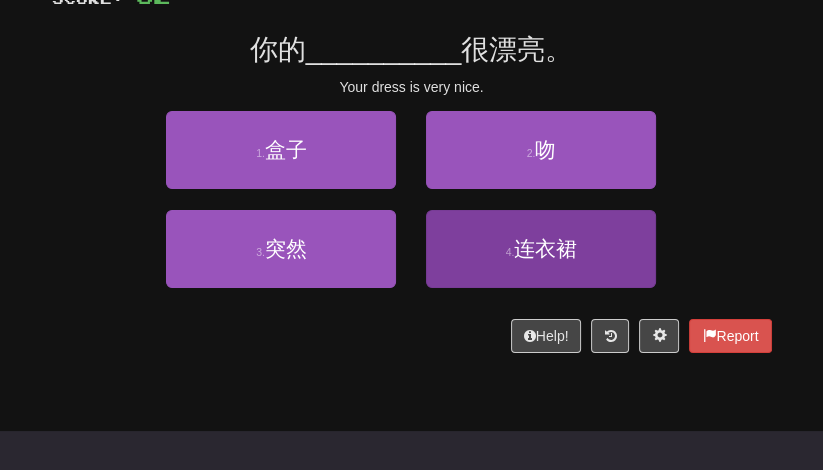 click on "4 .  连衣裙" at bounding box center (541, 249) 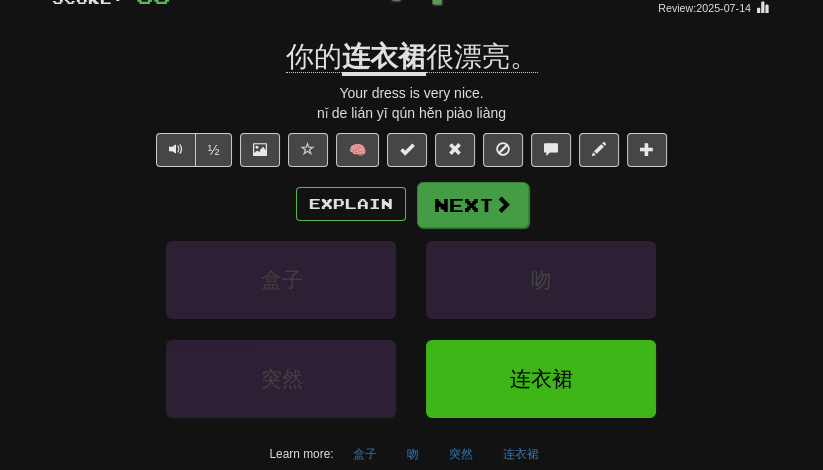 click on "Next" at bounding box center (473, 205) 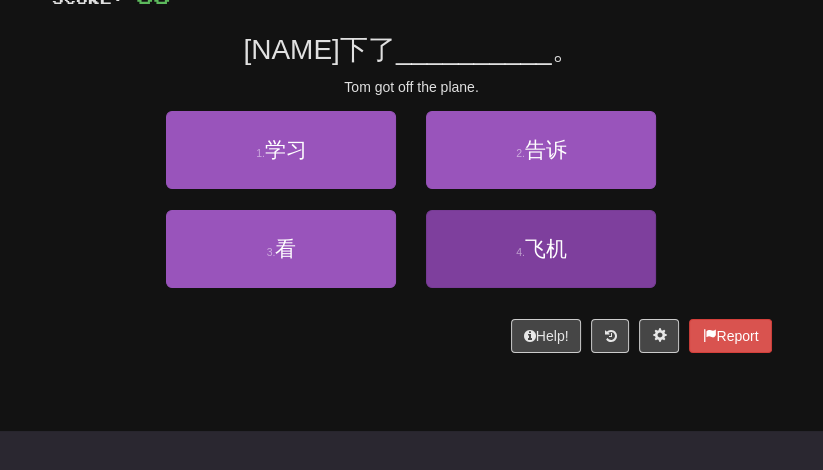click on "4 .  飞机" at bounding box center [541, 249] 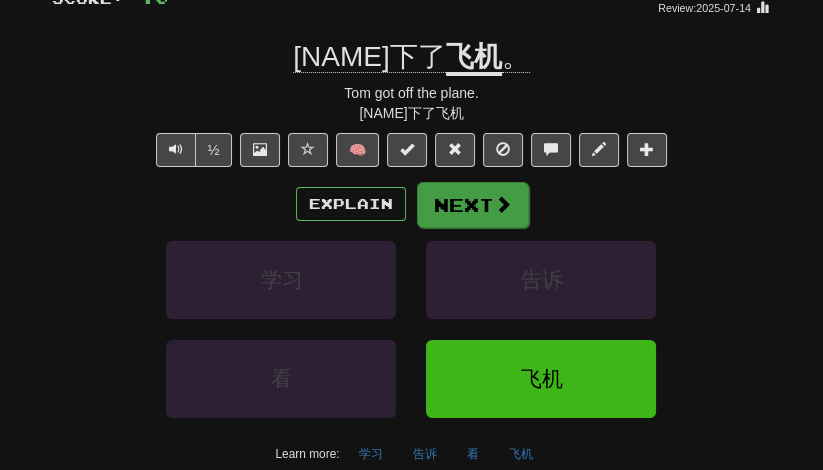 click on "Next" at bounding box center [473, 205] 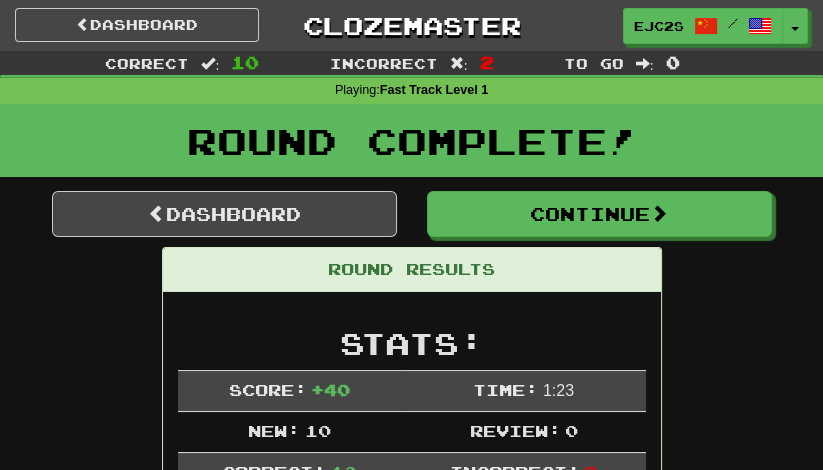 scroll, scrollTop: 0, scrollLeft: 0, axis: both 